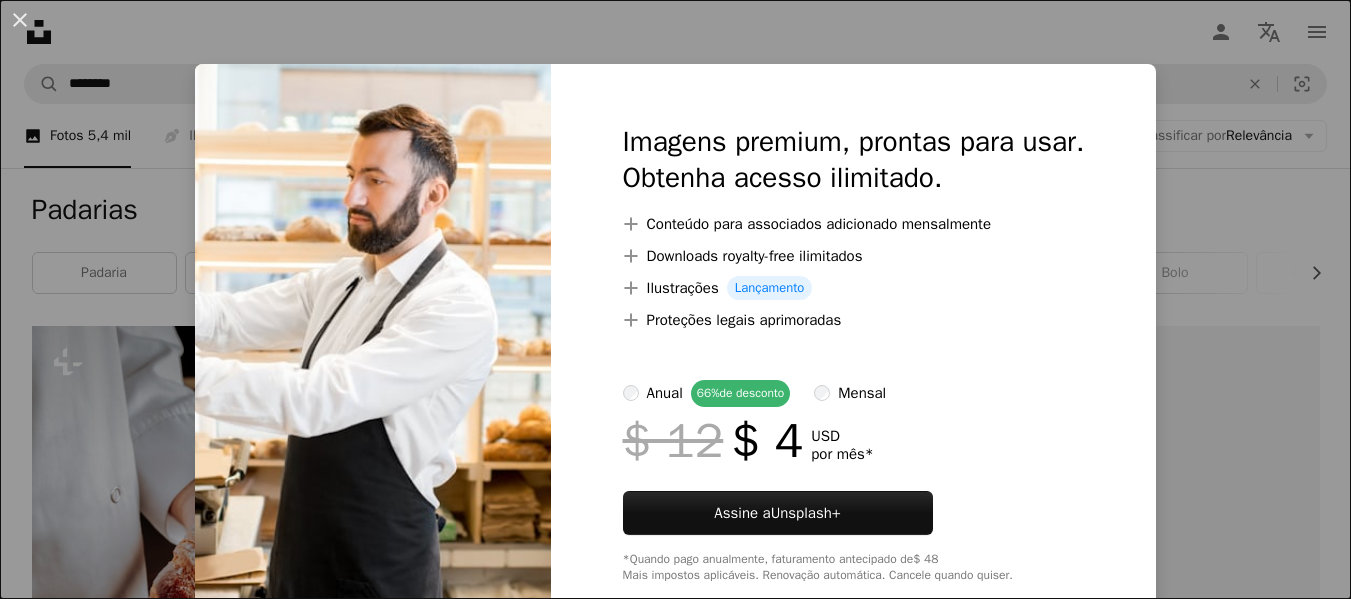 scroll, scrollTop: 2600, scrollLeft: 0, axis: vertical 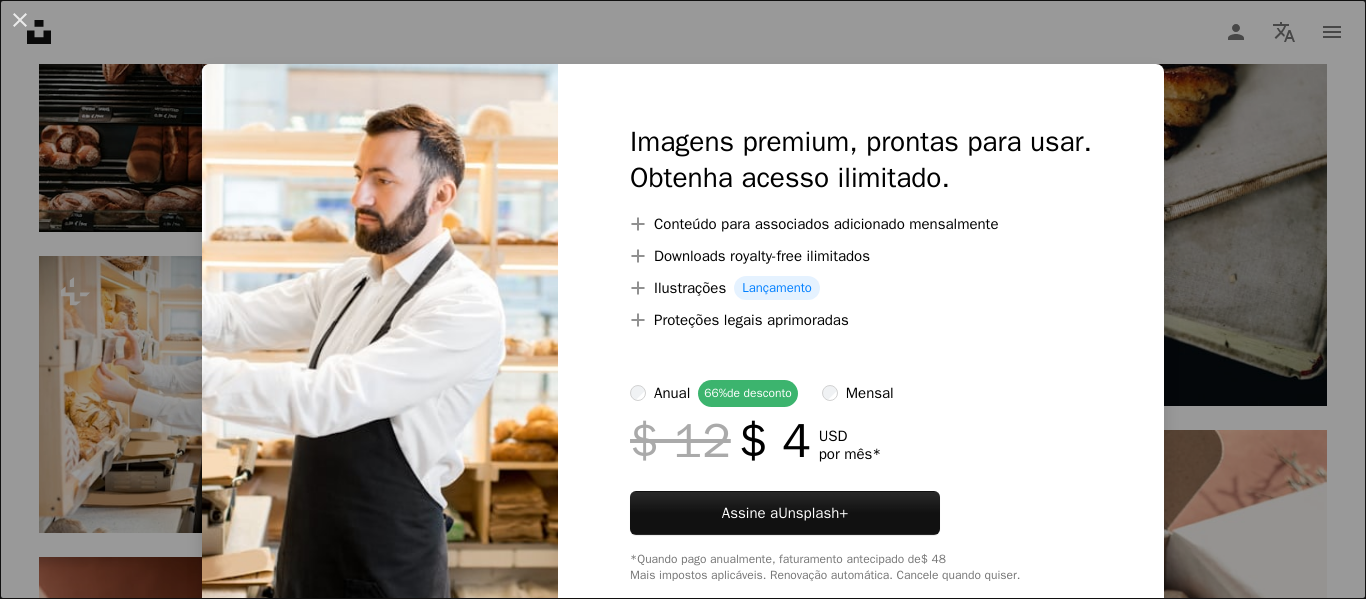 click on "An X shape Imagens premium, prontas para usar. Obtenha acesso ilimitado. A plus sign Conteúdo para associados adicionado mensalmente A plus sign Downloads royalty-free ilimitados A plus sign Ilustrações  Lançamento A plus sign Proteções legais aprimoradas anual 66%  de desconto mensal $ 12   $ 4 USD por mês * Assine a  Unsplash+ *Quando pago anualmente, faturamento antecipado de  $ 48 Mais impostos aplicáveis. Renovação automática. Cancele quando quiser." at bounding box center (683, 299) 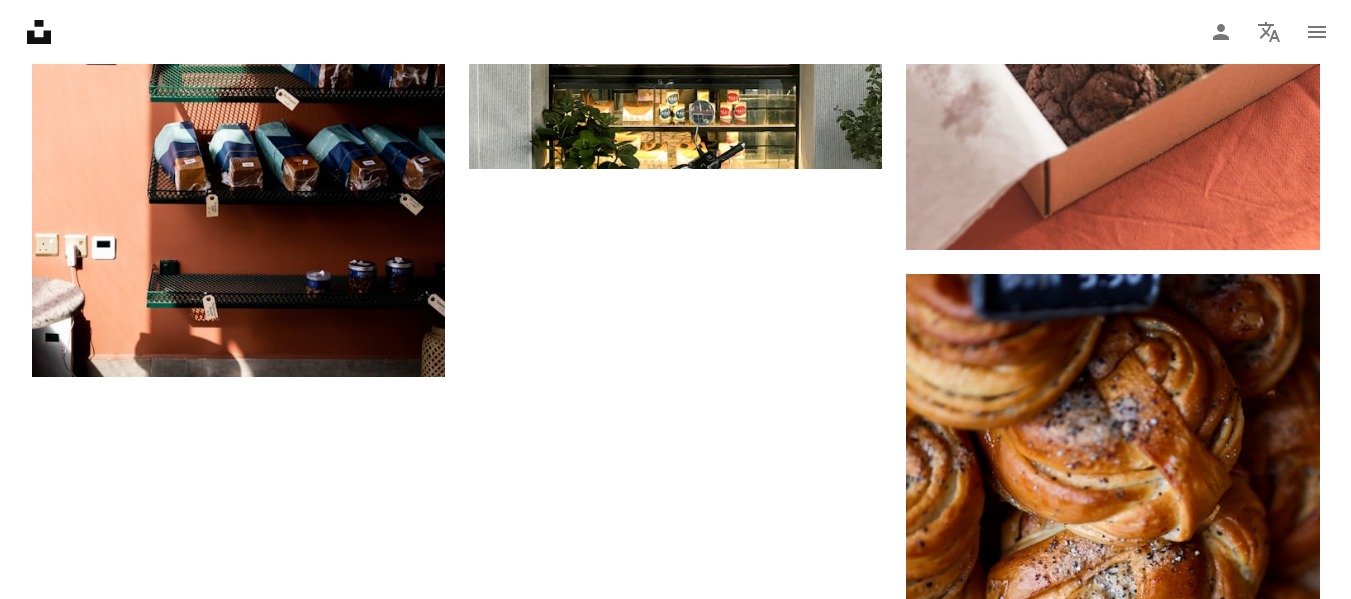 scroll, scrollTop: 3600, scrollLeft: 0, axis: vertical 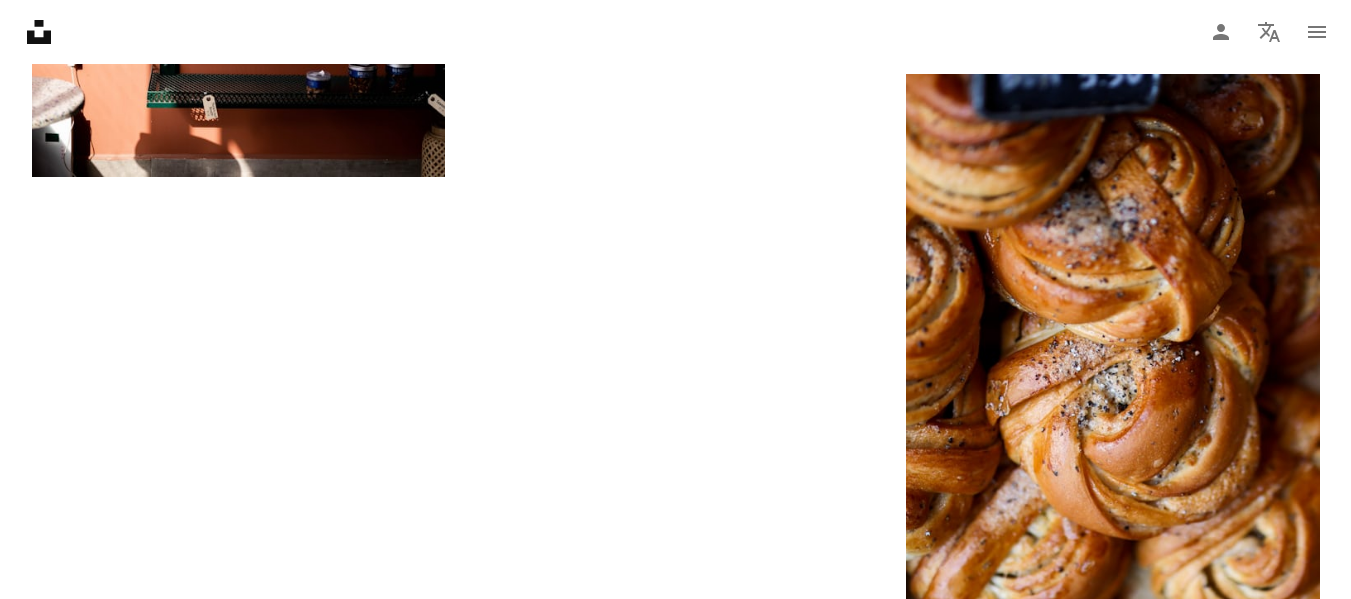 click on "Carregar mais" at bounding box center (676, 1495) 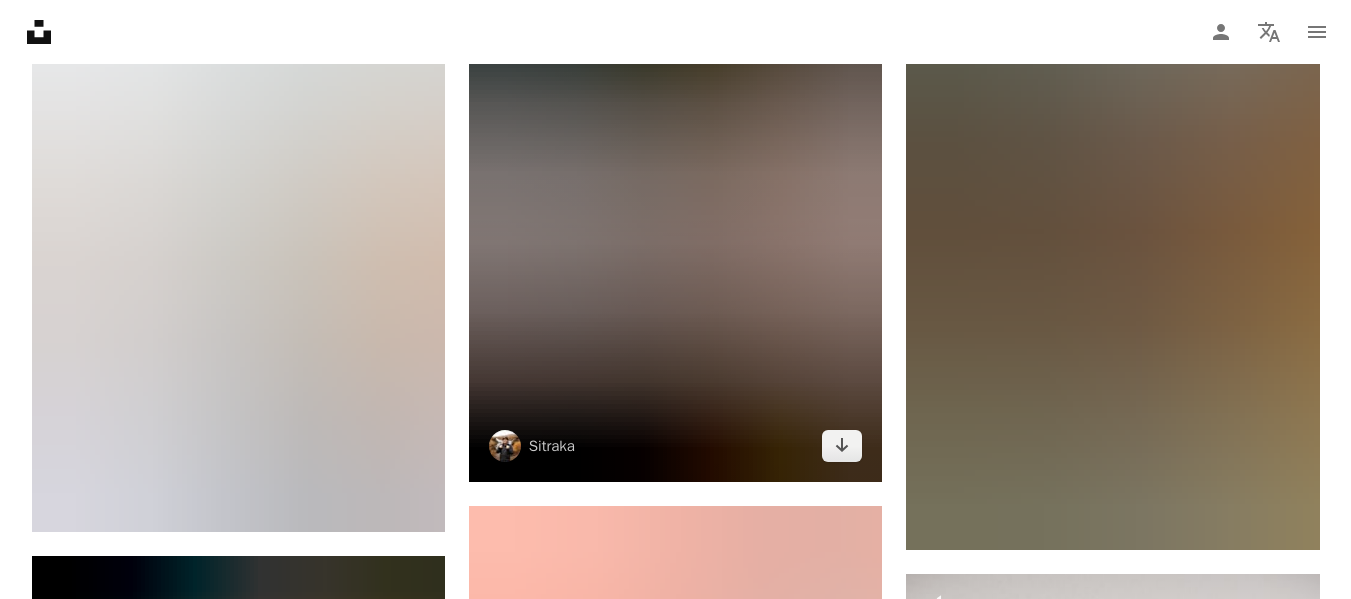 scroll, scrollTop: 21500, scrollLeft: 0, axis: vertical 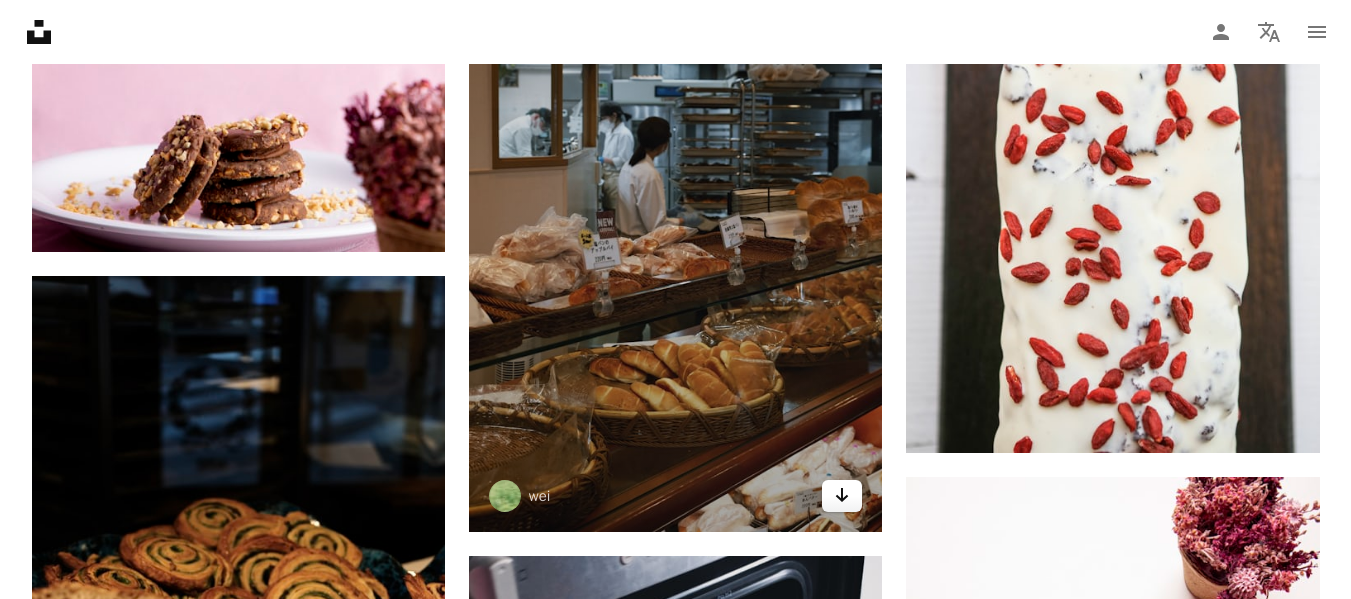 click on "Arrow pointing down" at bounding box center (842, 496) 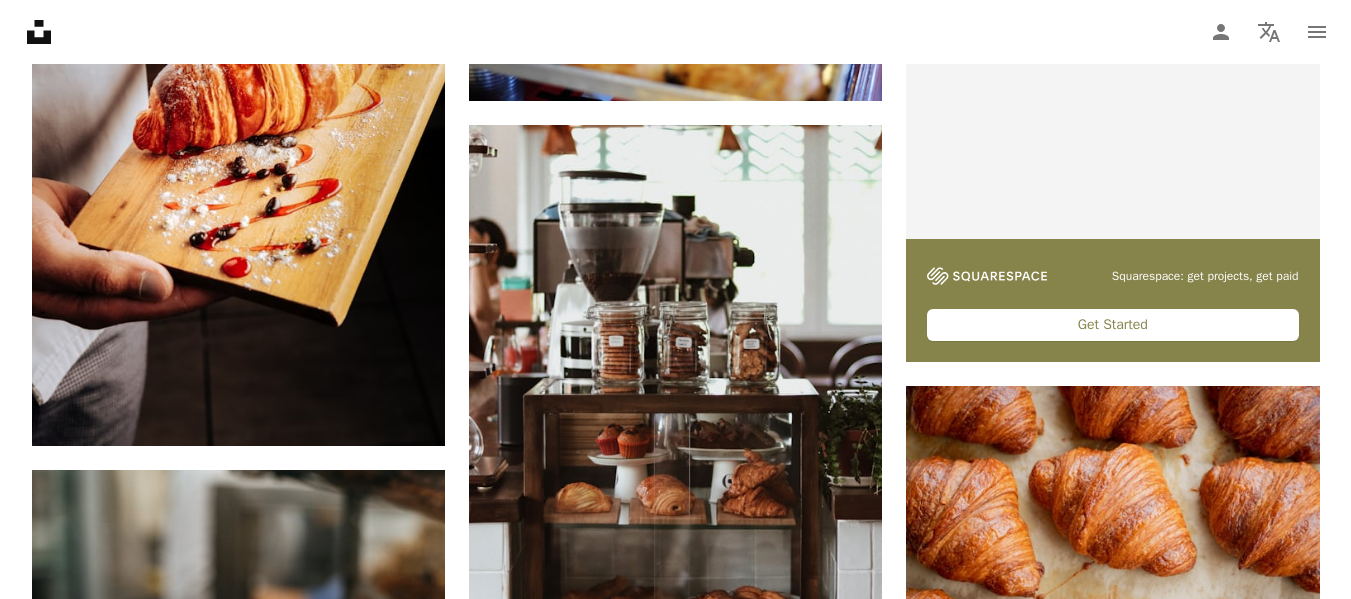 scroll, scrollTop: 0, scrollLeft: 0, axis: both 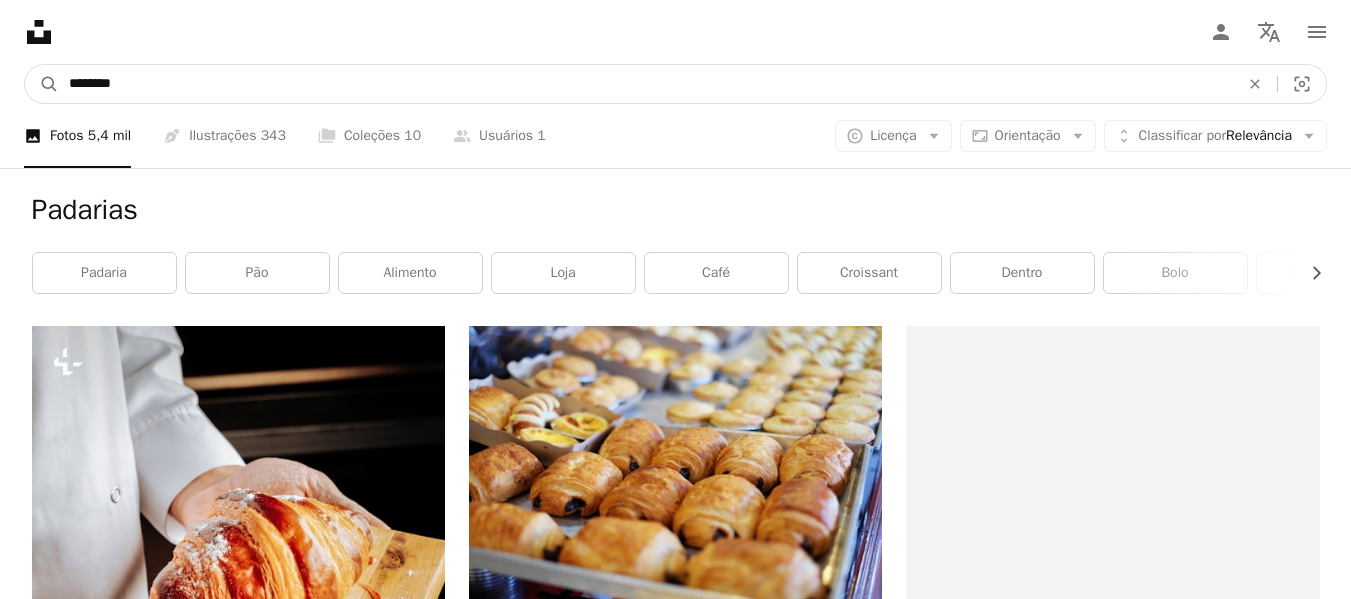 drag, startPoint x: 138, startPoint y: 89, endPoint x: 0, endPoint y: 89, distance: 138 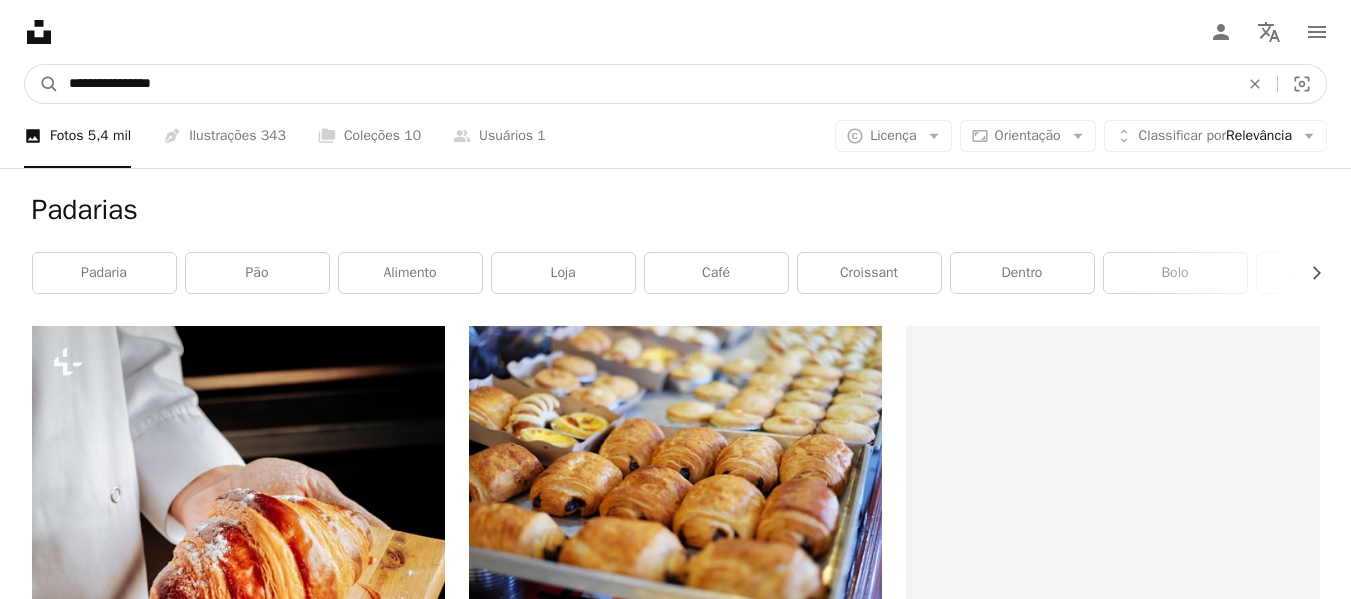 type on "**********" 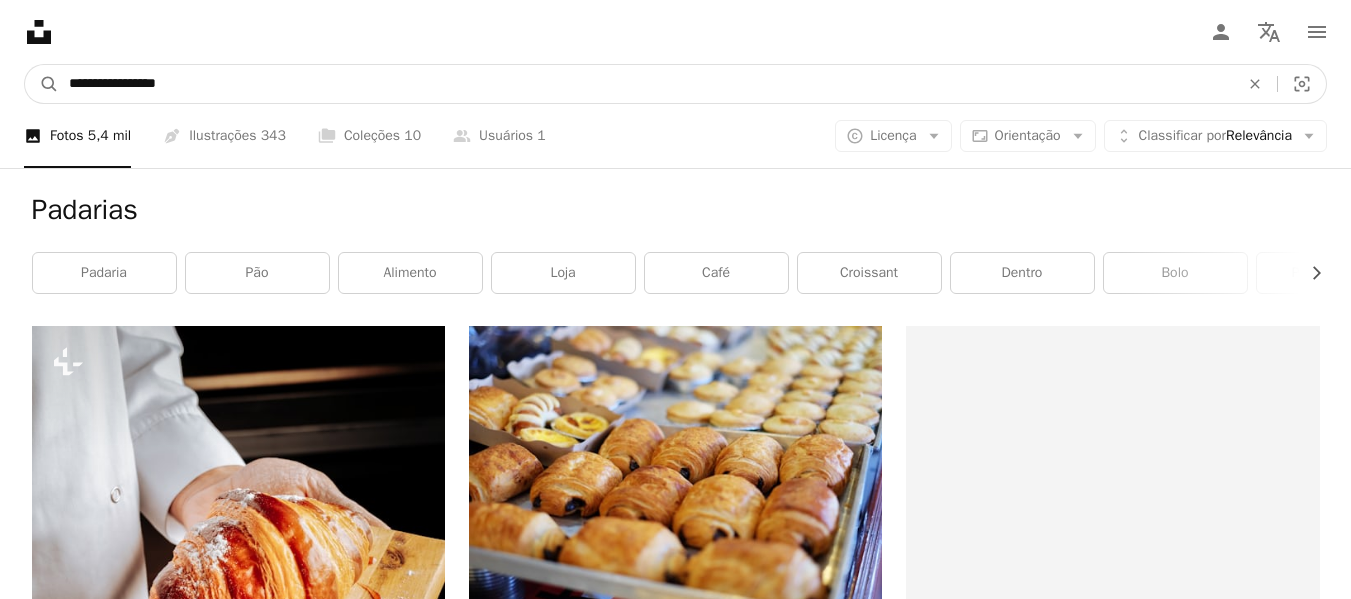 click on "A magnifying glass" at bounding box center [42, 84] 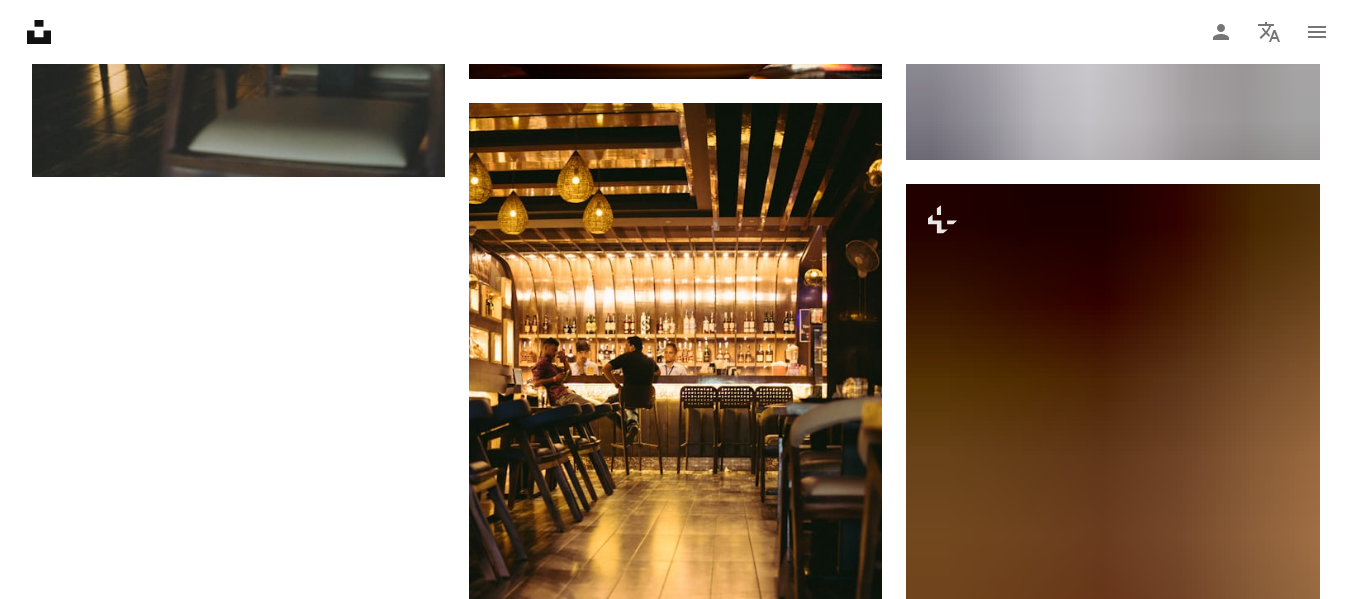 scroll, scrollTop: 3500, scrollLeft: 0, axis: vertical 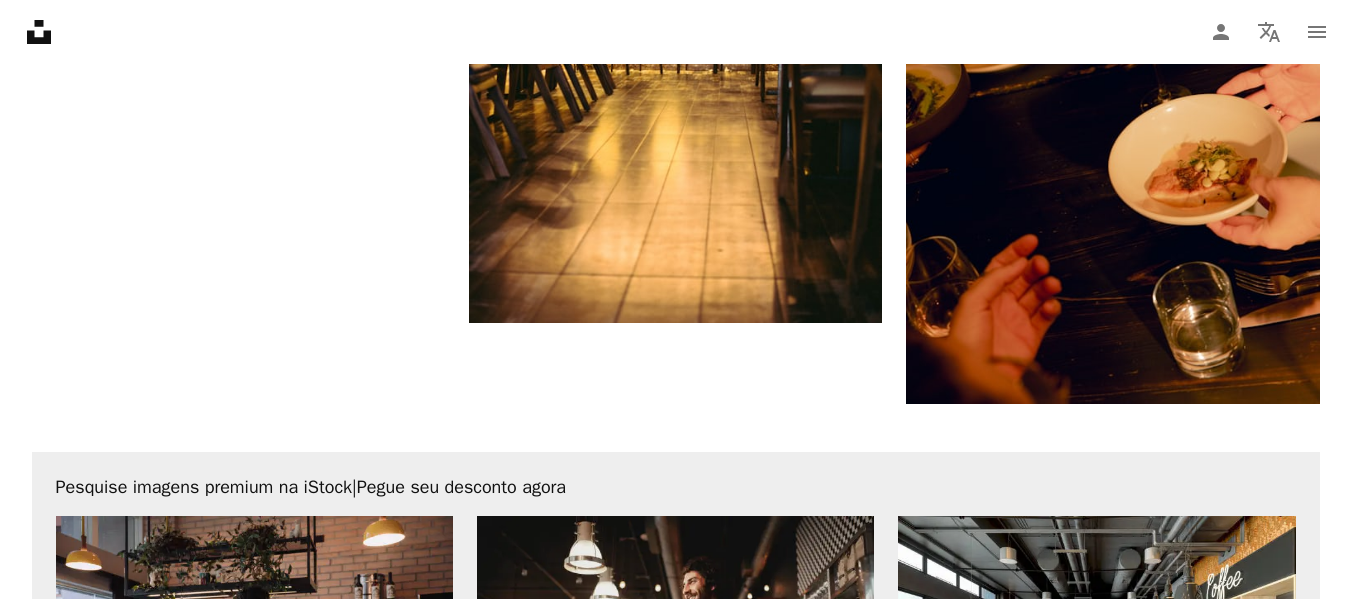 click on "Carregar mais" at bounding box center [676, 1206] 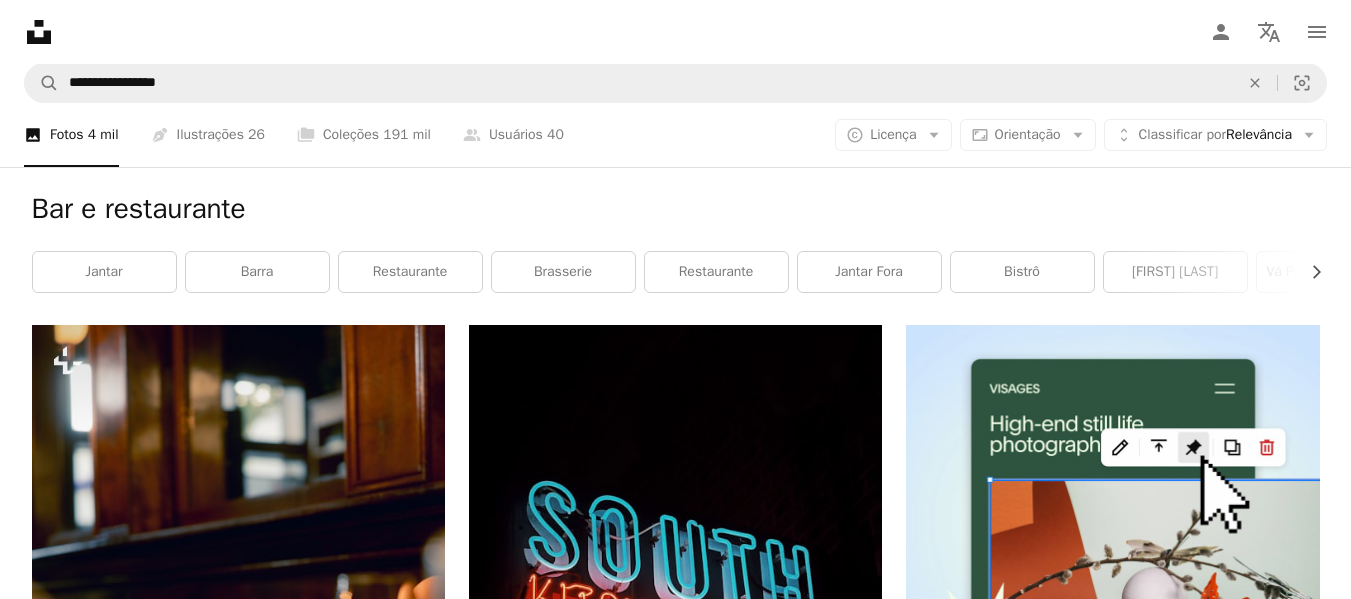 scroll, scrollTop: 0, scrollLeft: 0, axis: both 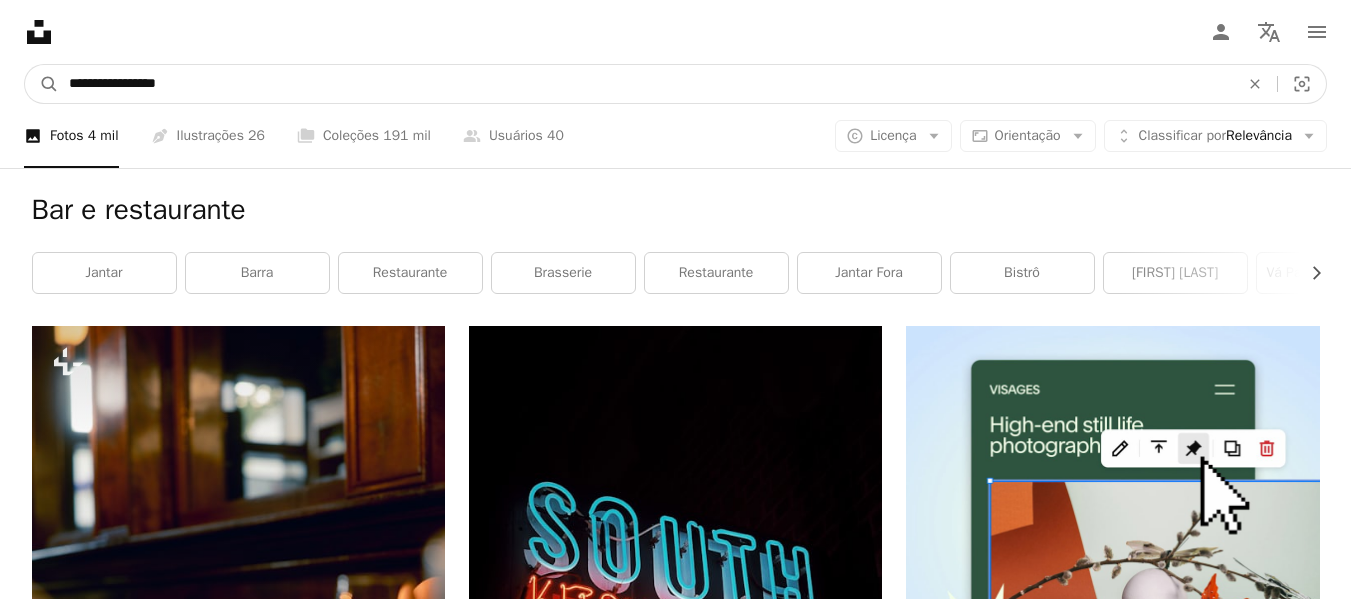 drag, startPoint x: 236, startPoint y: 83, endPoint x: 0, endPoint y: 79, distance: 236.03389 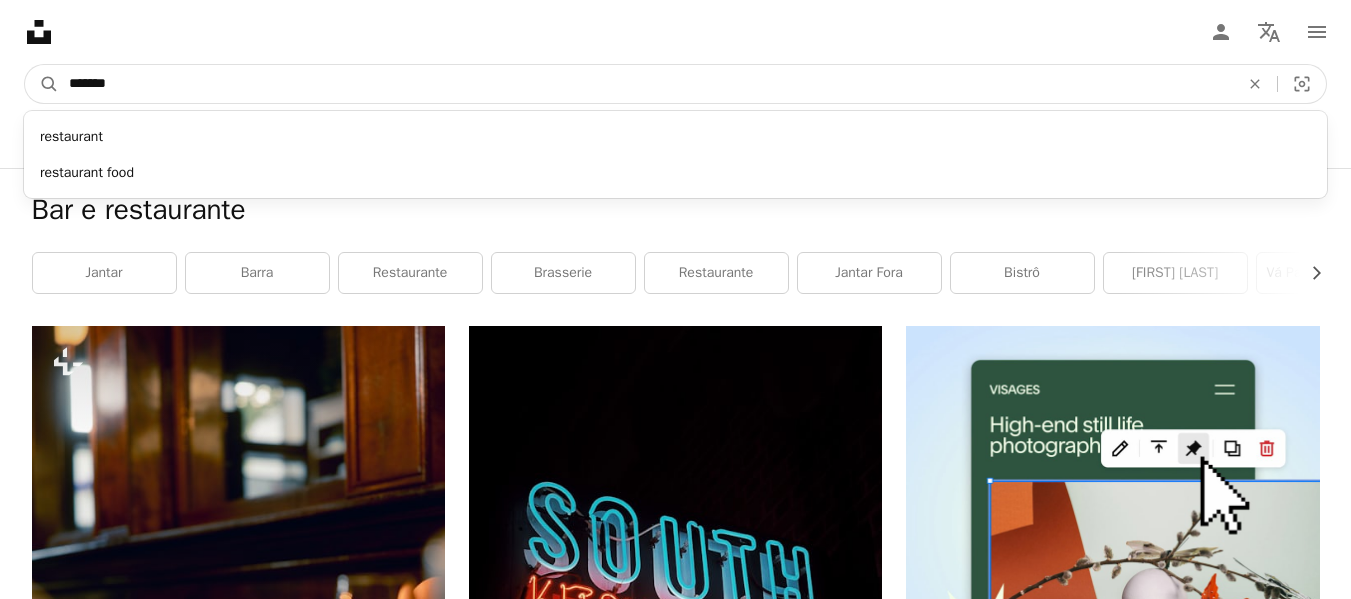 type on "********" 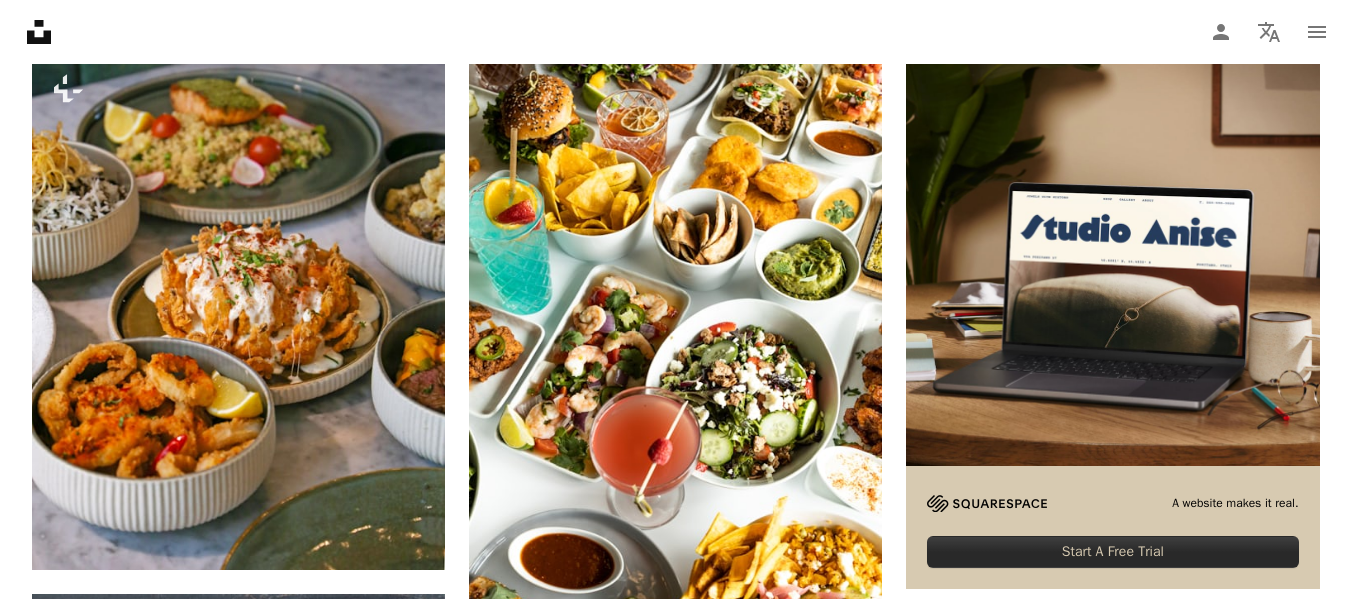 scroll, scrollTop: 0, scrollLeft: 0, axis: both 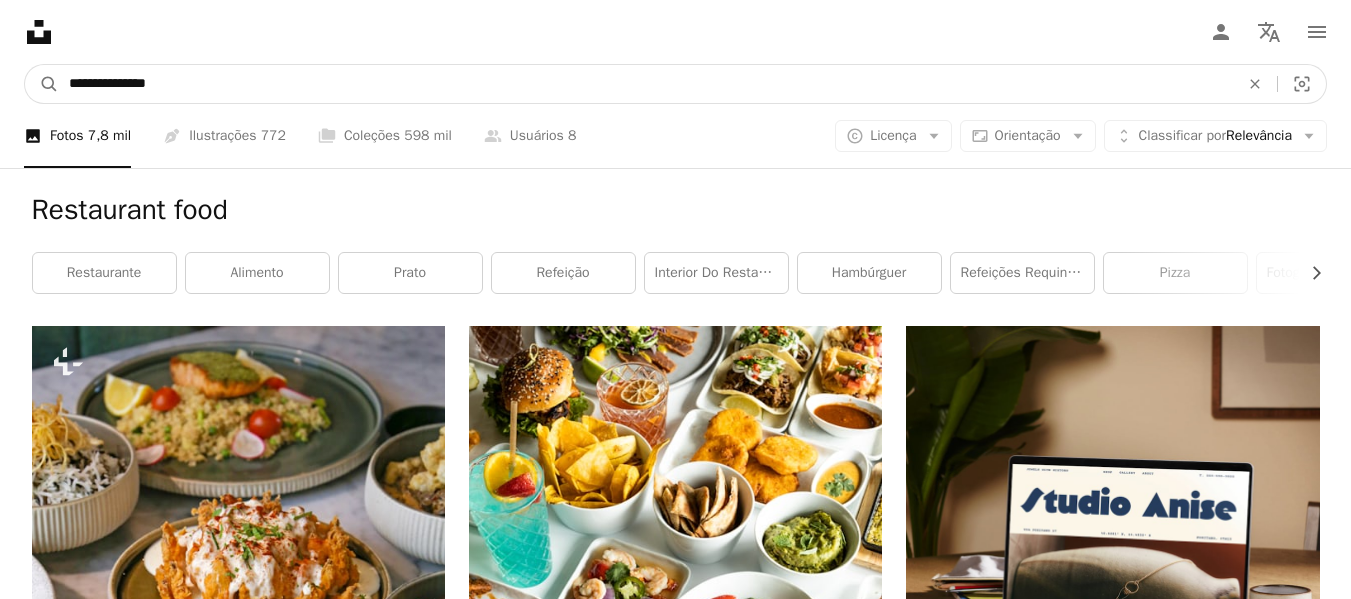 click on "**********" at bounding box center [646, 84] 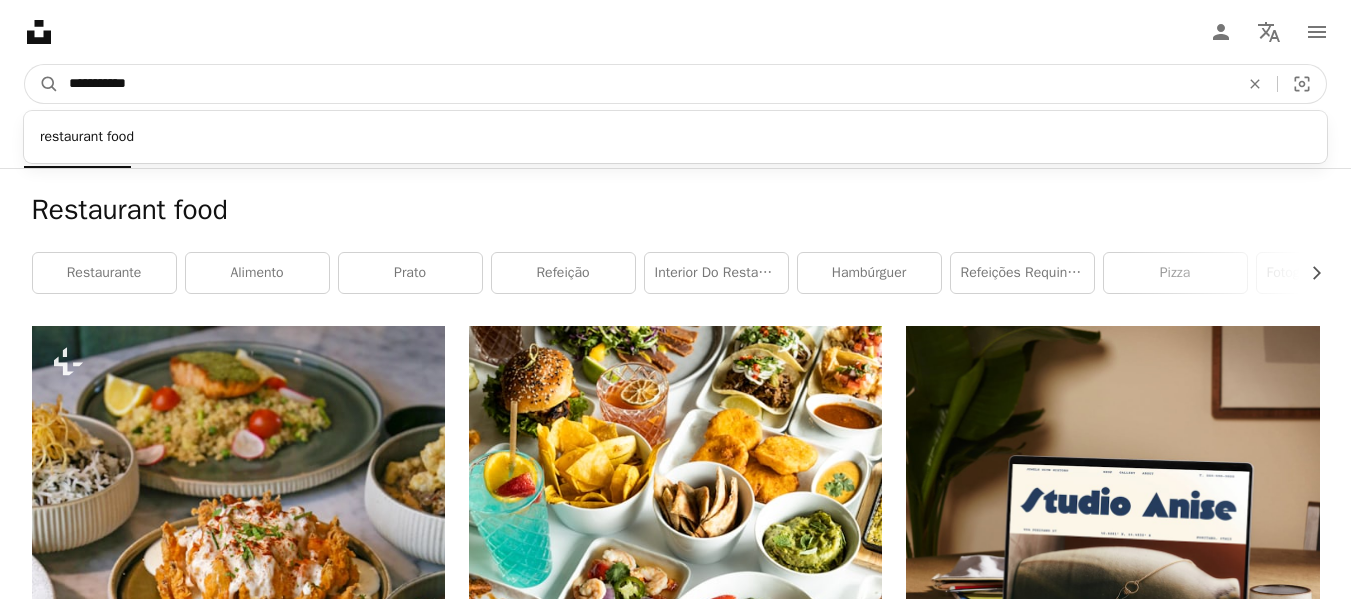 type on "**********" 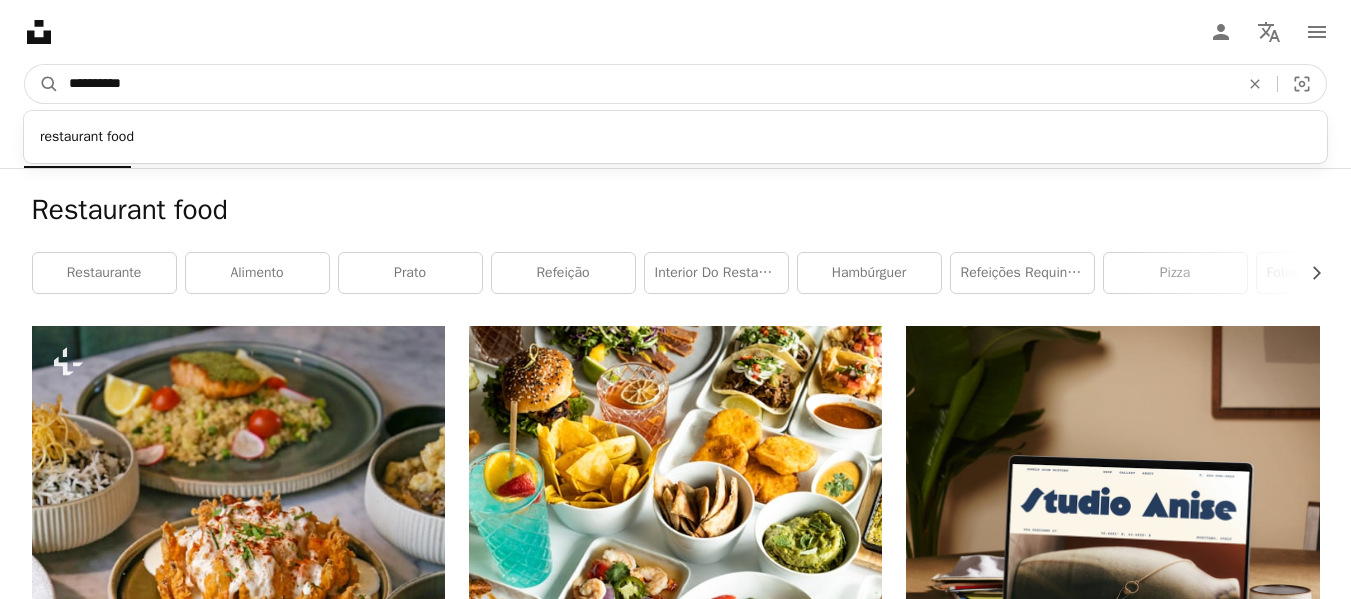 click on "A magnifying glass" at bounding box center [42, 84] 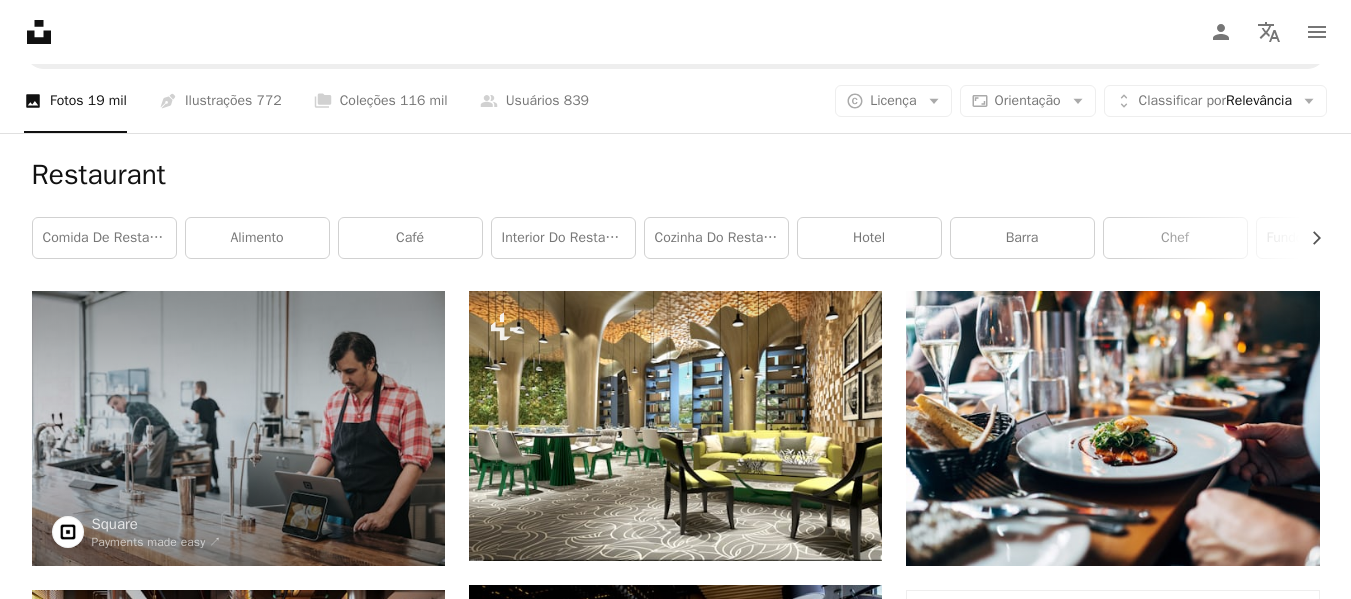 scroll, scrollTop: 0, scrollLeft: 0, axis: both 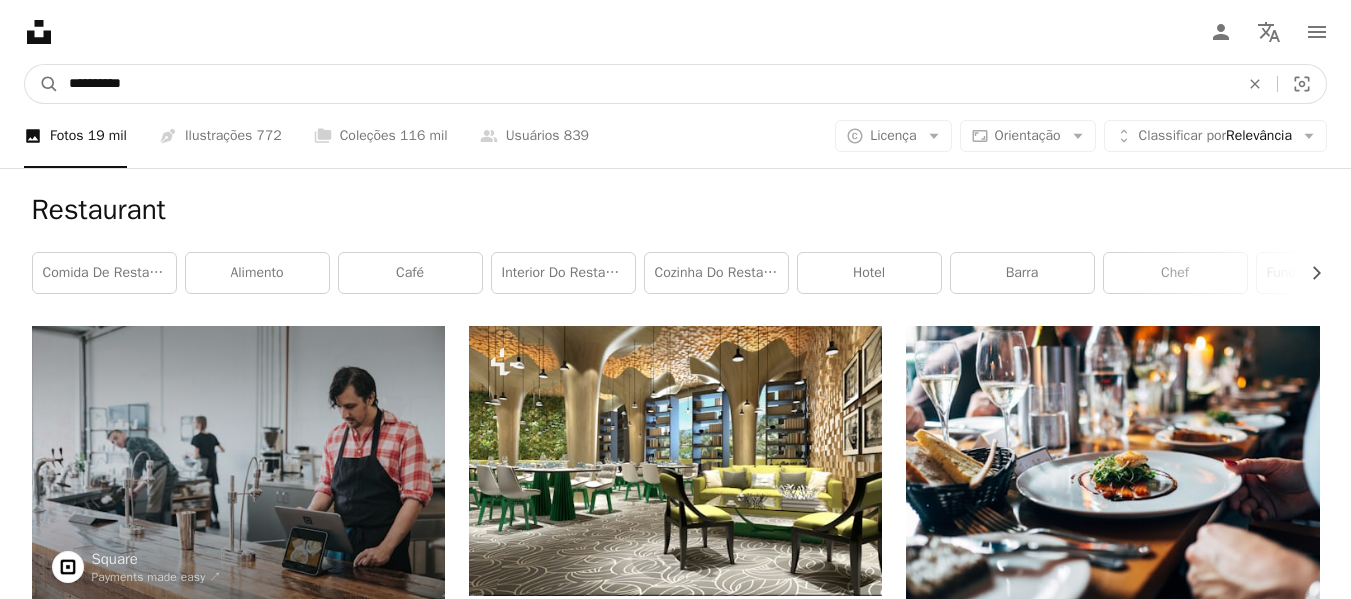 click on "**********" at bounding box center [646, 84] 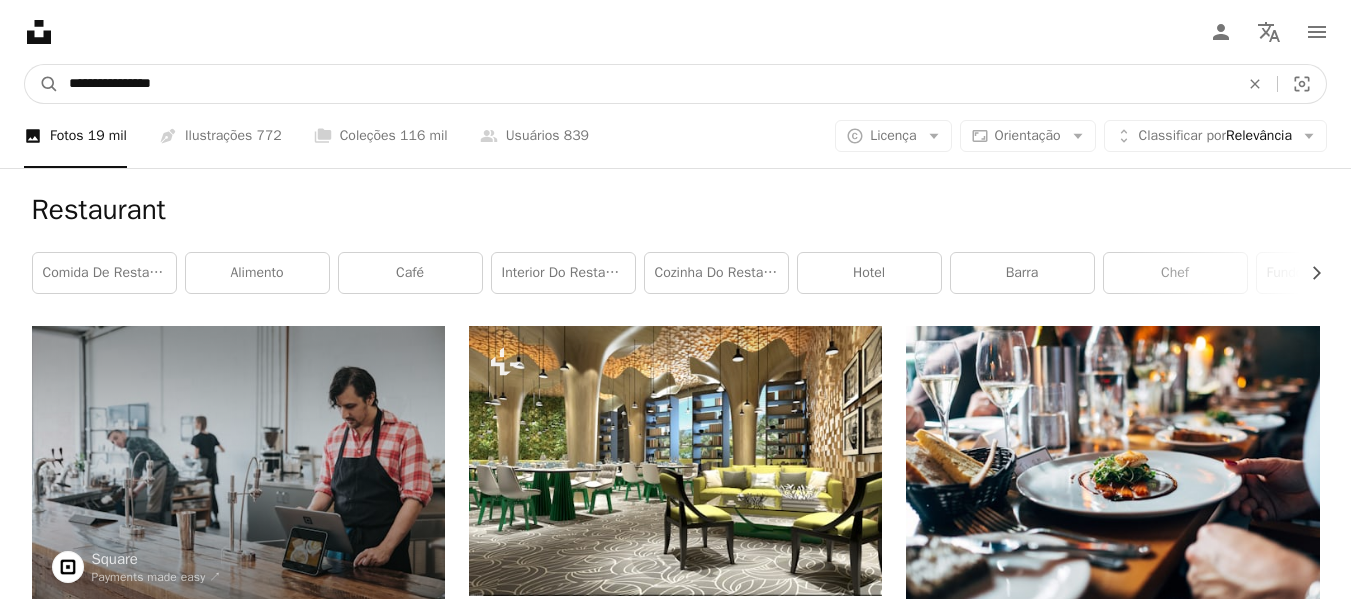 type on "**********" 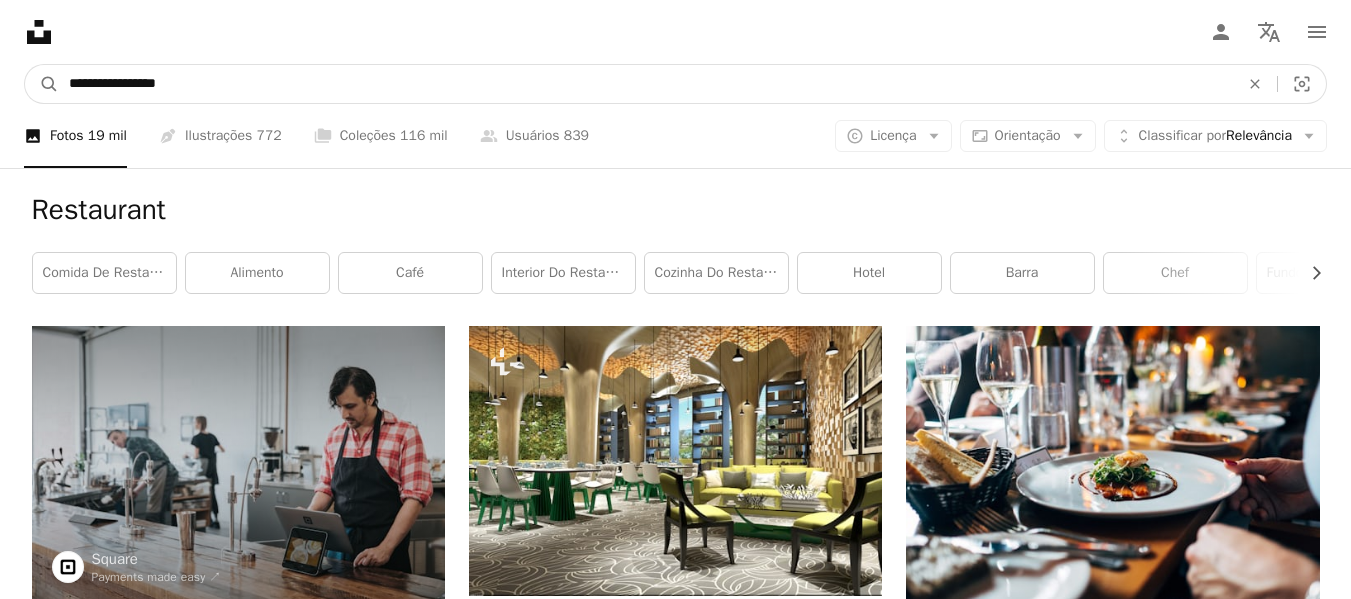 click on "A magnifying glass" at bounding box center [42, 84] 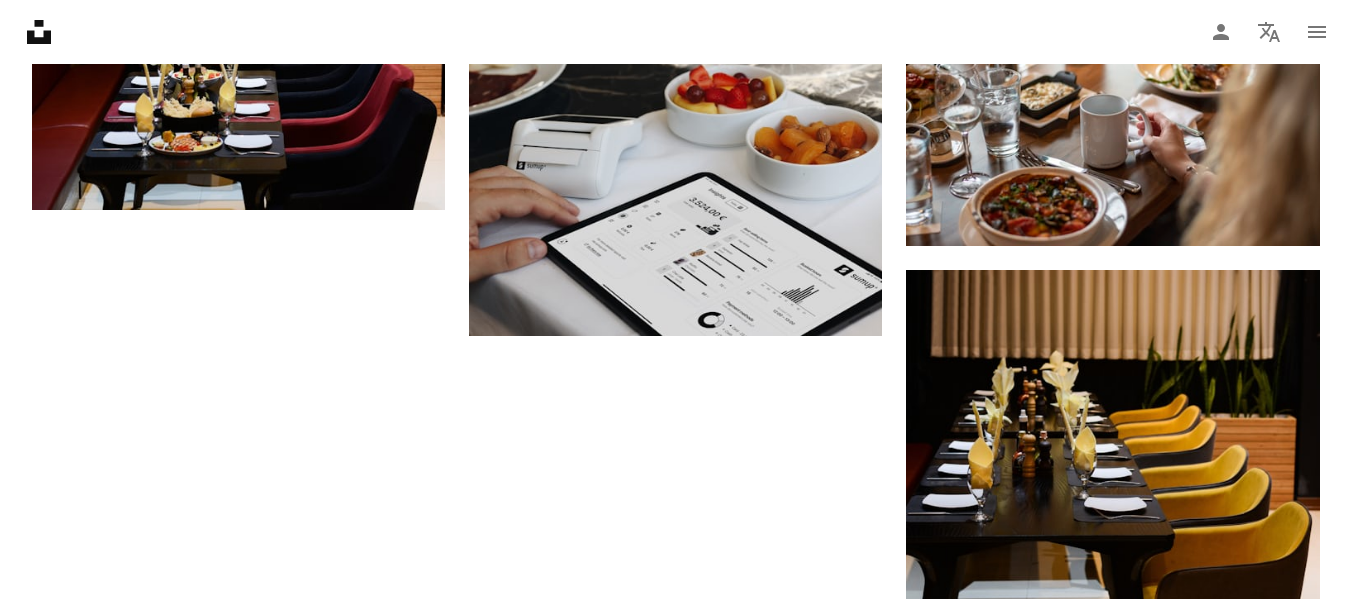 scroll, scrollTop: 2984, scrollLeft: 0, axis: vertical 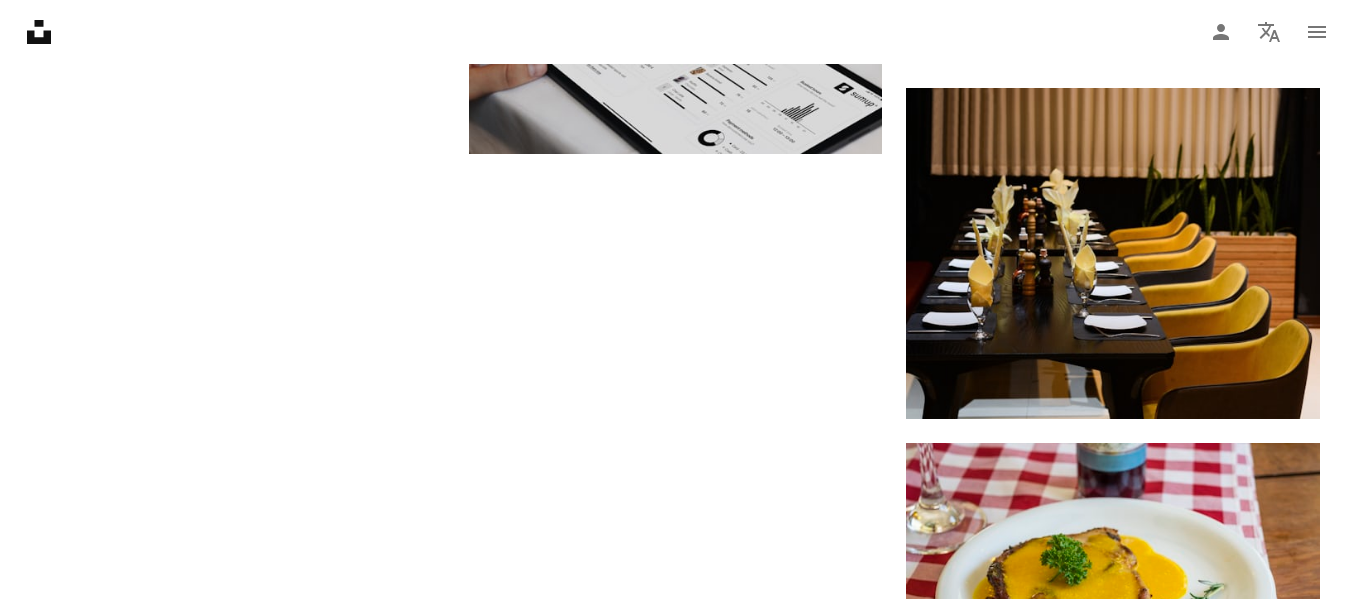 click on "Carregar mais" at bounding box center (676, 1539) 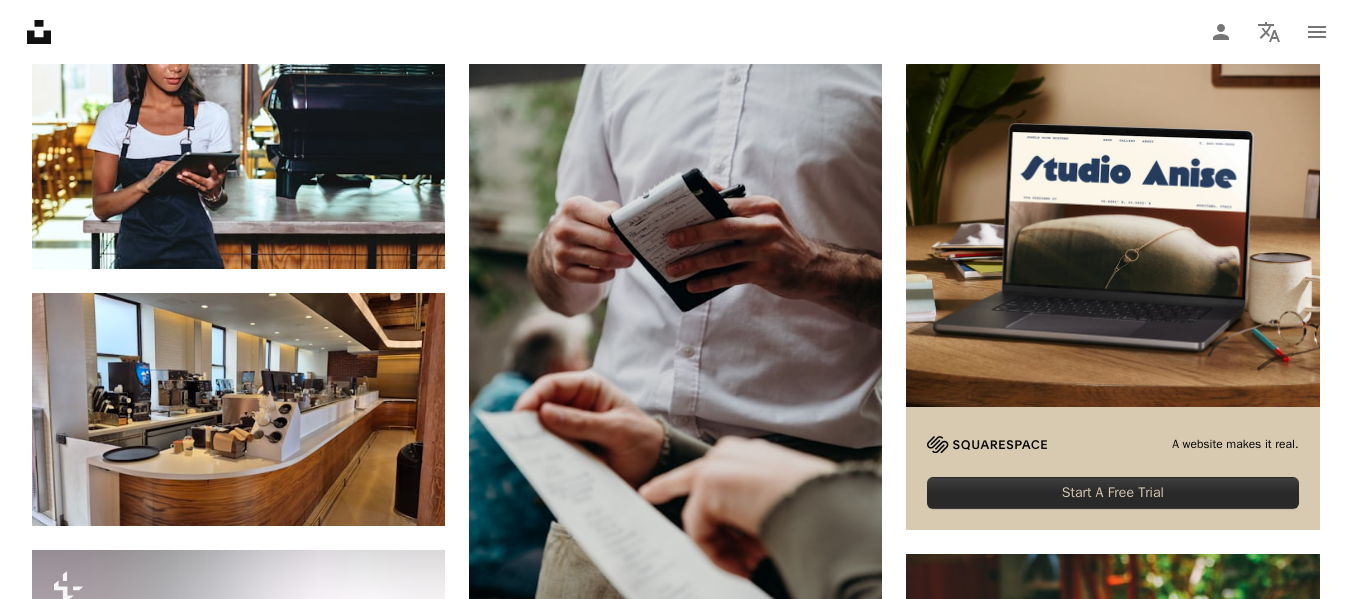 scroll, scrollTop: 0, scrollLeft: 0, axis: both 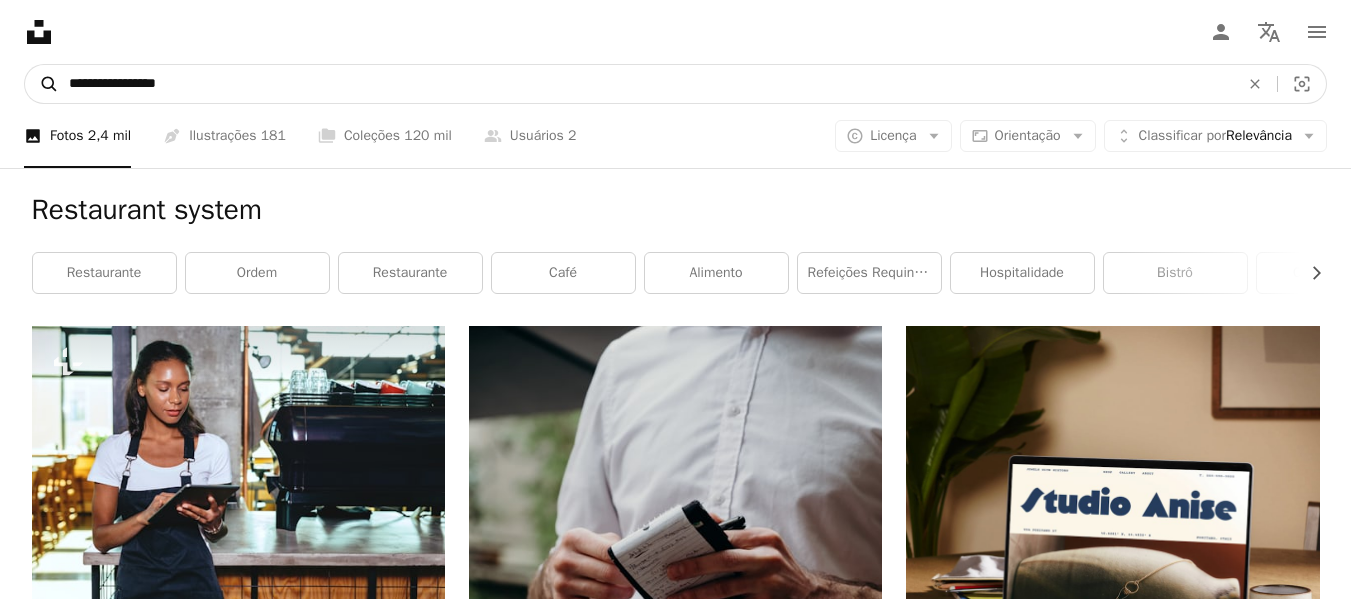 drag, startPoint x: 239, startPoint y: 85, endPoint x: 47, endPoint y: 85, distance: 192 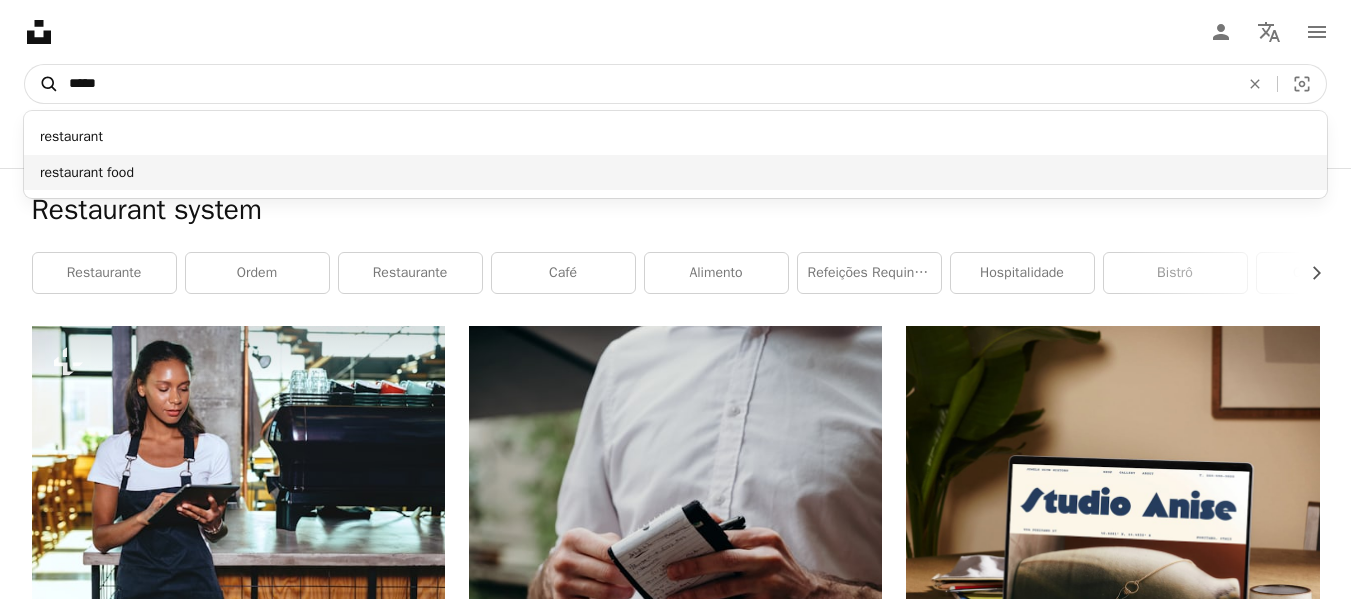 type on "*****" 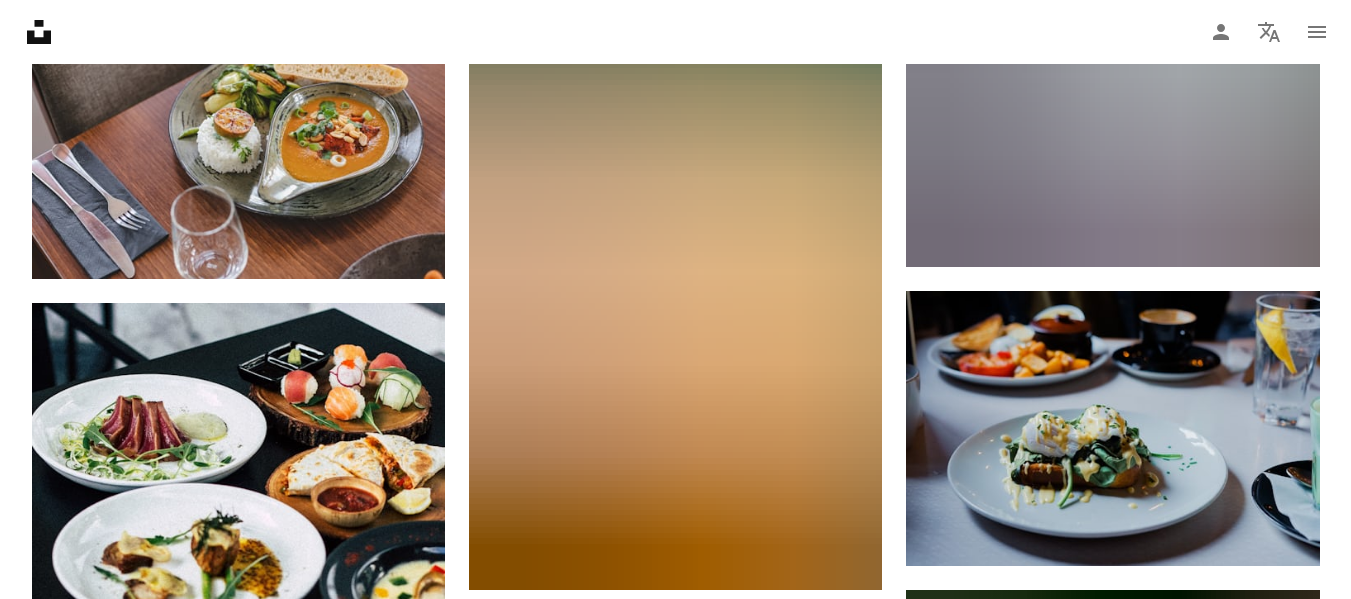 scroll, scrollTop: 11600, scrollLeft: 0, axis: vertical 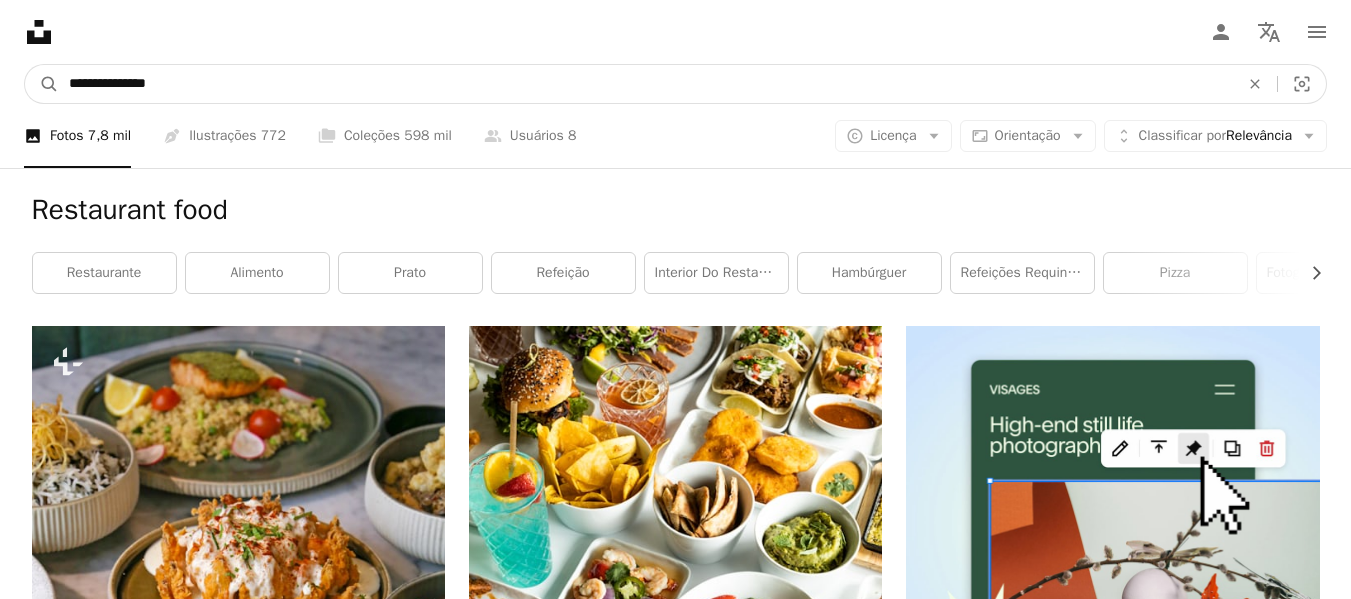 click on "**********" at bounding box center (646, 84) 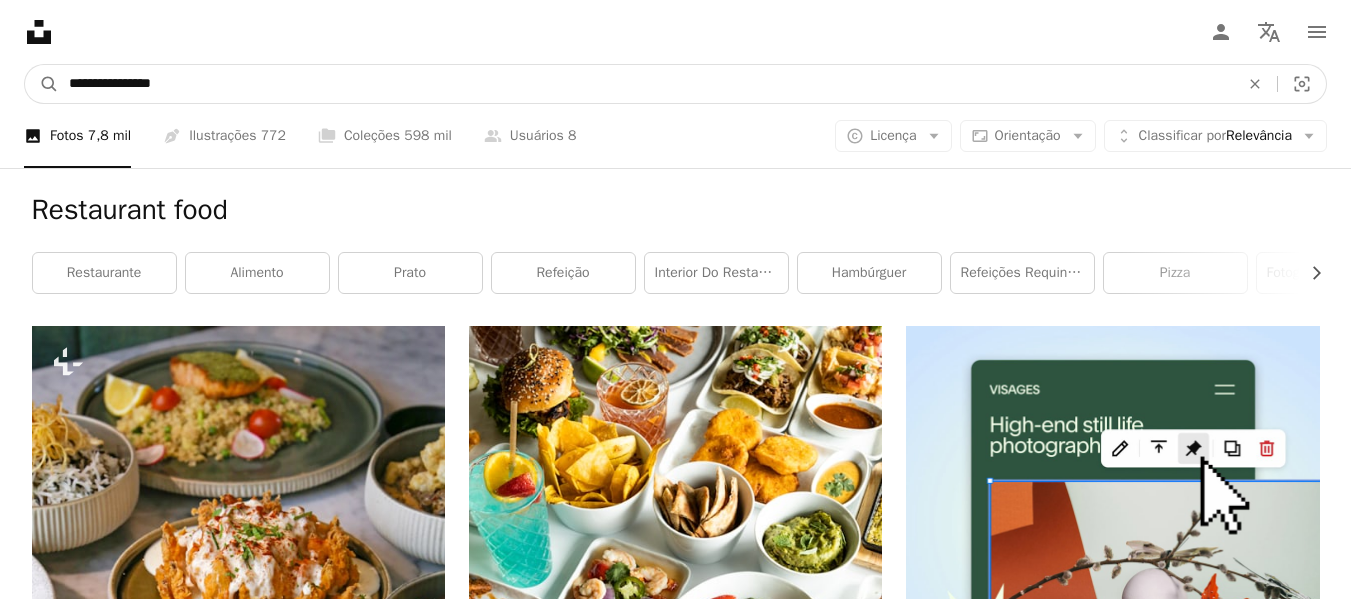 type on "**********" 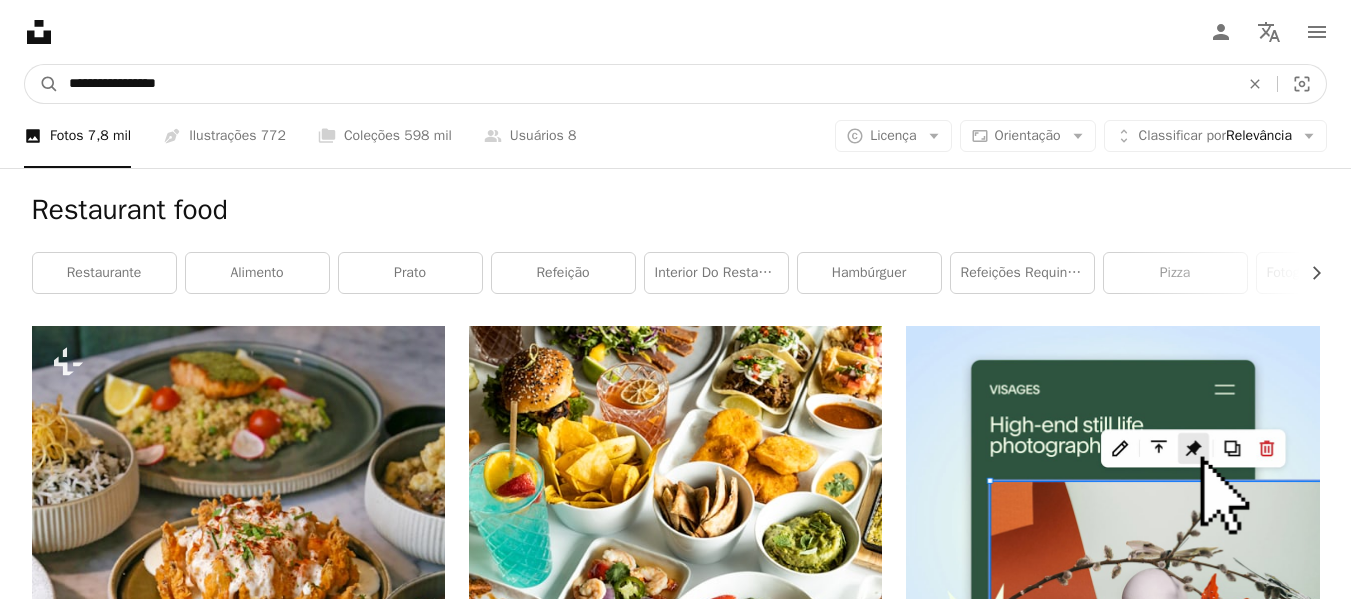 click on "A magnifying glass" at bounding box center [42, 84] 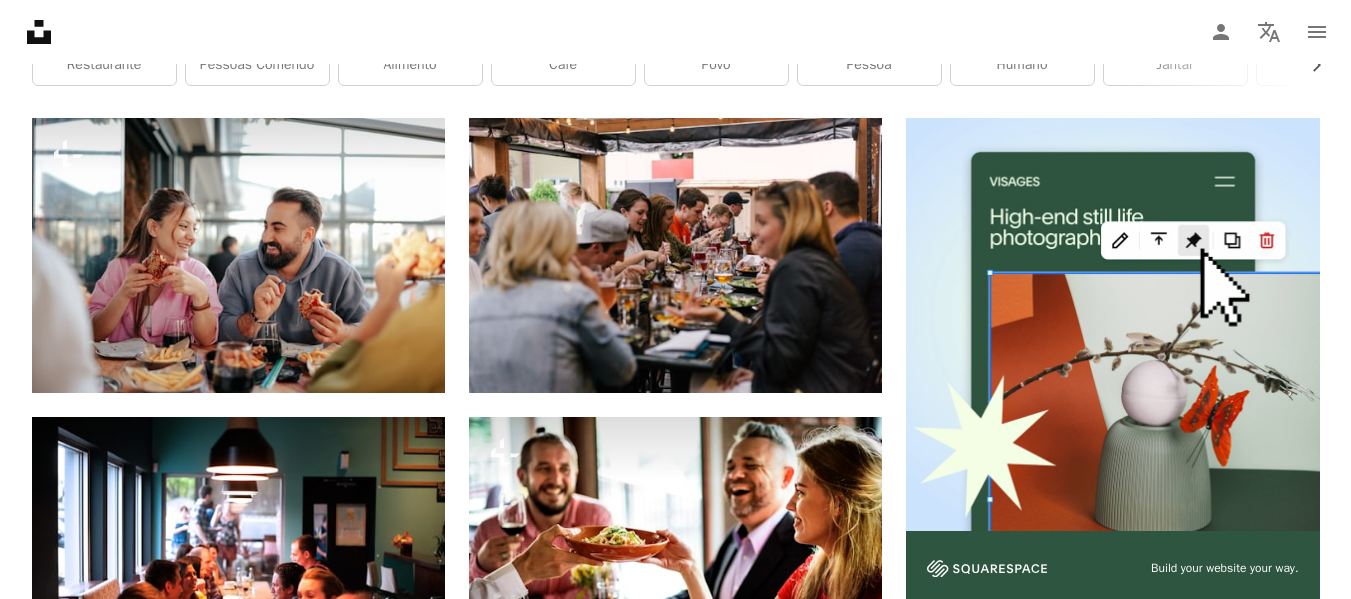 scroll, scrollTop: 0, scrollLeft: 0, axis: both 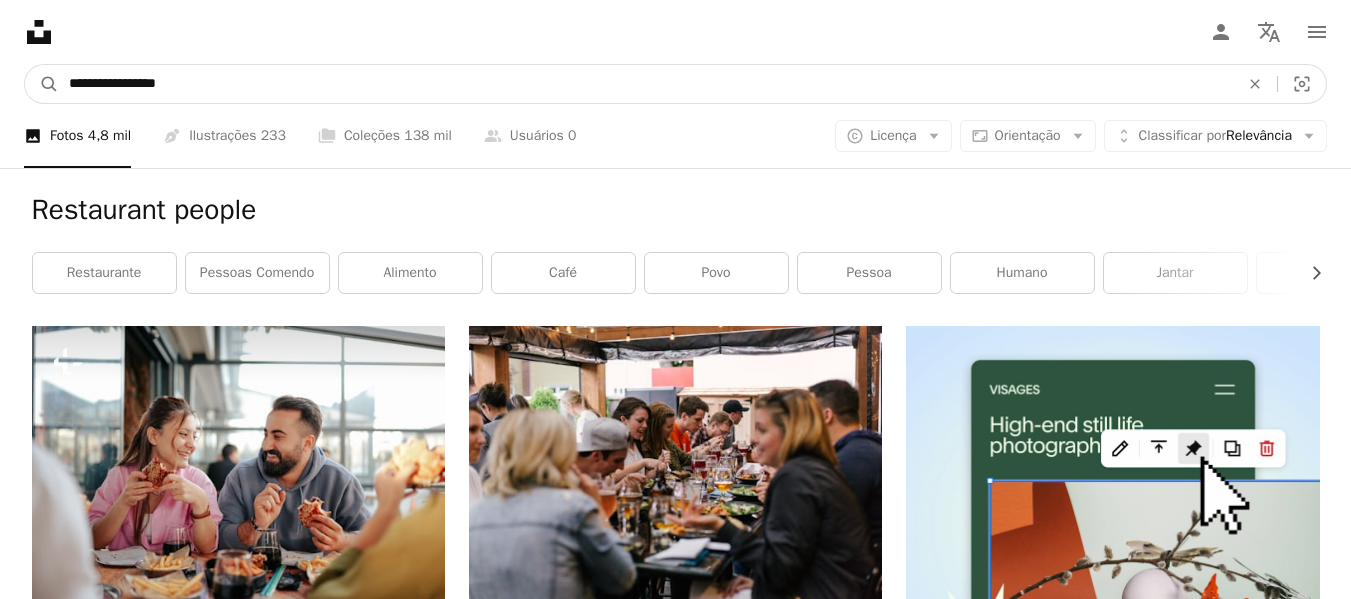 click on "**********" at bounding box center [646, 84] 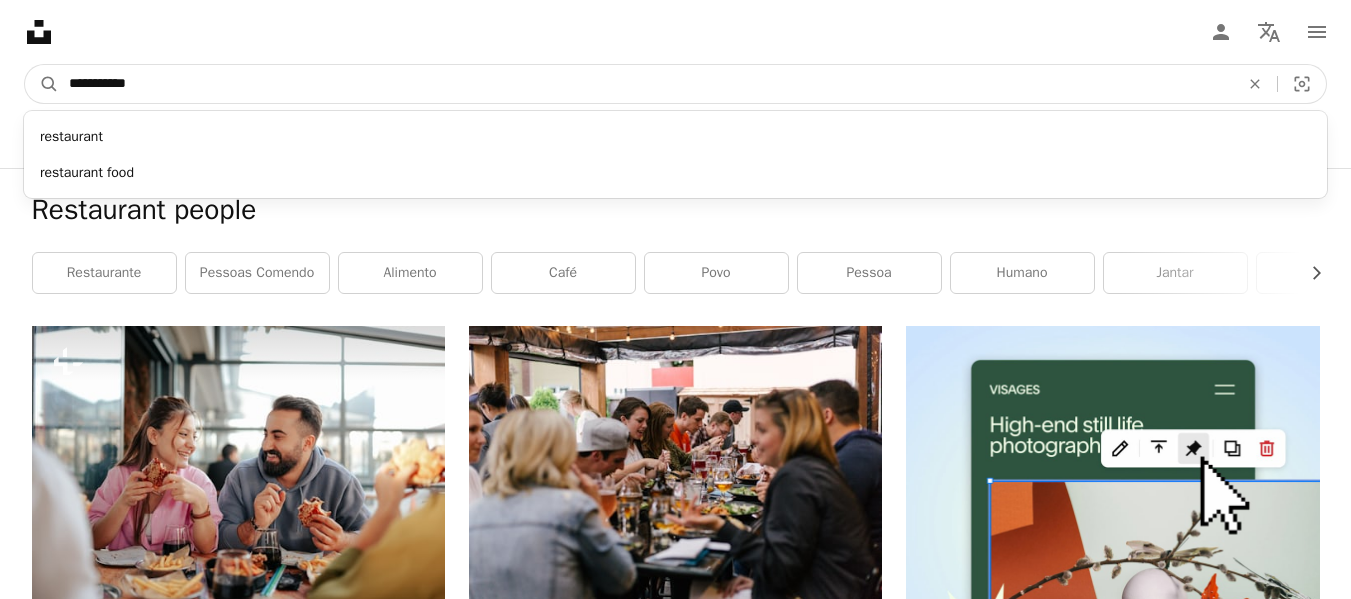 type on "**********" 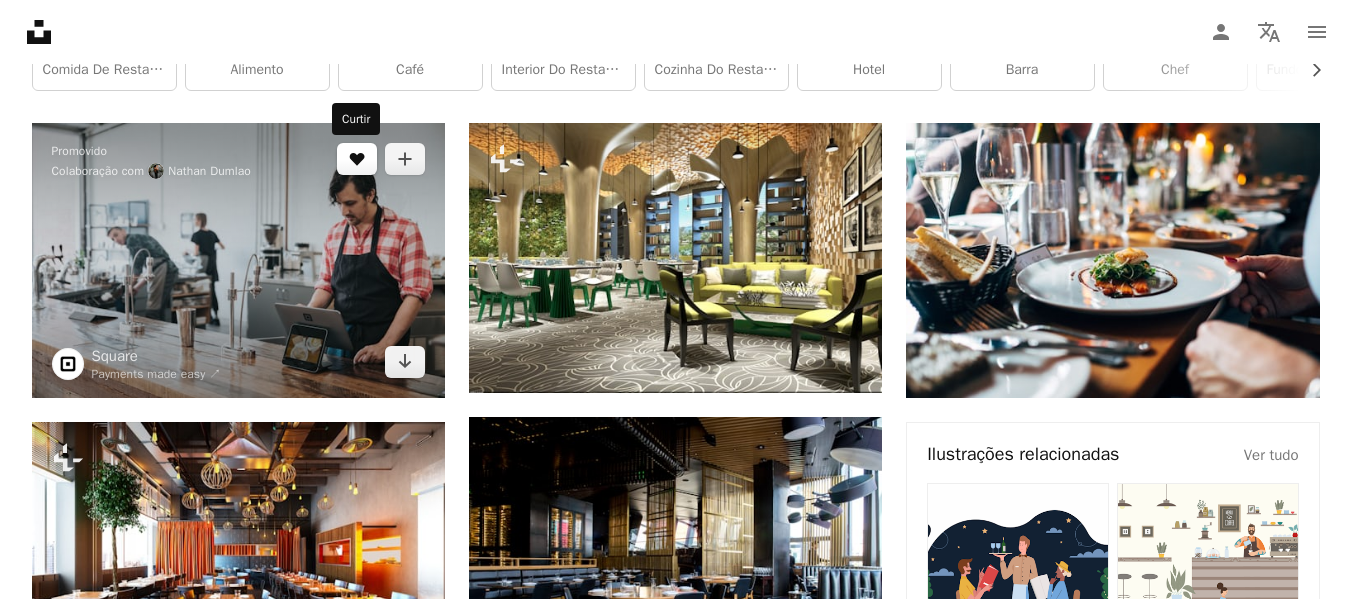 scroll, scrollTop: 0, scrollLeft: 0, axis: both 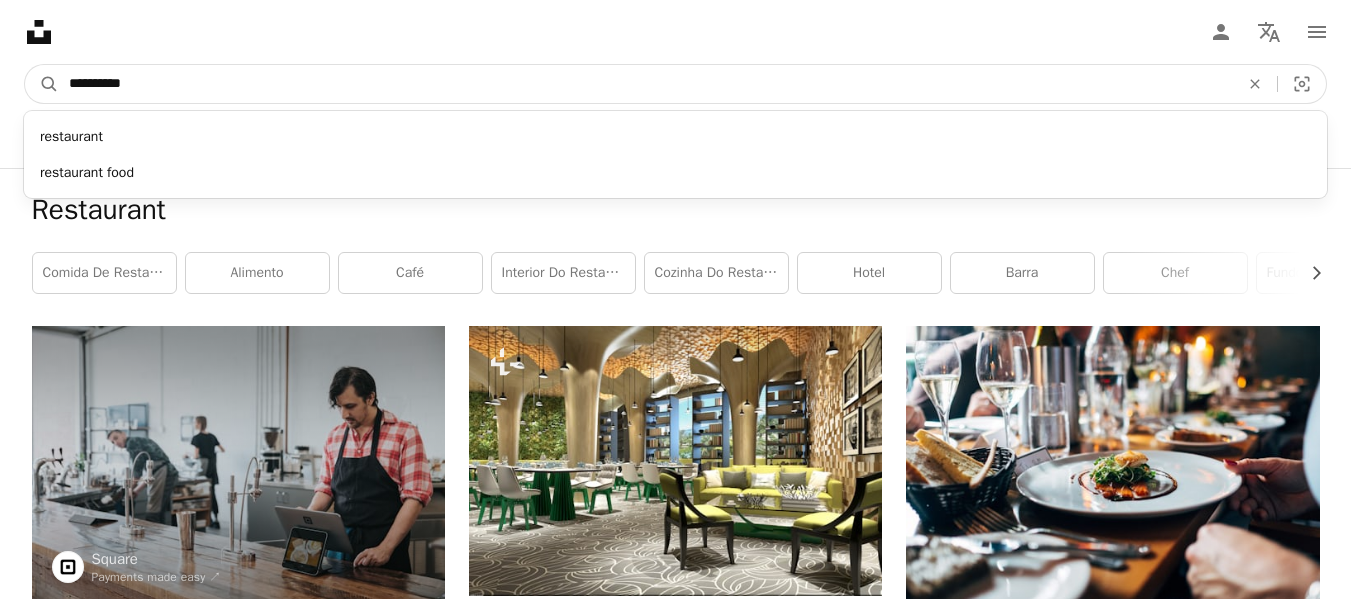 drag, startPoint x: 284, startPoint y: 87, endPoint x: 256, endPoint y: 95, distance: 29.12044 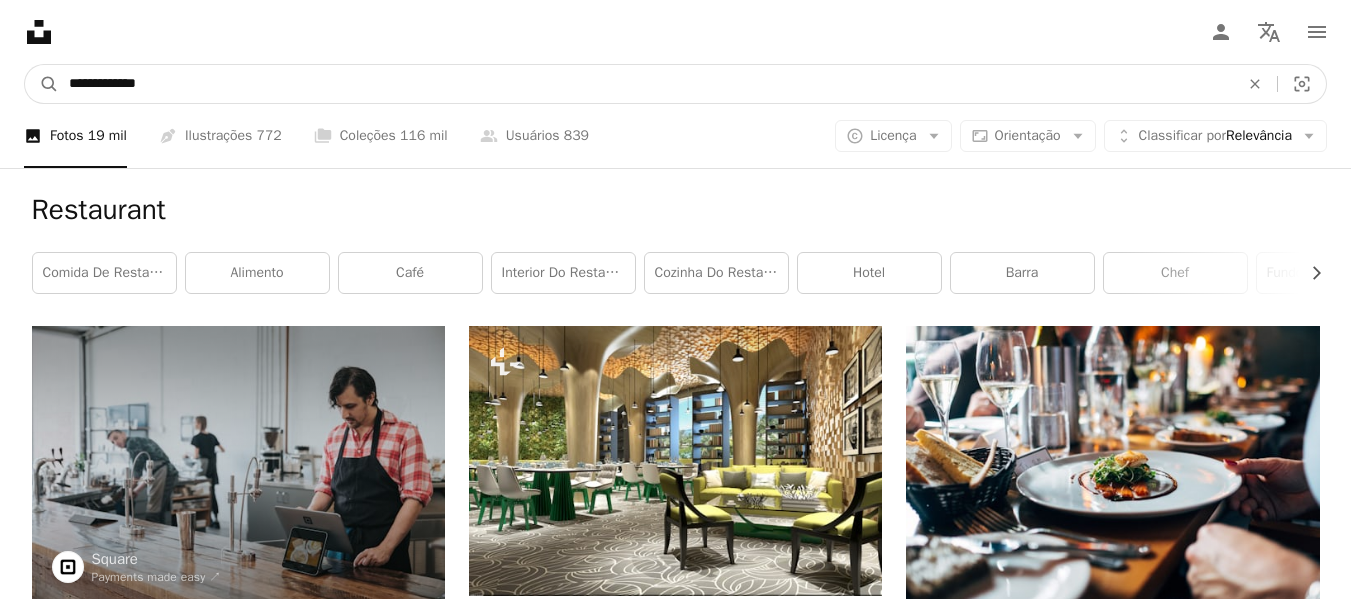 type on "**********" 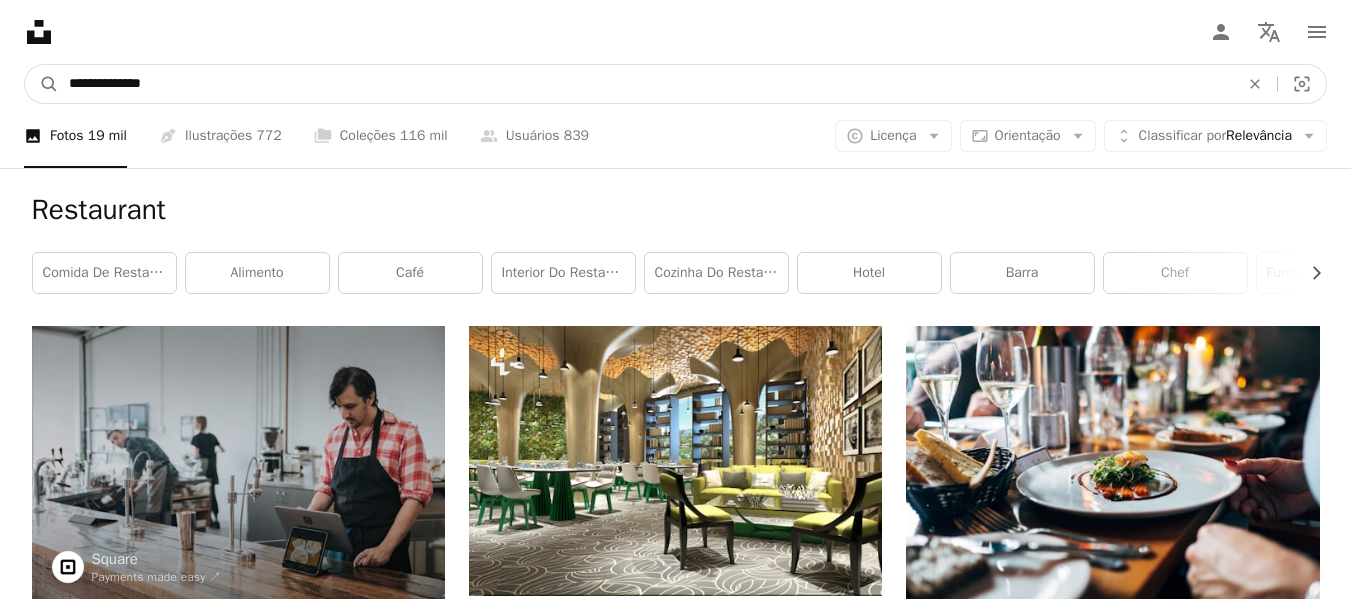 click on "A magnifying glass" at bounding box center [42, 84] 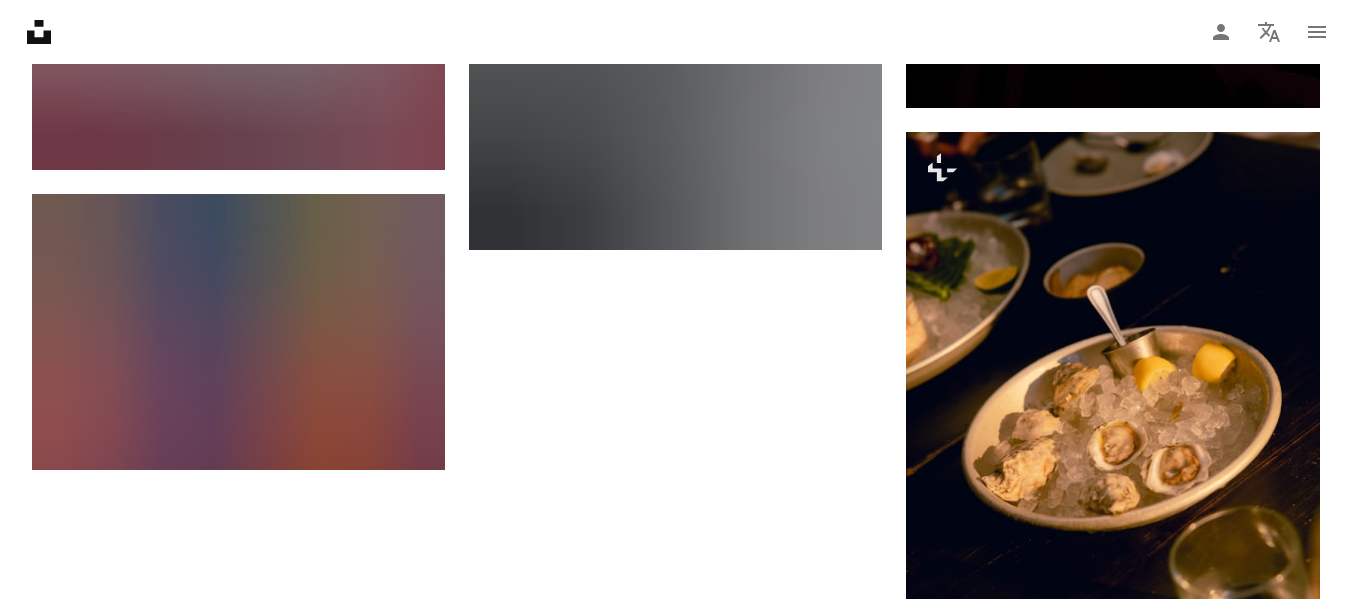 scroll, scrollTop: 3100, scrollLeft: 0, axis: vertical 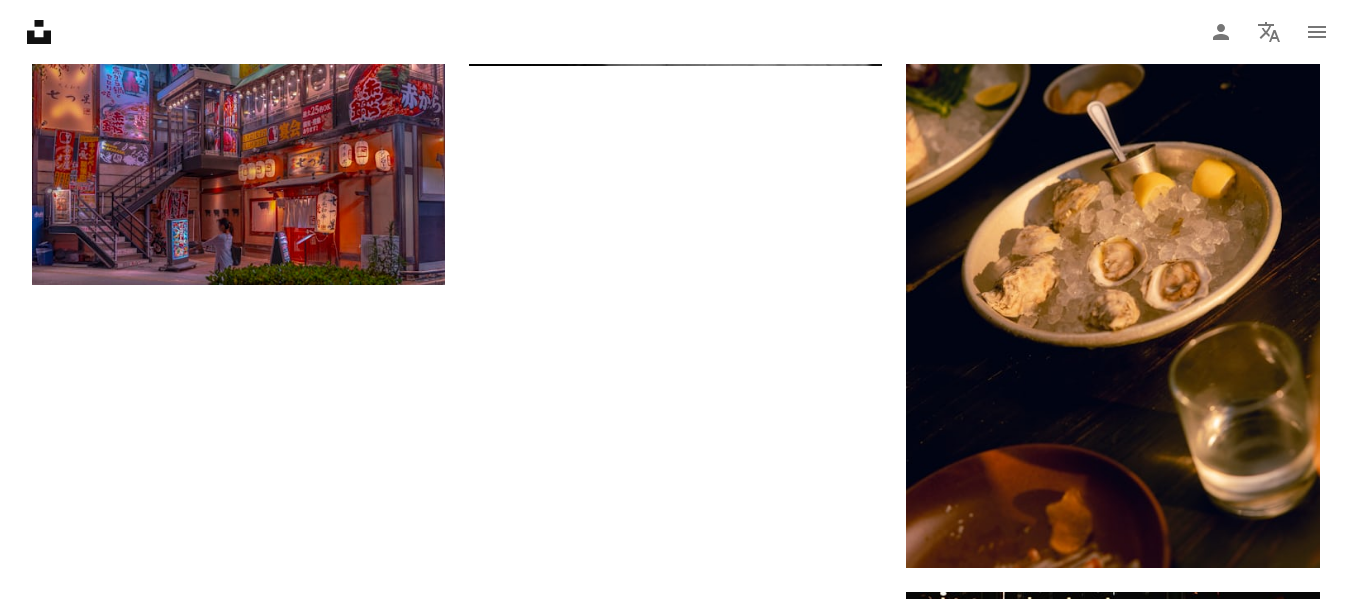 click on "Carregar mais" at bounding box center [676, 1669] 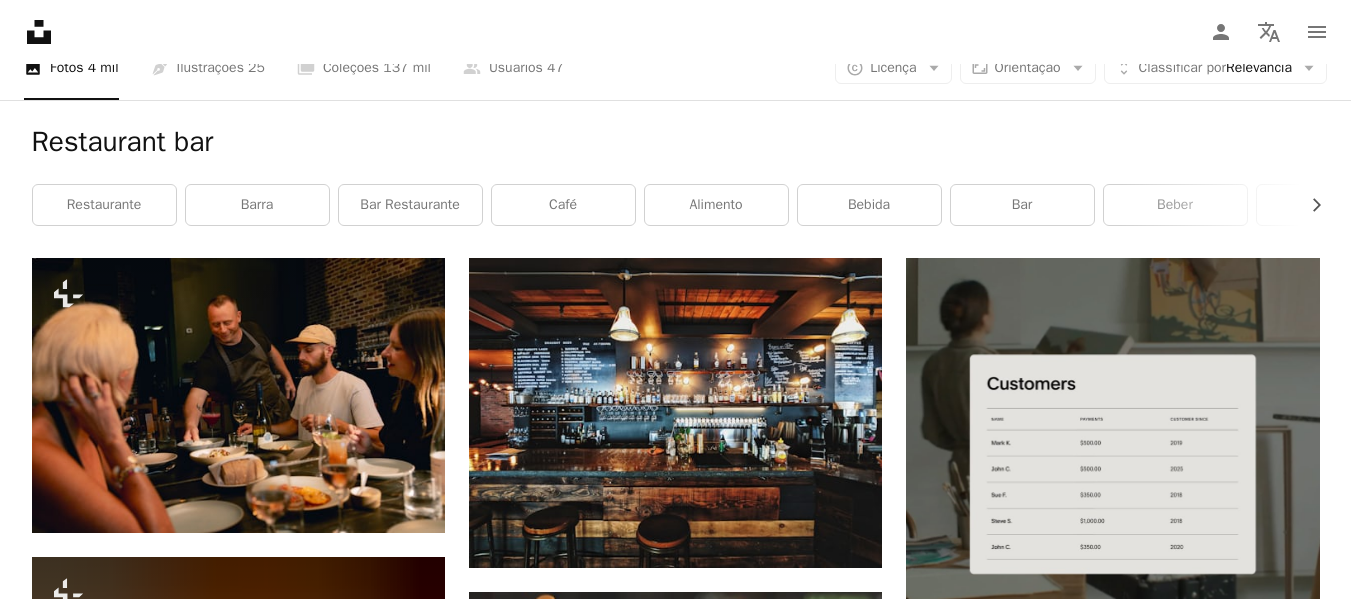 scroll, scrollTop: 0, scrollLeft: 0, axis: both 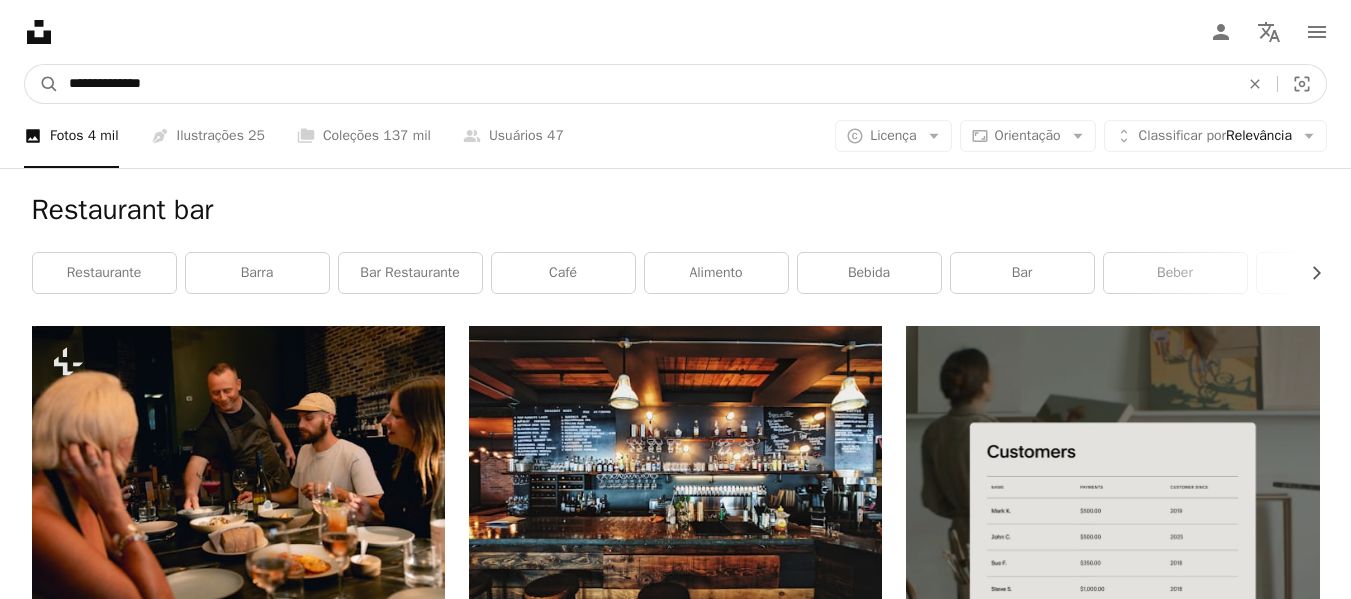 click on "**********" at bounding box center (646, 84) 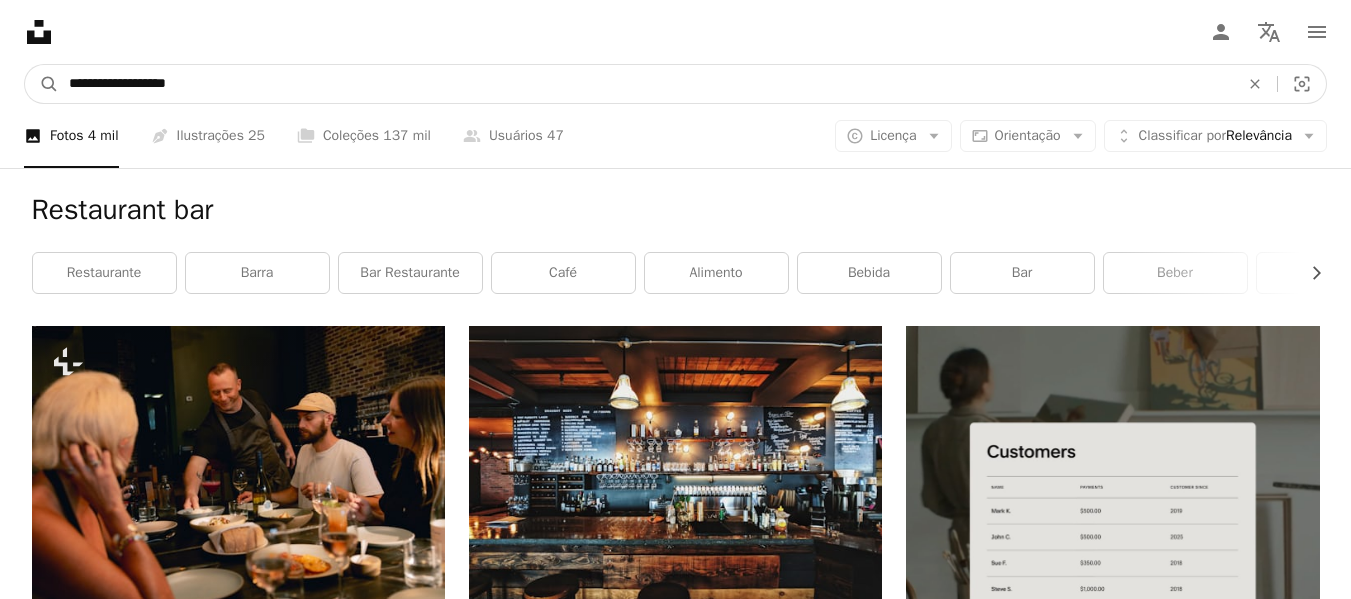 type on "**********" 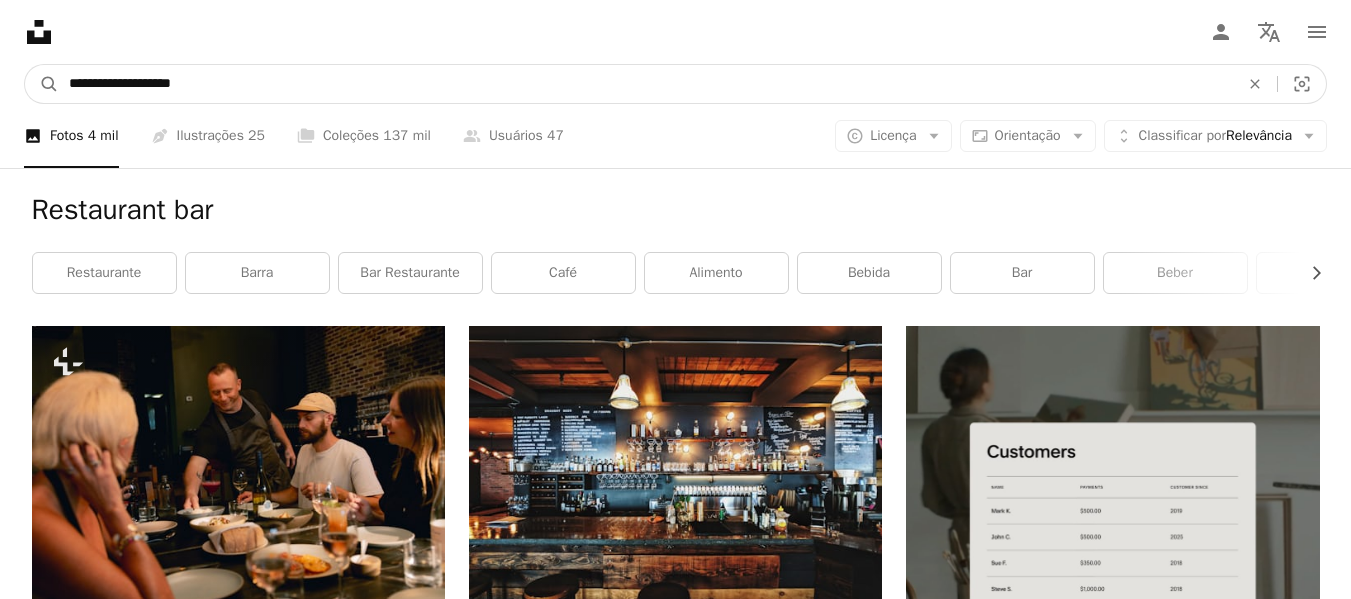 click on "A magnifying glass" at bounding box center [42, 84] 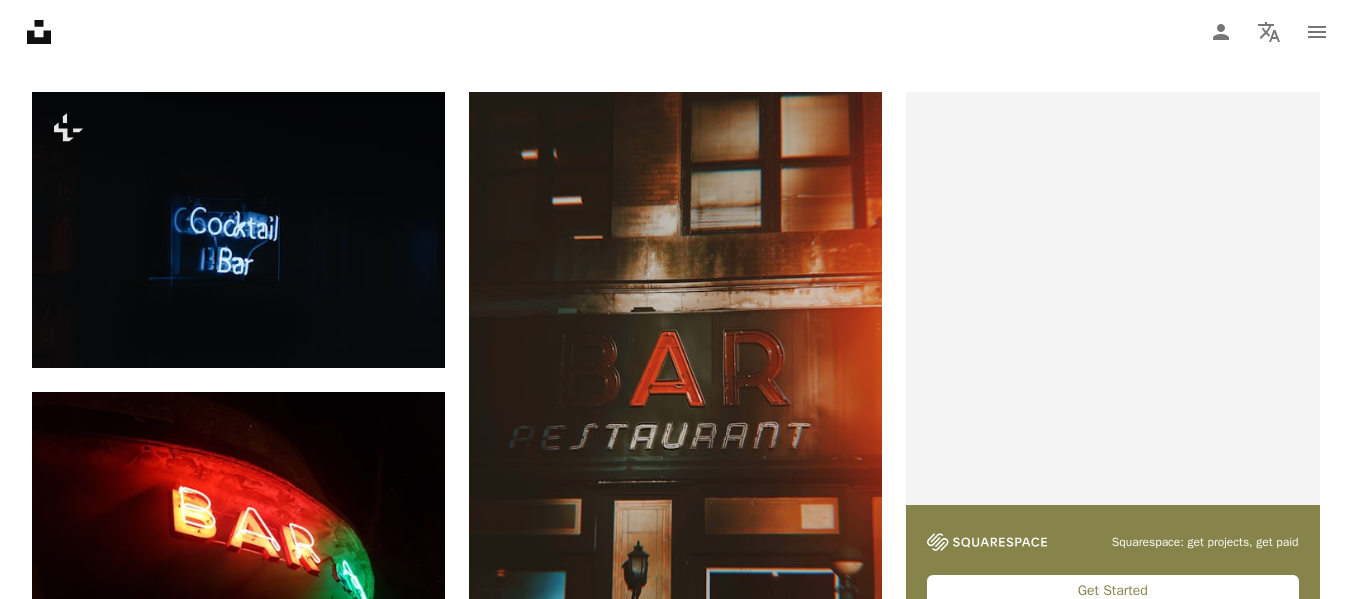 scroll, scrollTop: 0, scrollLeft: 0, axis: both 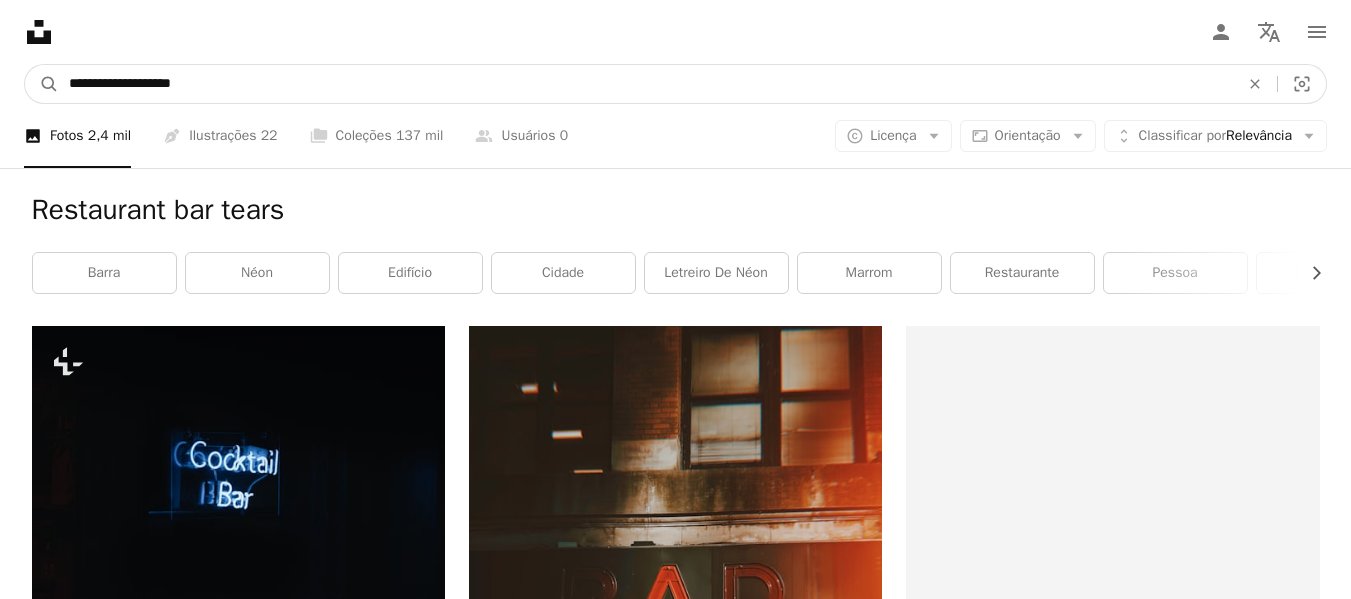drag, startPoint x: 134, startPoint y: 82, endPoint x: 0, endPoint y: 83, distance: 134.00374 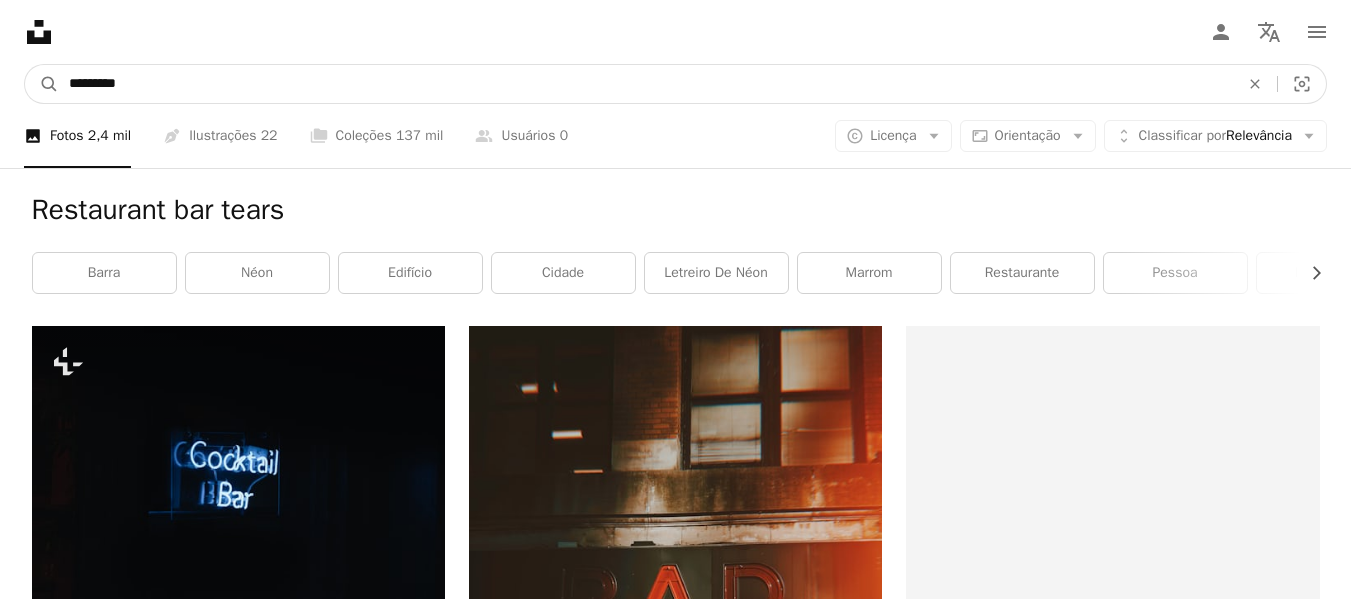 click on "A magnifying glass" at bounding box center (42, 84) 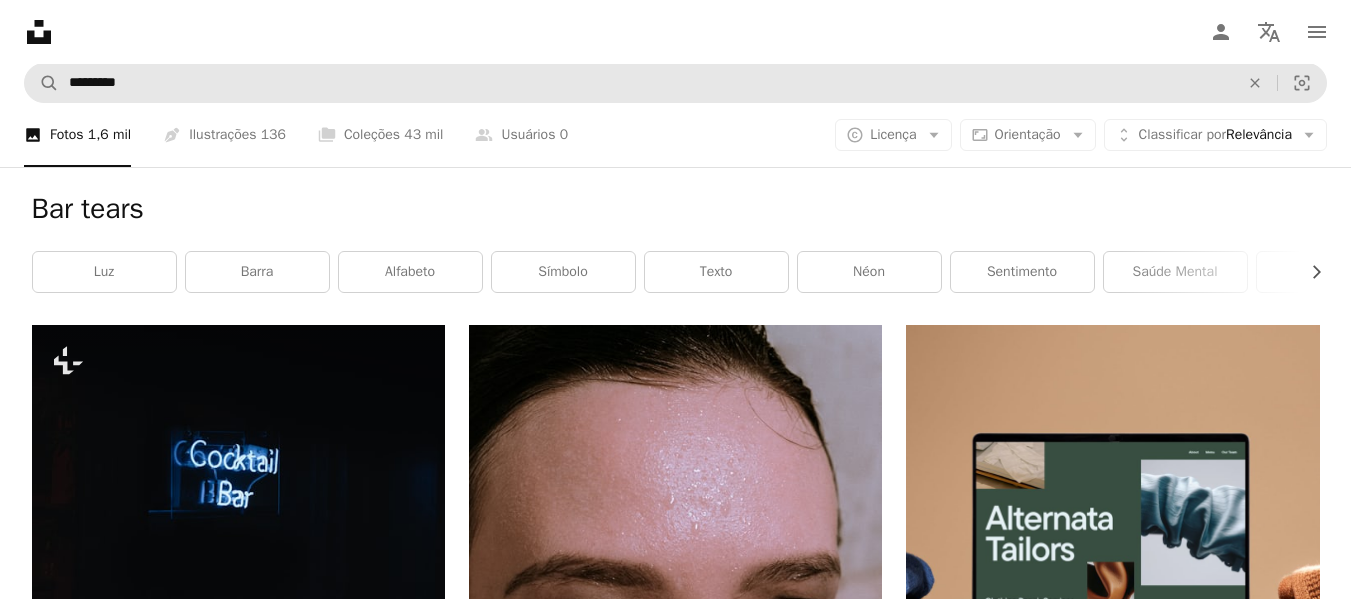 scroll, scrollTop: 0, scrollLeft: 0, axis: both 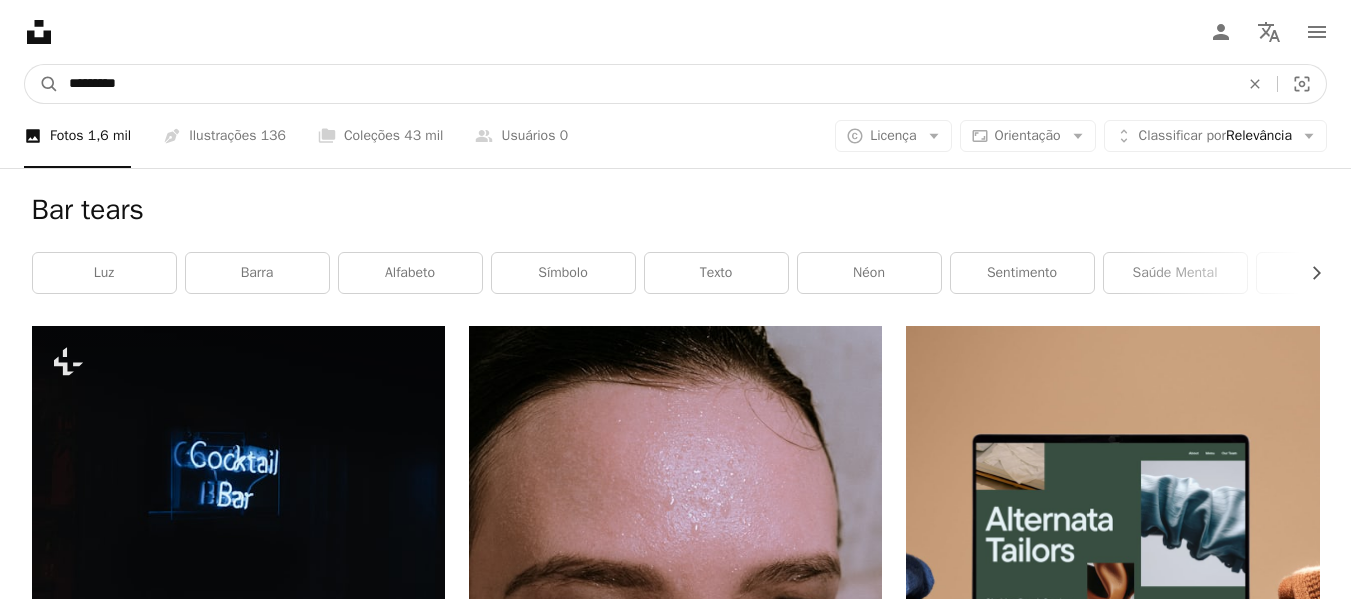 click on "*********" at bounding box center [646, 84] 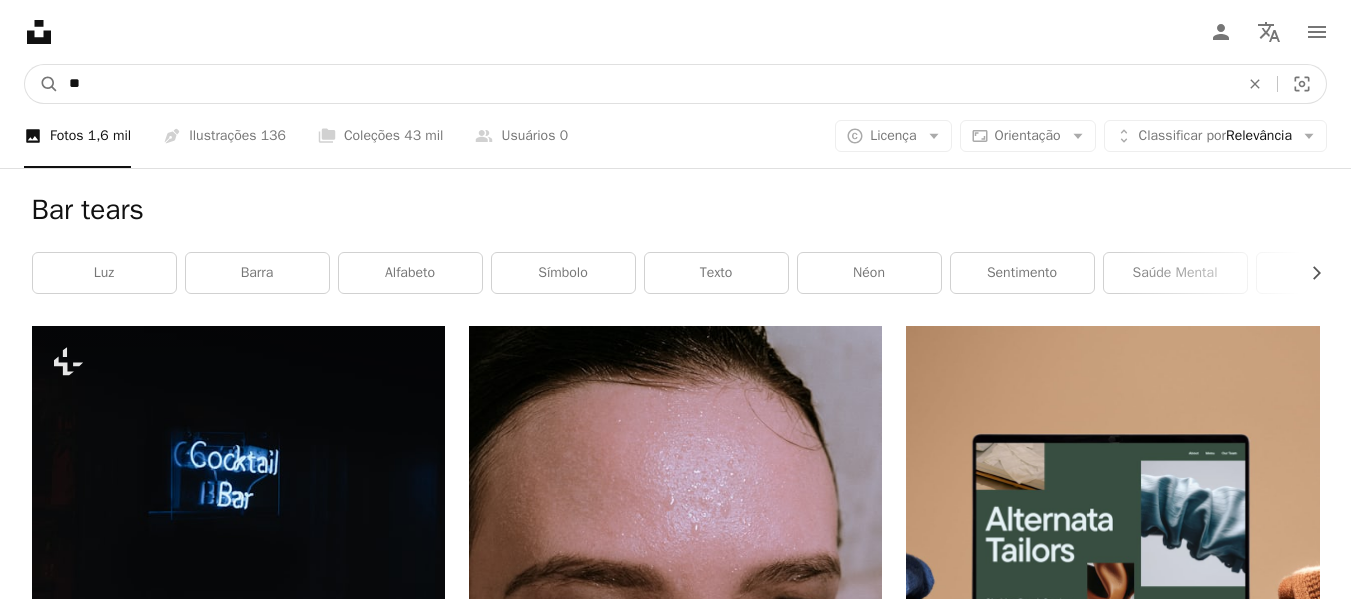 type on "*" 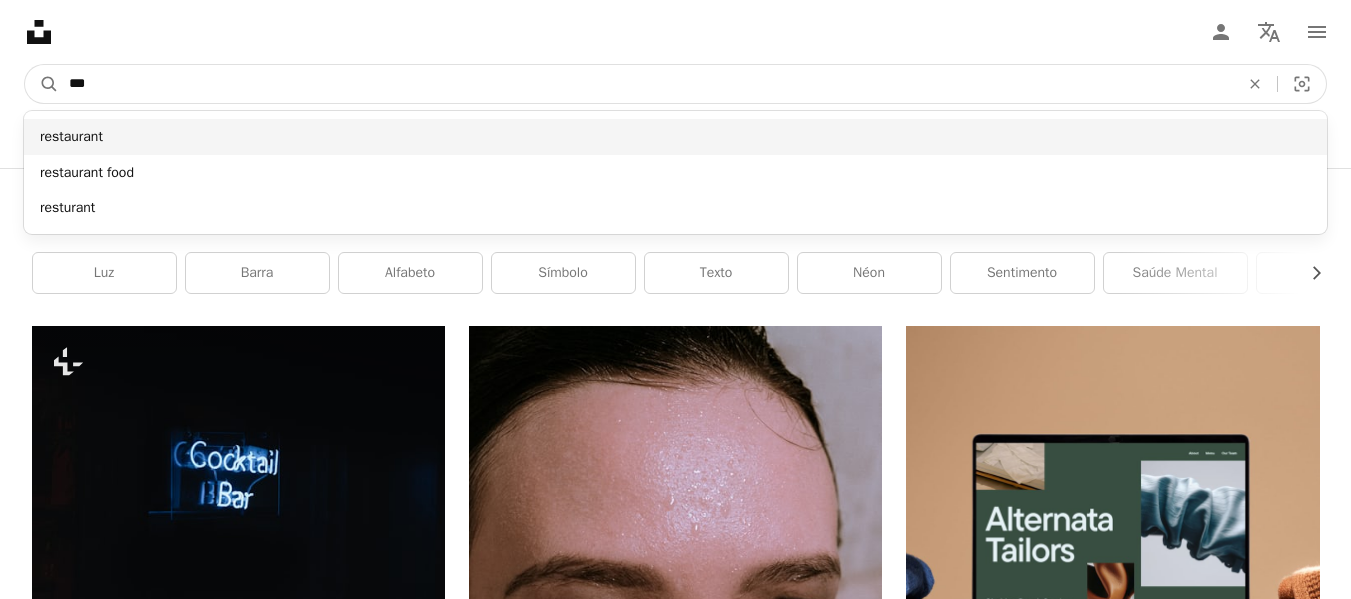 type on "***" 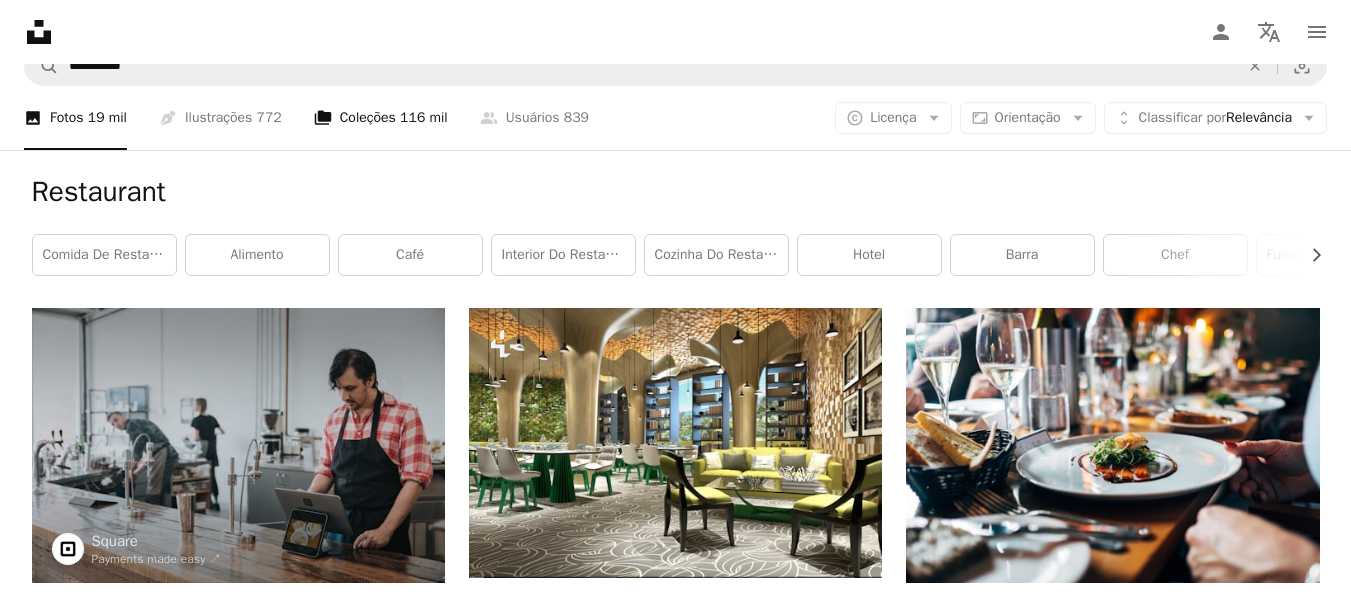 scroll, scrollTop: 0, scrollLeft: 0, axis: both 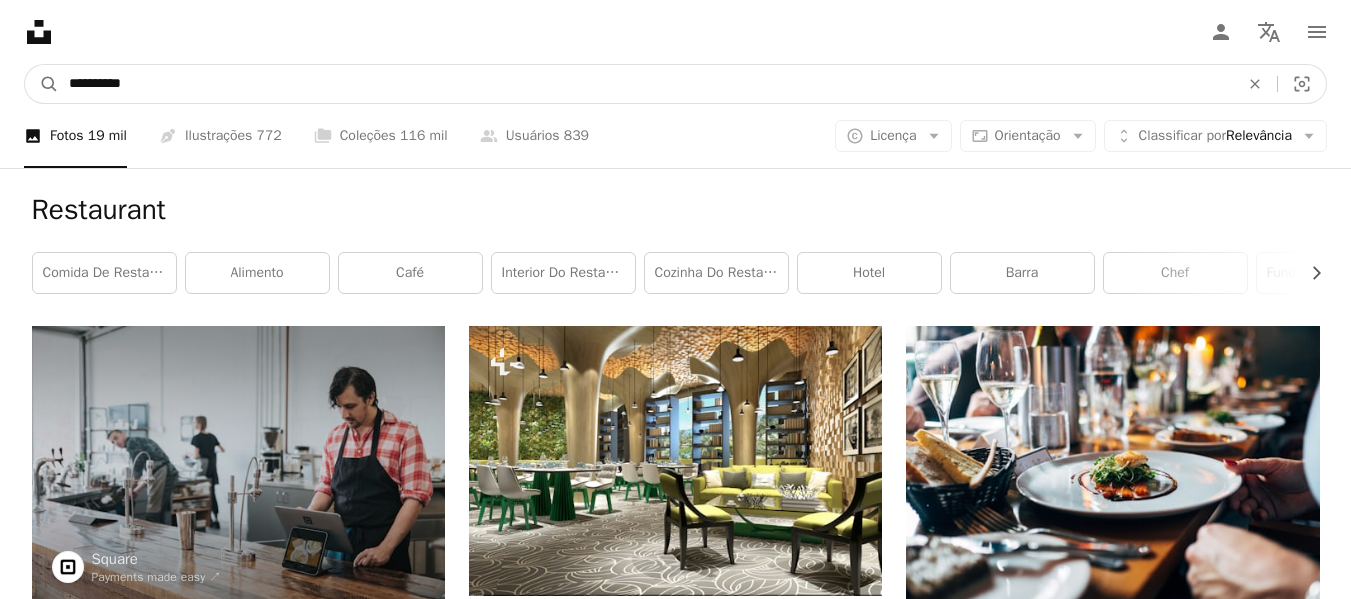 click on "**********" at bounding box center (646, 84) 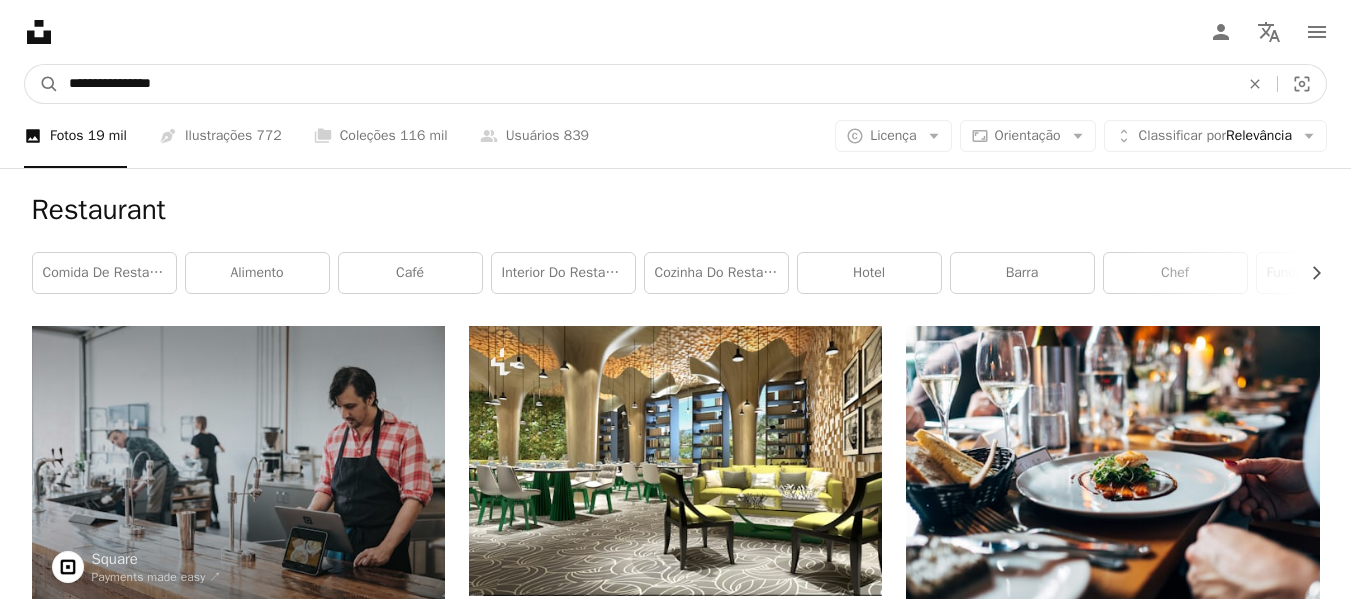 type on "**********" 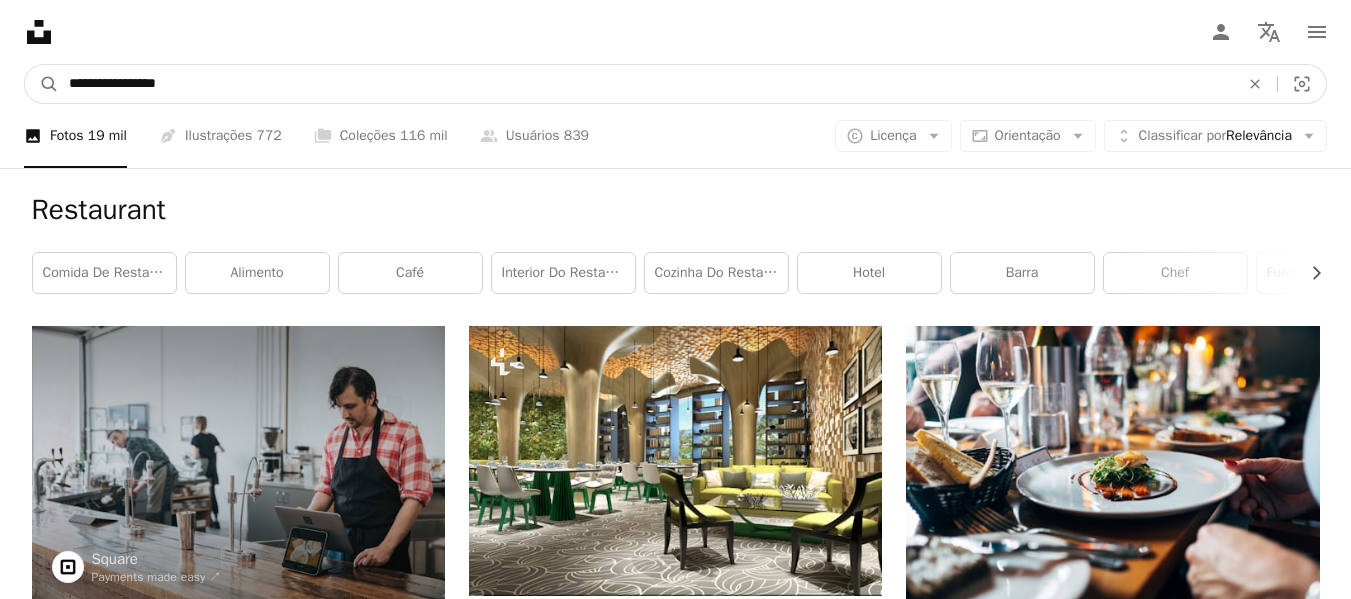 click on "A magnifying glass" at bounding box center [42, 84] 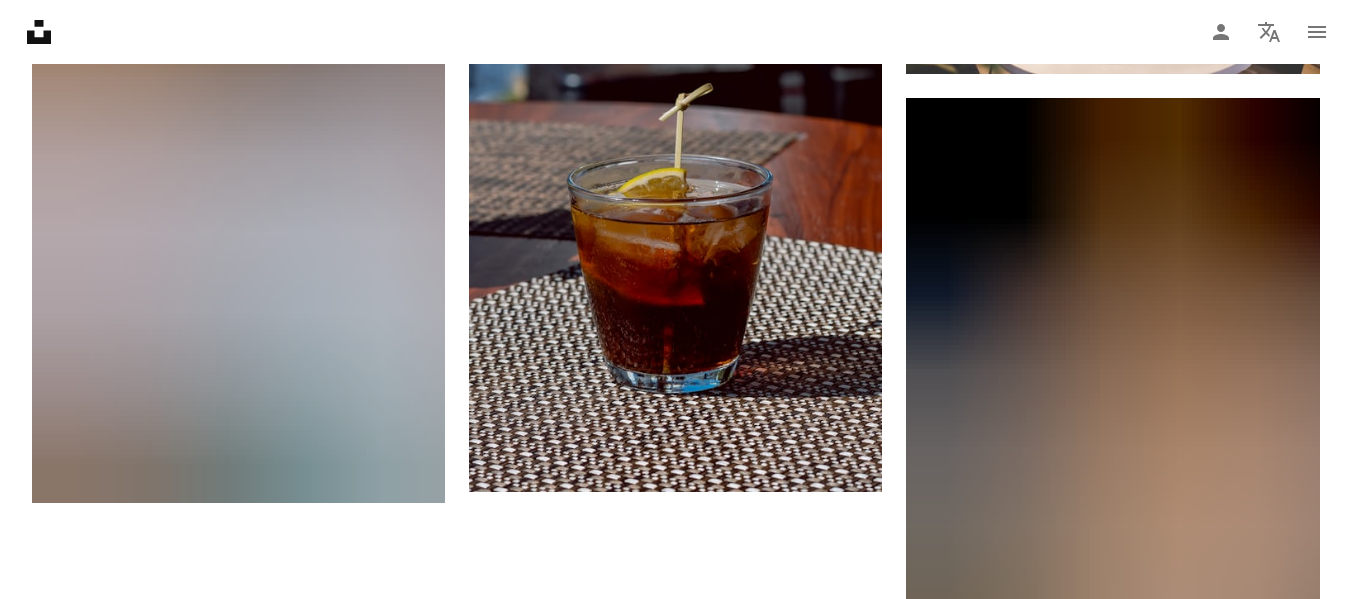 scroll, scrollTop: 3299, scrollLeft: 0, axis: vertical 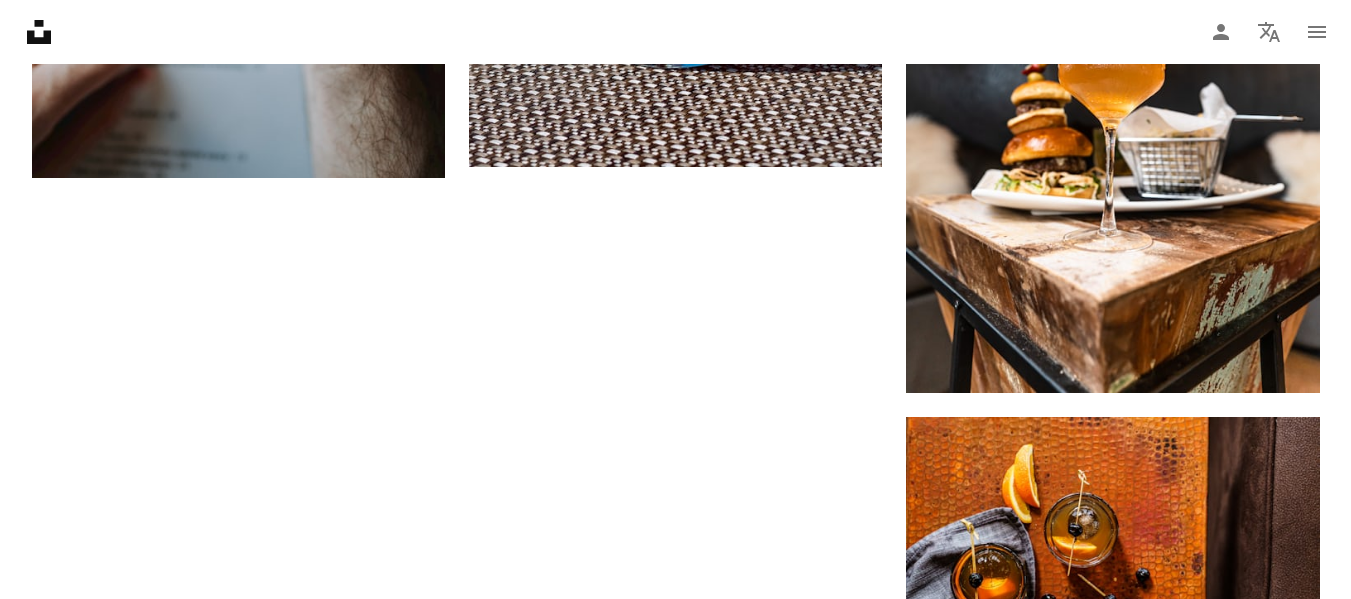 click on "Carregar mais" at bounding box center (676, 1494) 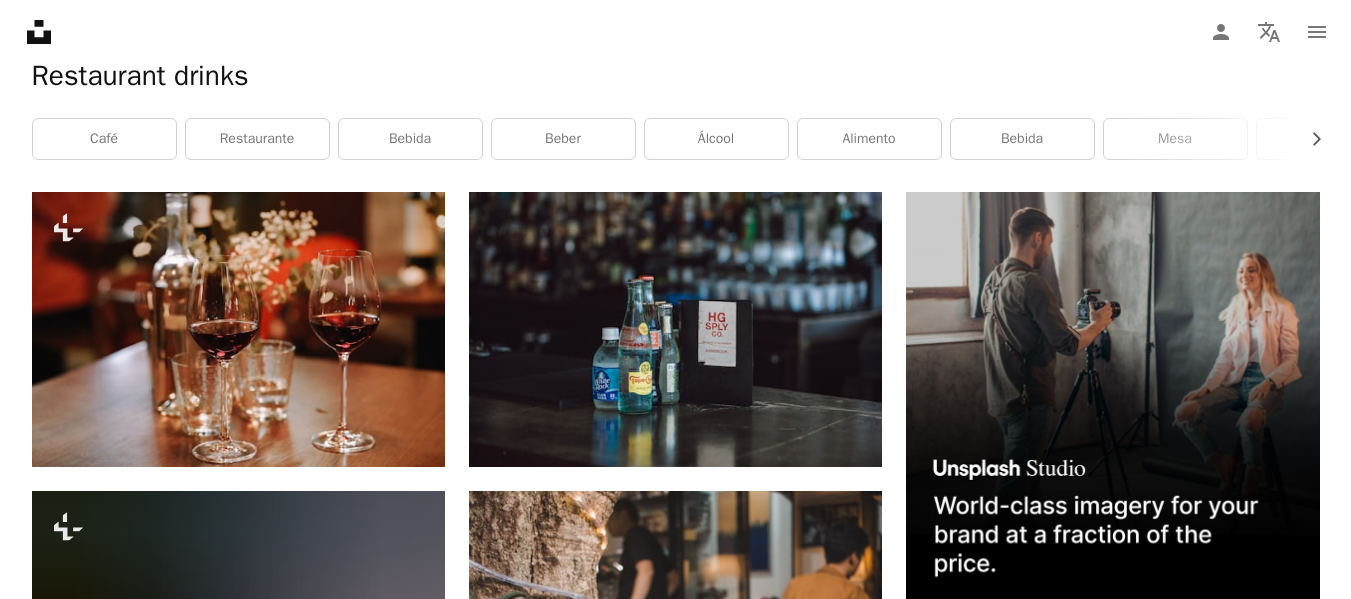 scroll, scrollTop: 0, scrollLeft: 0, axis: both 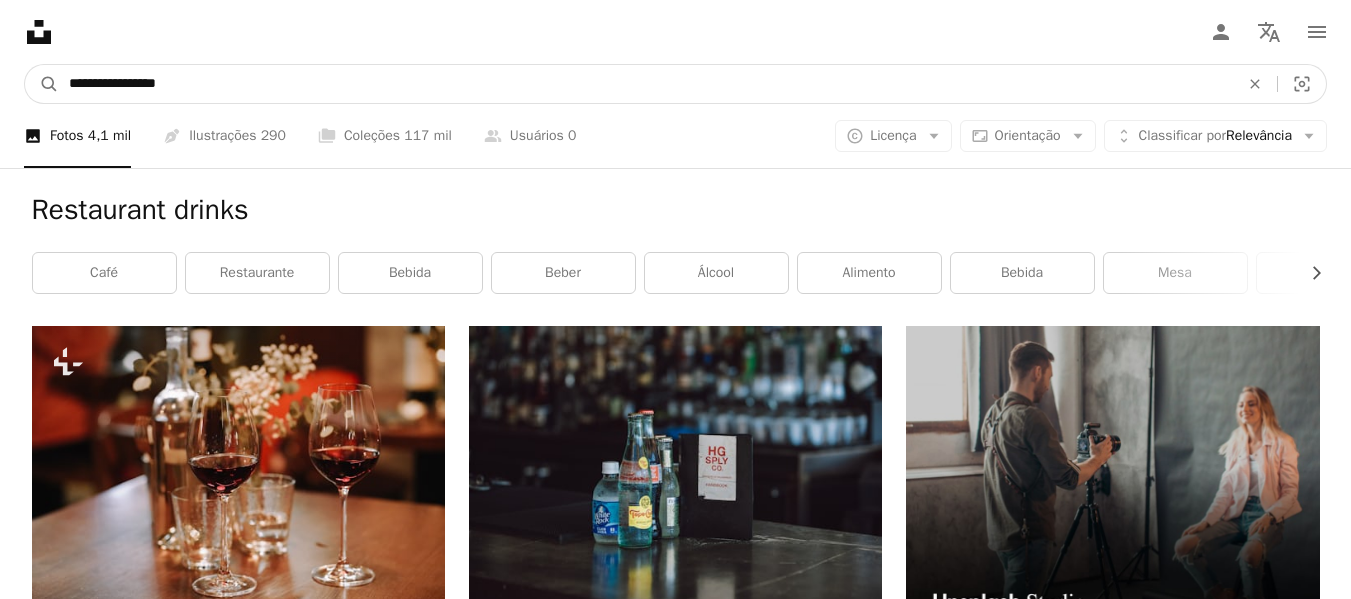 drag, startPoint x: 249, startPoint y: 93, endPoint x: 0, endPoint y: 93, distance: 249 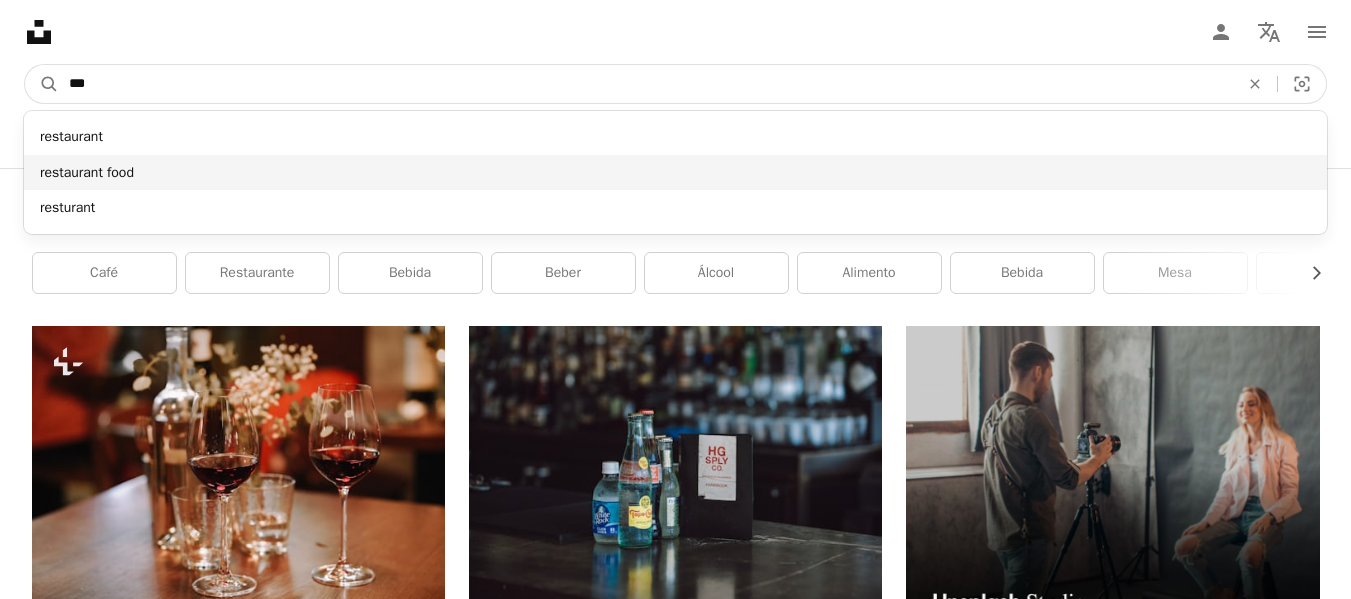type on "***" 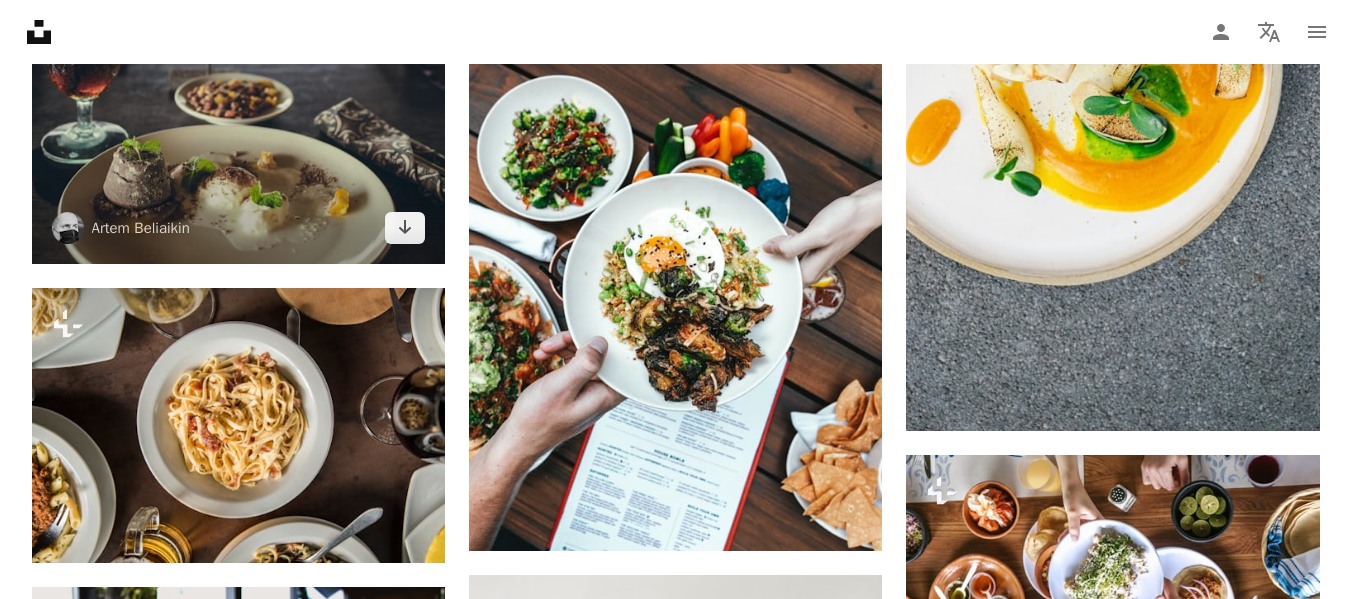 scroll, scrollTop: 3100, scrollLeft: 0, axis: vertical 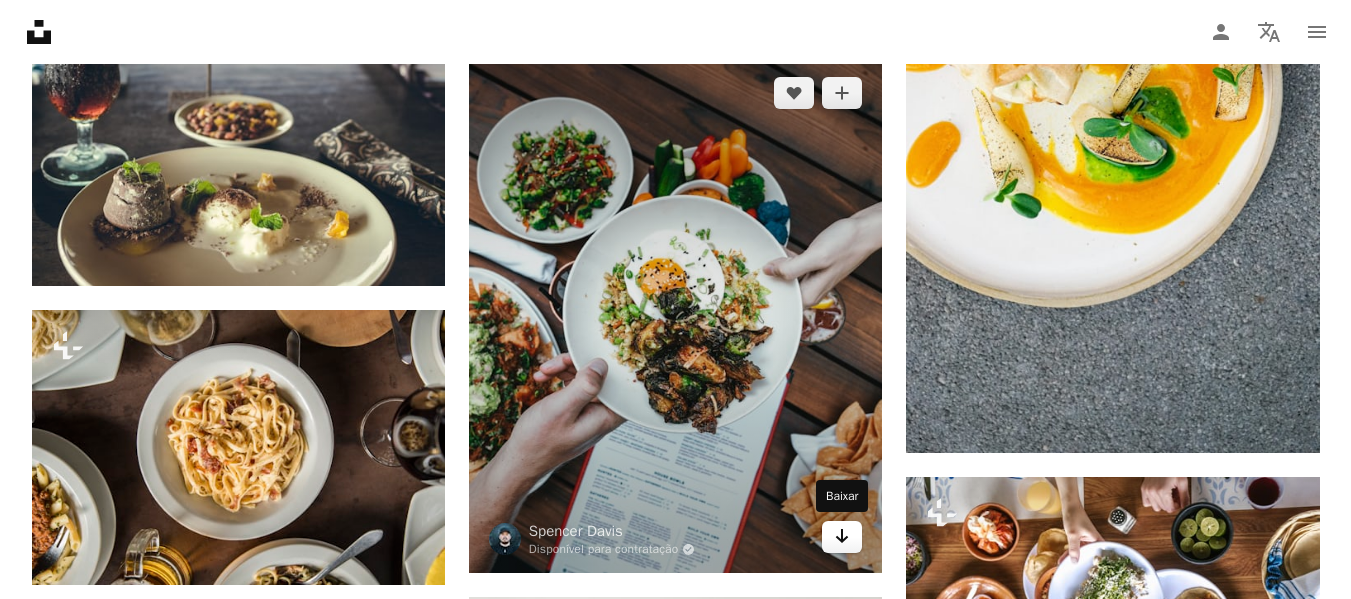 click on "Arrow pointing down" 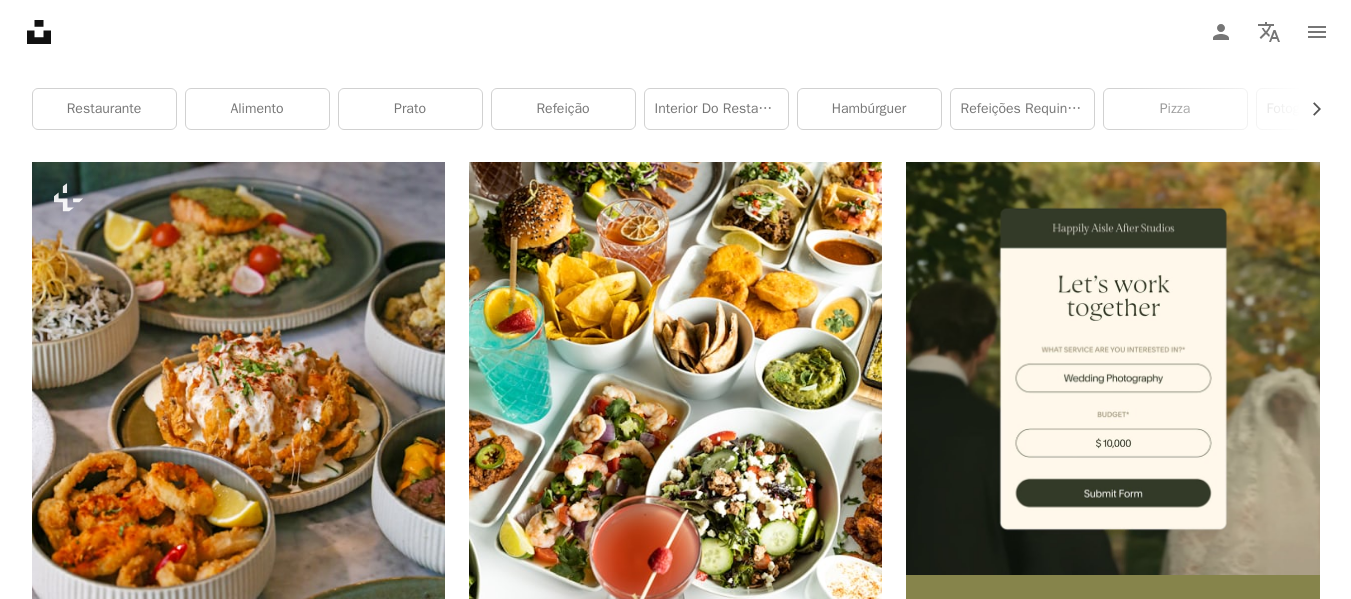 scroll, scrollTop: 0, scrollLeft: 0, axis: both 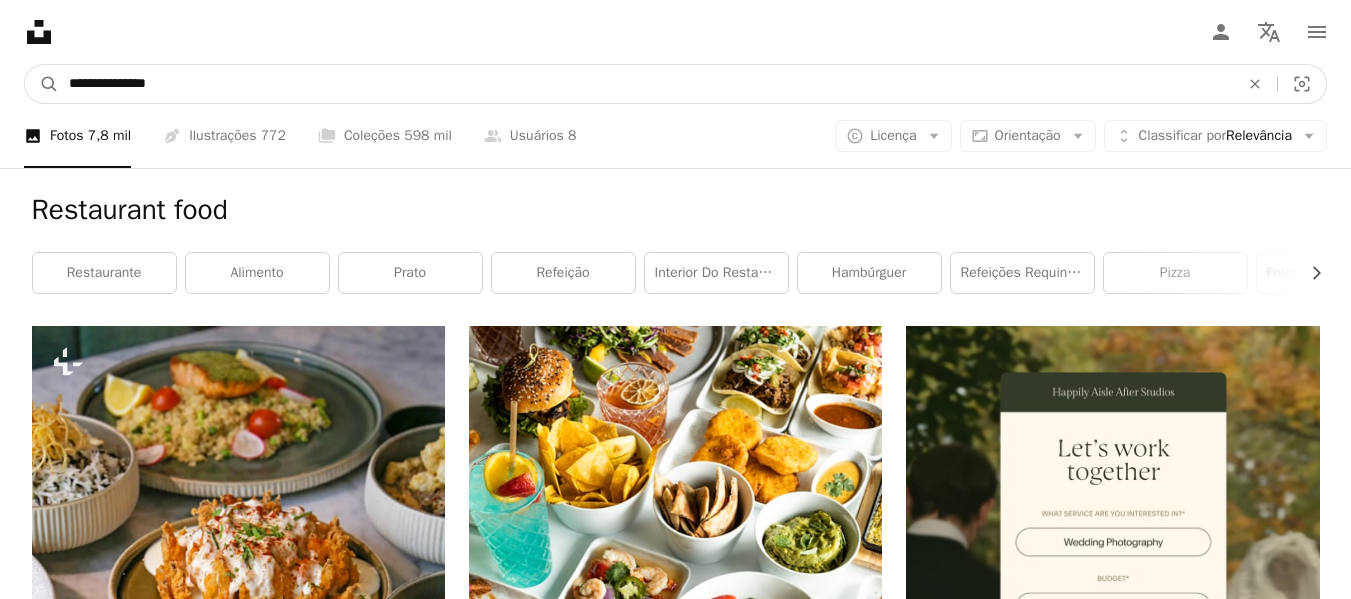 drag, startPoint x: 287, startPoint y: 90, endPoint x: 0, endPoint y: 86, distance: 287.02786 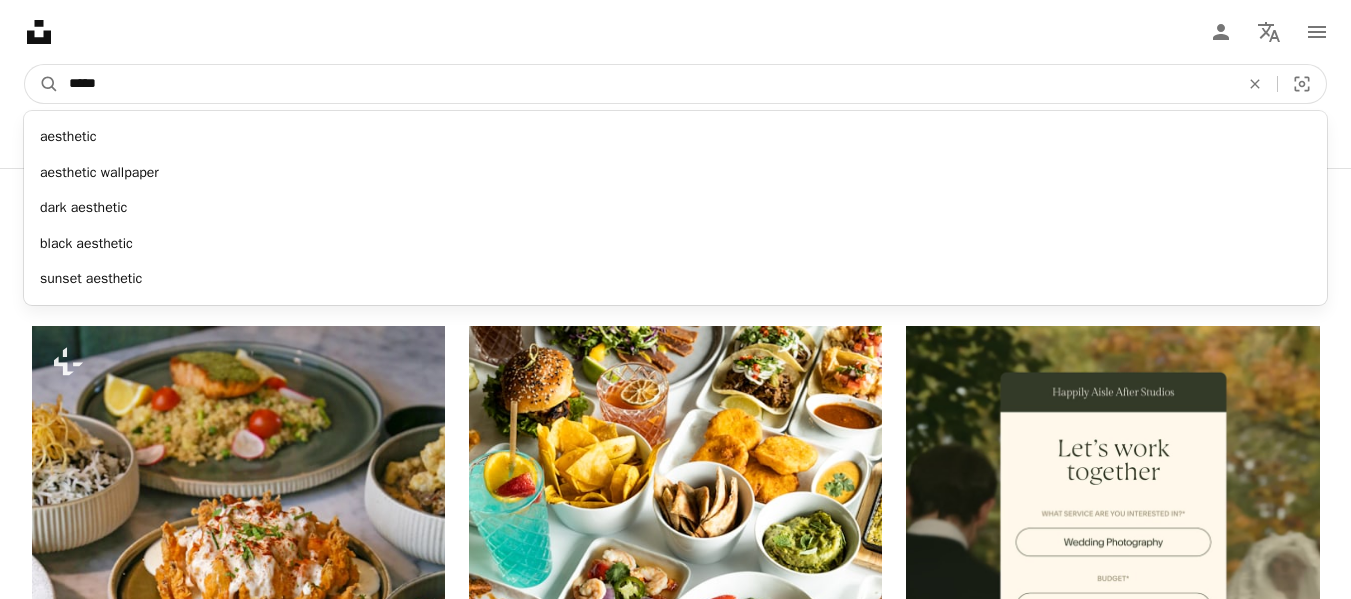 type on "******" 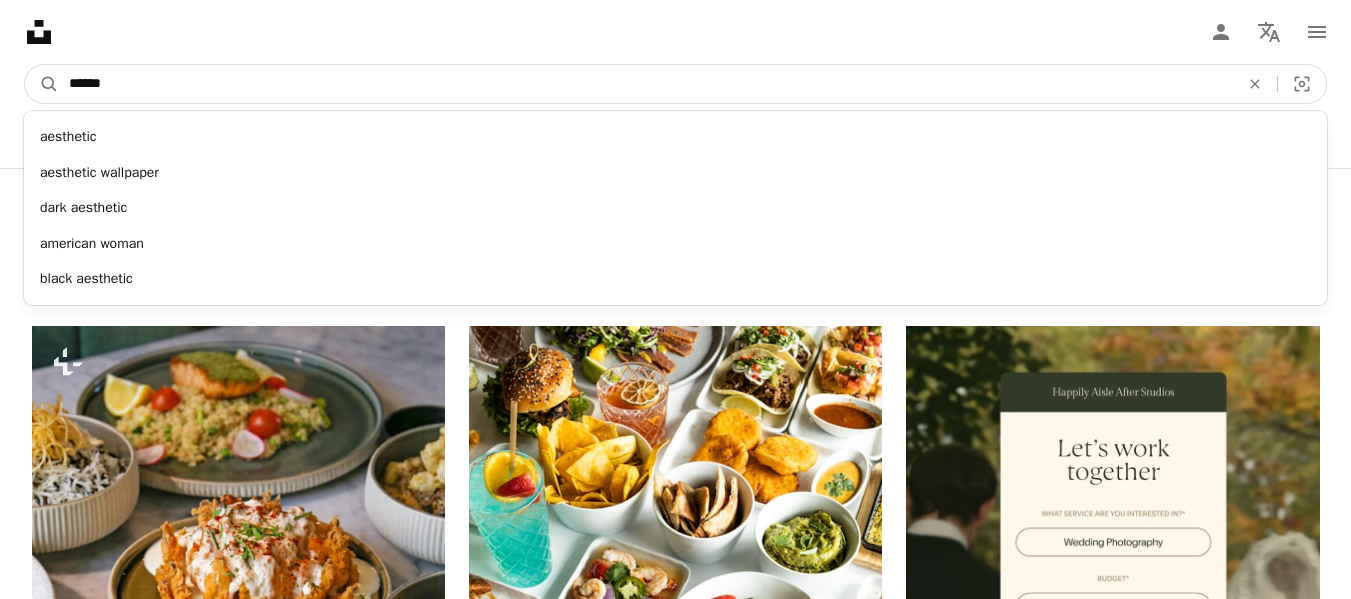 click on "A magnifying glass" at bounding box center (42, 84) 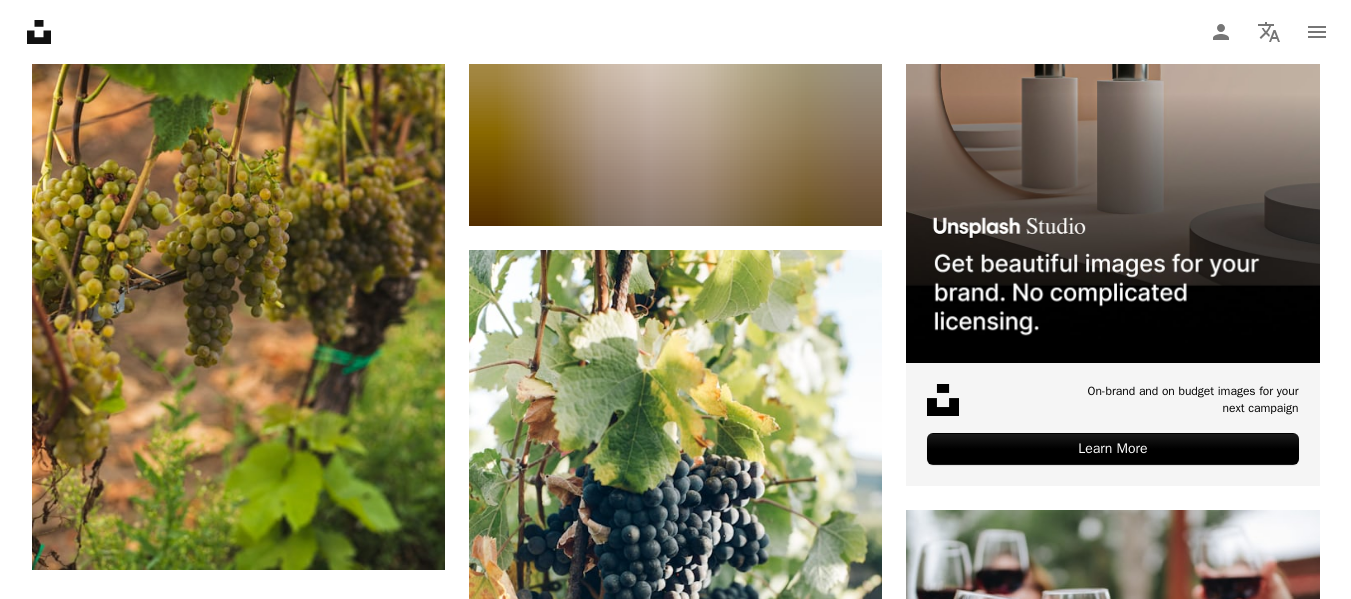 scroll, scrollTop: 0, scrollLeft: 0, axis: both 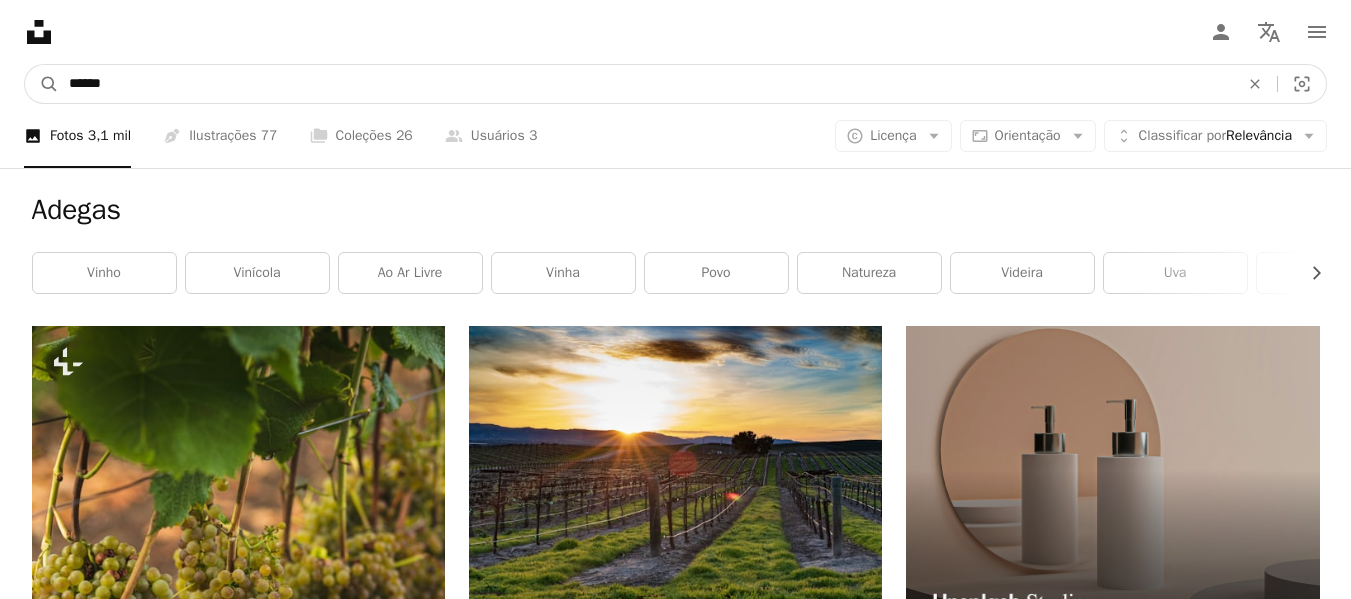 drag, startPoint x: 138, startPoint y: 95, endPoint x: 6, endPoint y: 90, distance: 132.09467 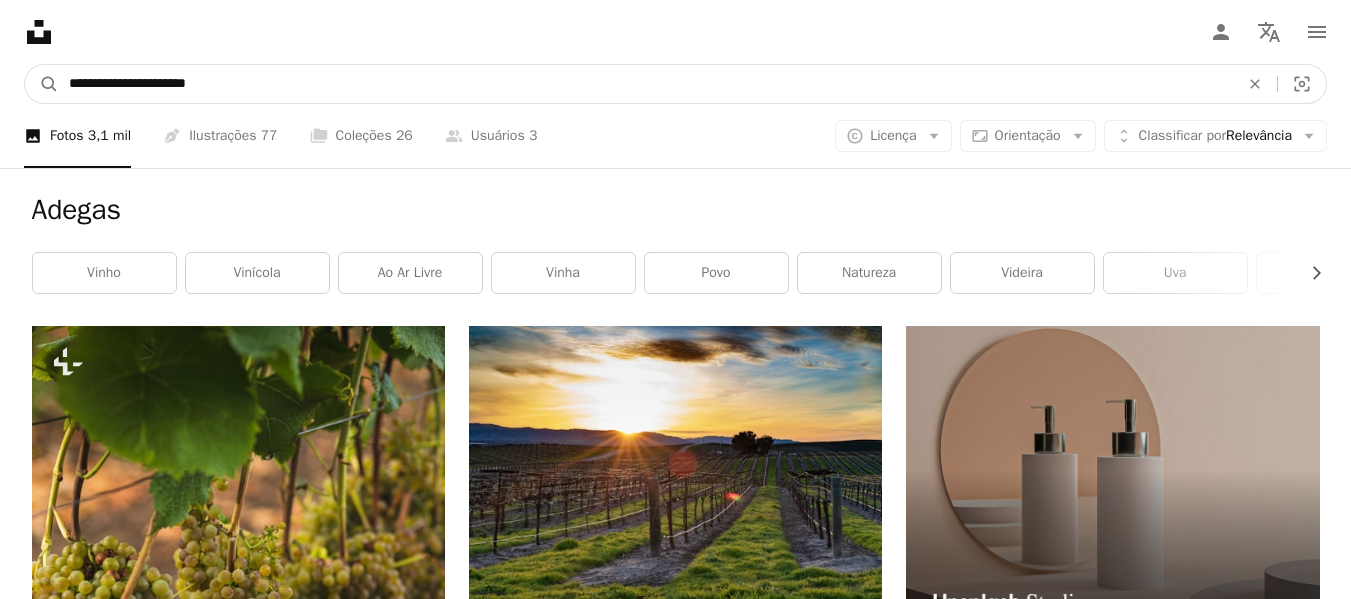 type on "**********" 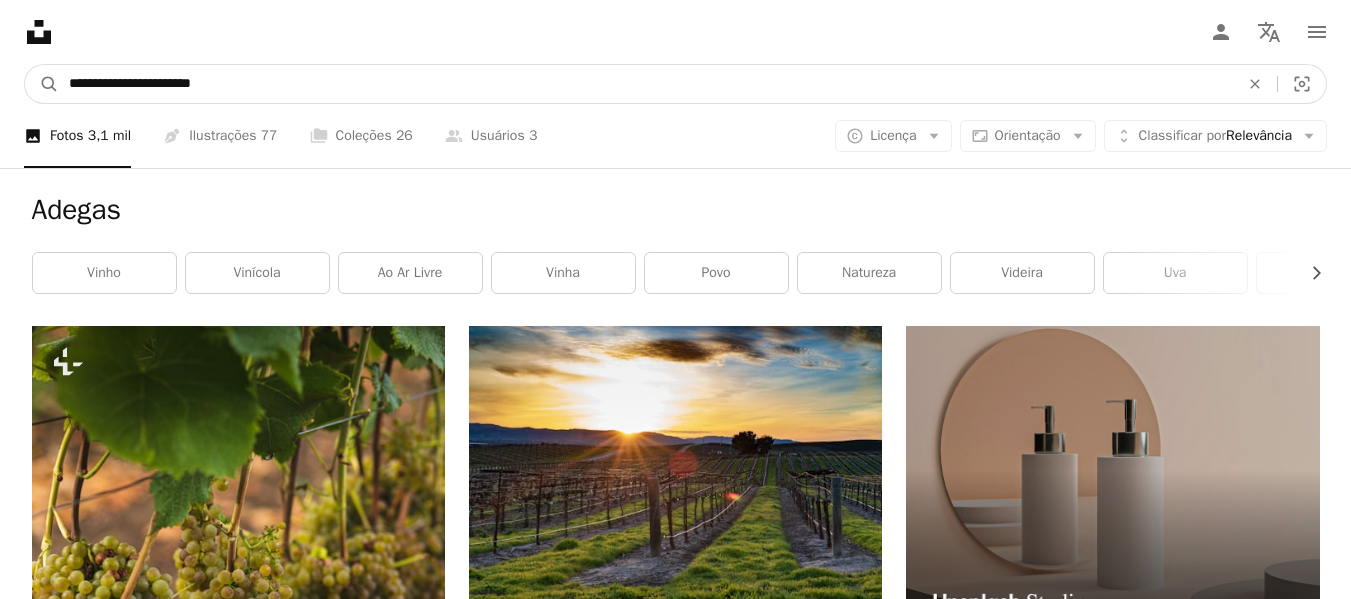 click on "A magnifying glass" at bounding box center [42, 84] 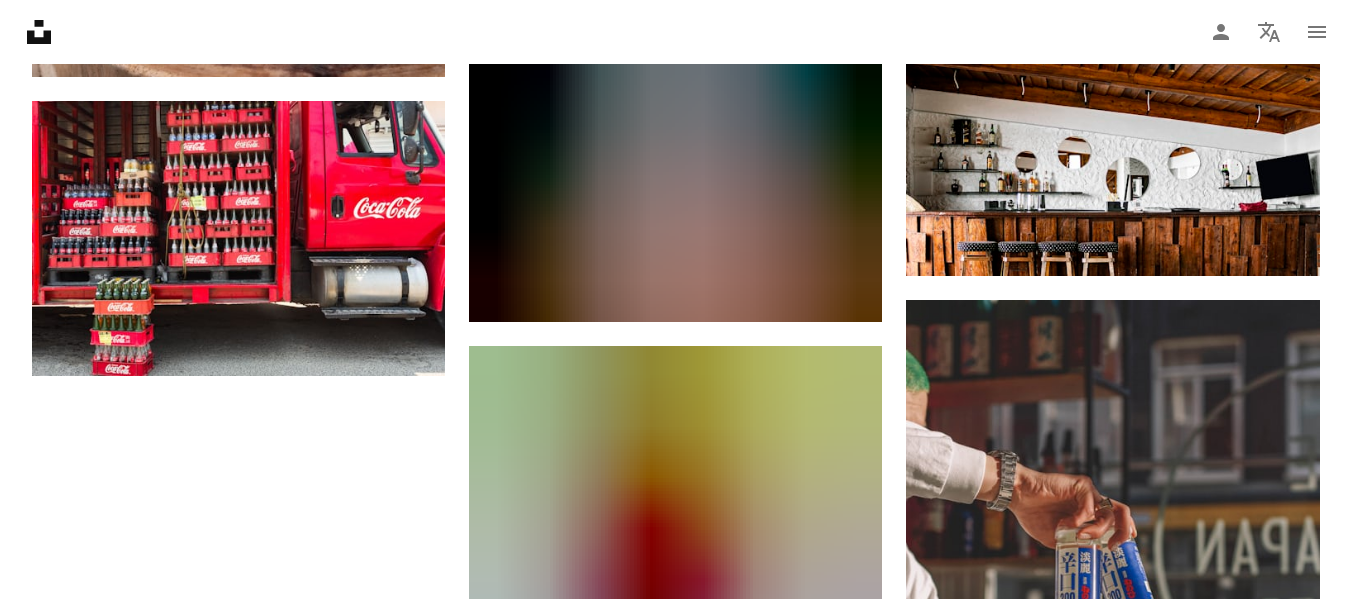 scroll, scrollTop: 3500, scrollLeft: 0, axis: vertical 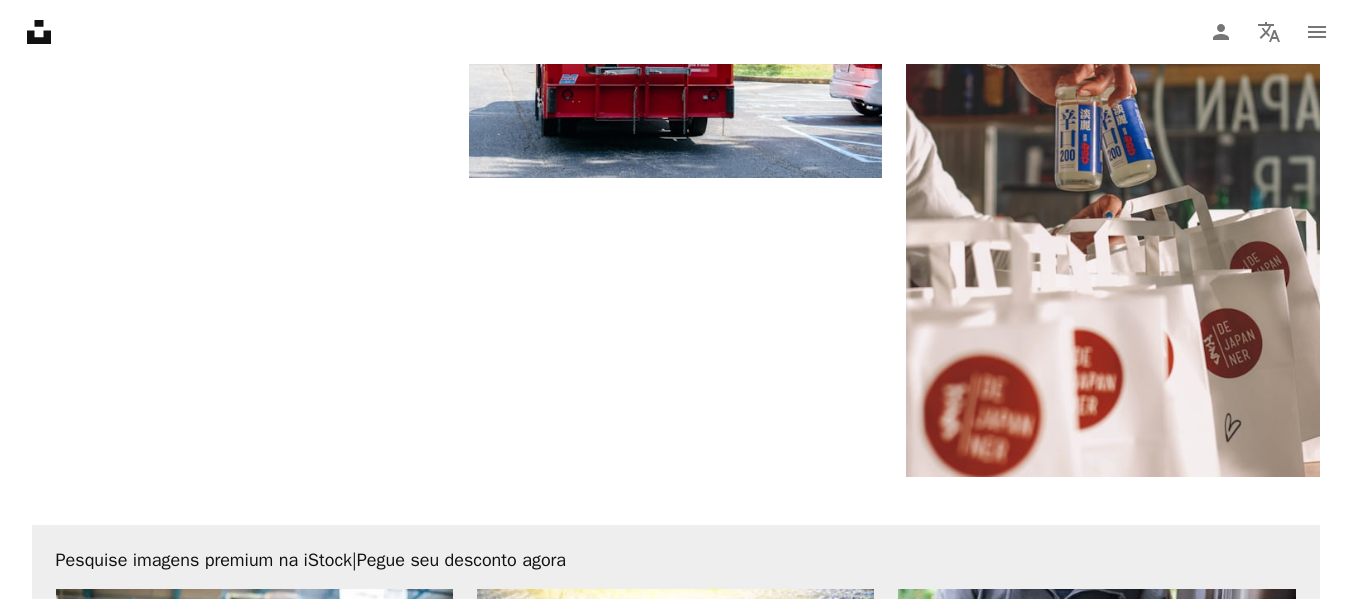 click on "Carregar mais" at bounding box center [676, 1279] 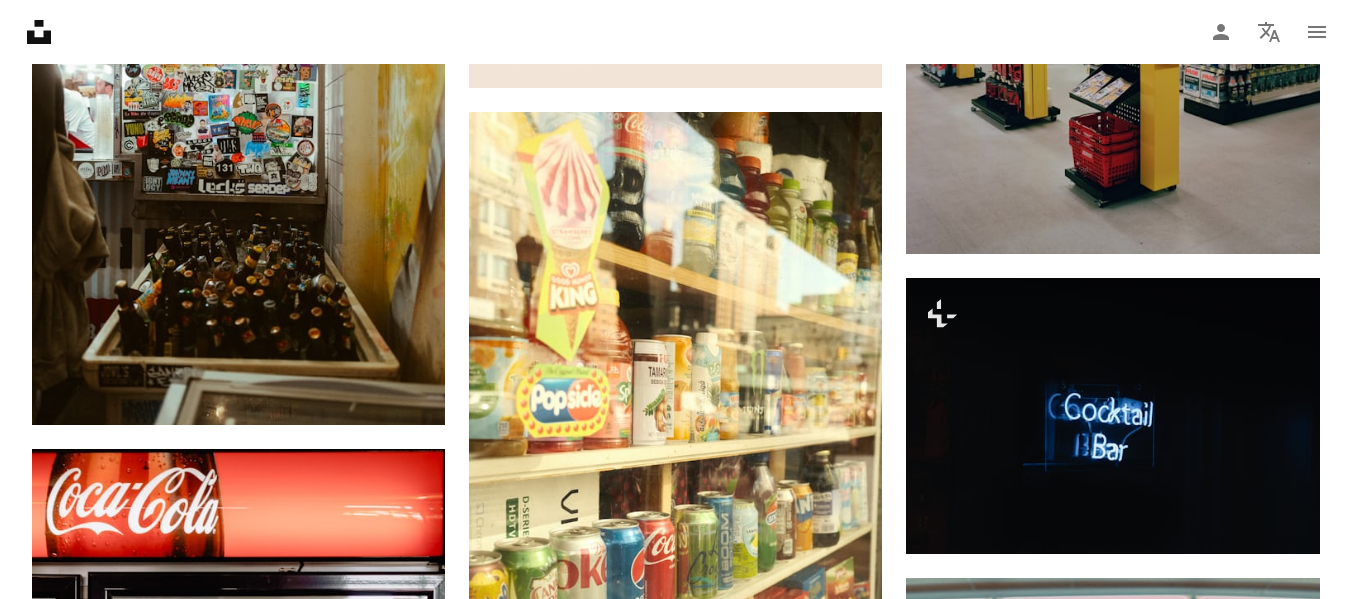 scroll, scrollTop: 11000, scrollLeft: 0, axis: vertical 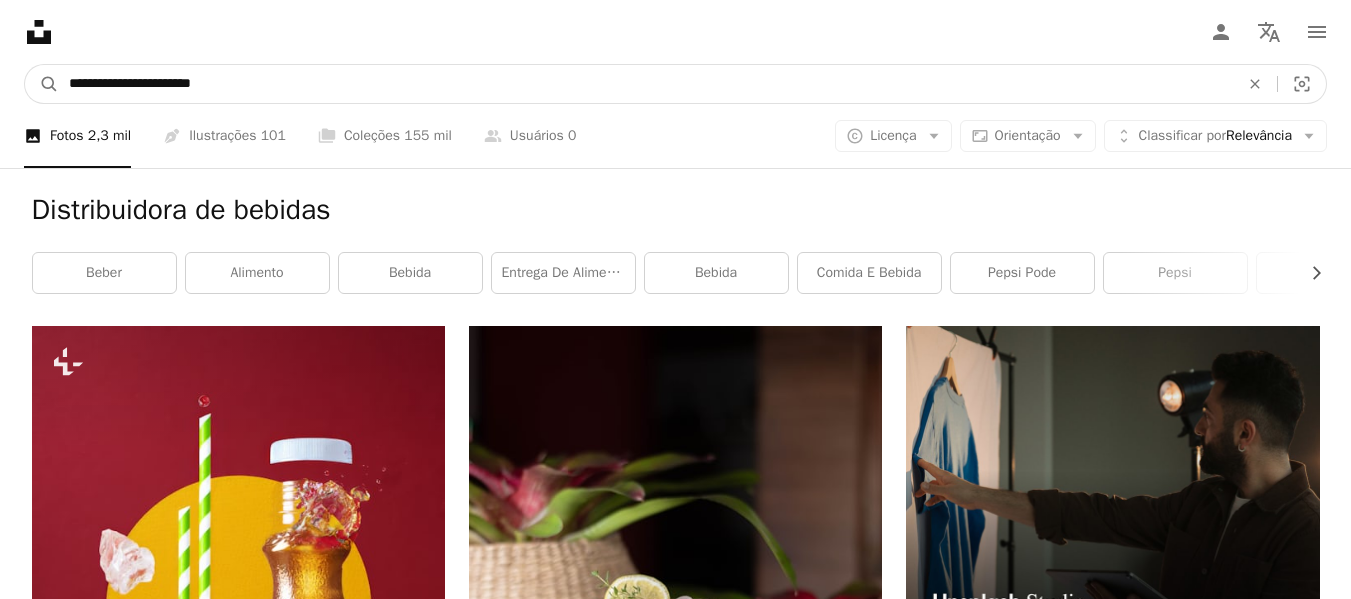drag, startPoint x: 256, startPoint y: 83, endPoint x: 0, endPoint y: 72, distance: 256.2362 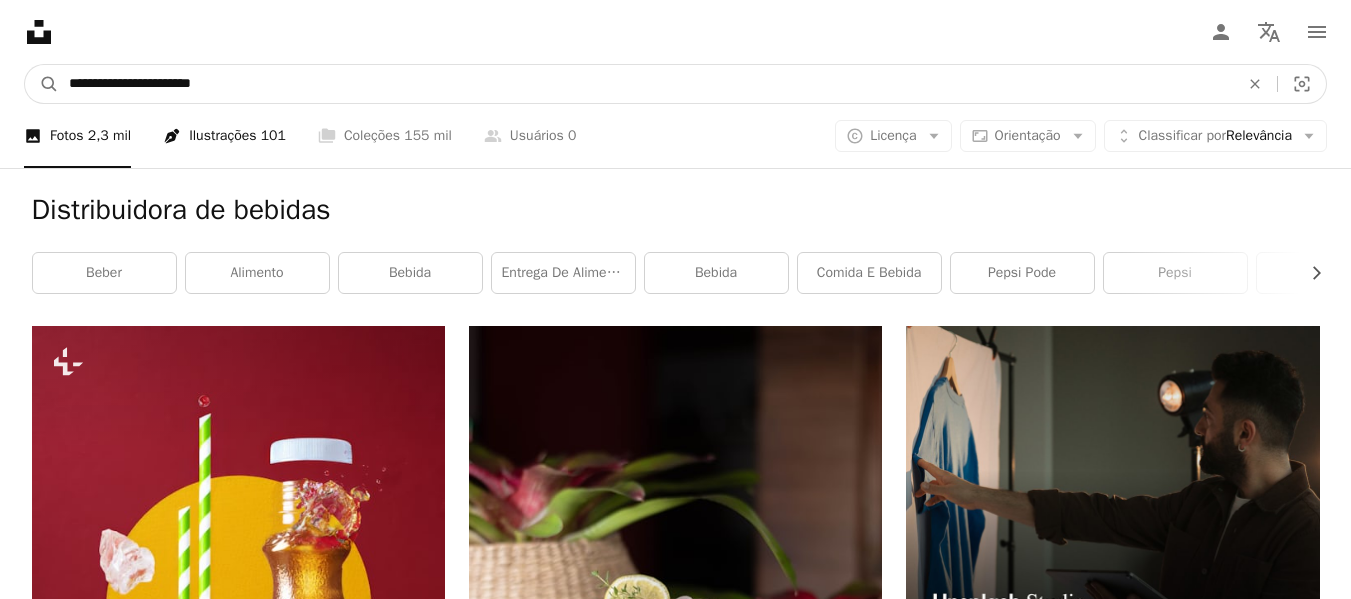 paste 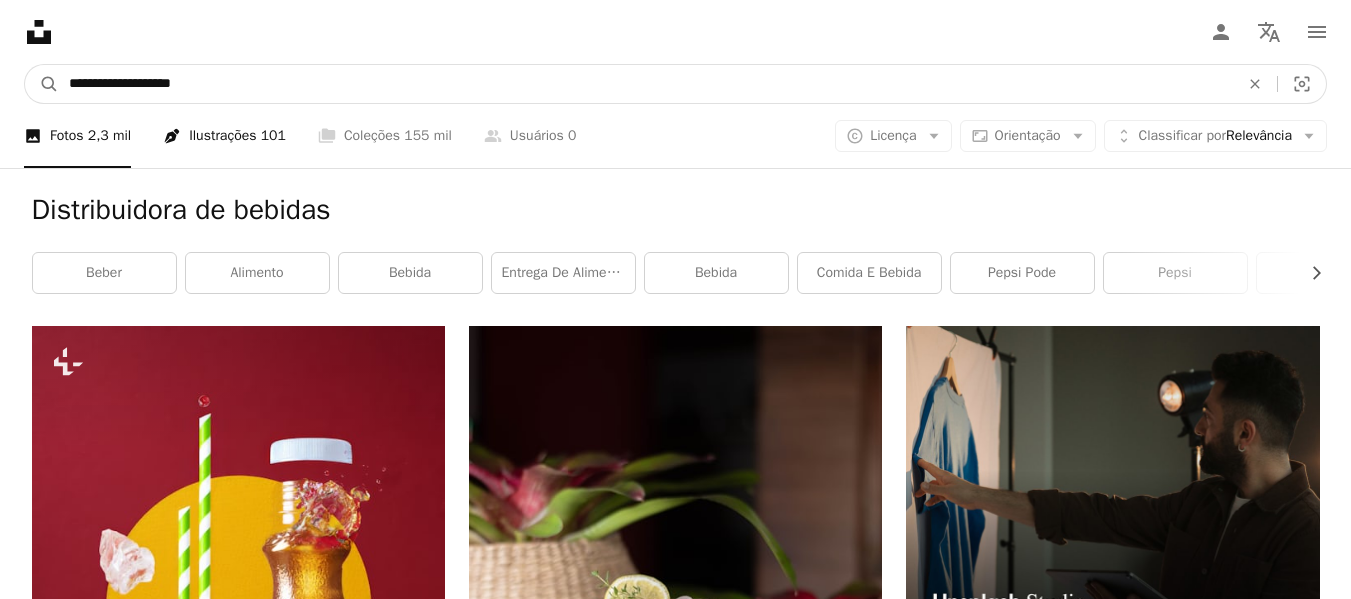 click on "A magnifying glass" at bounding box center [42, 84] 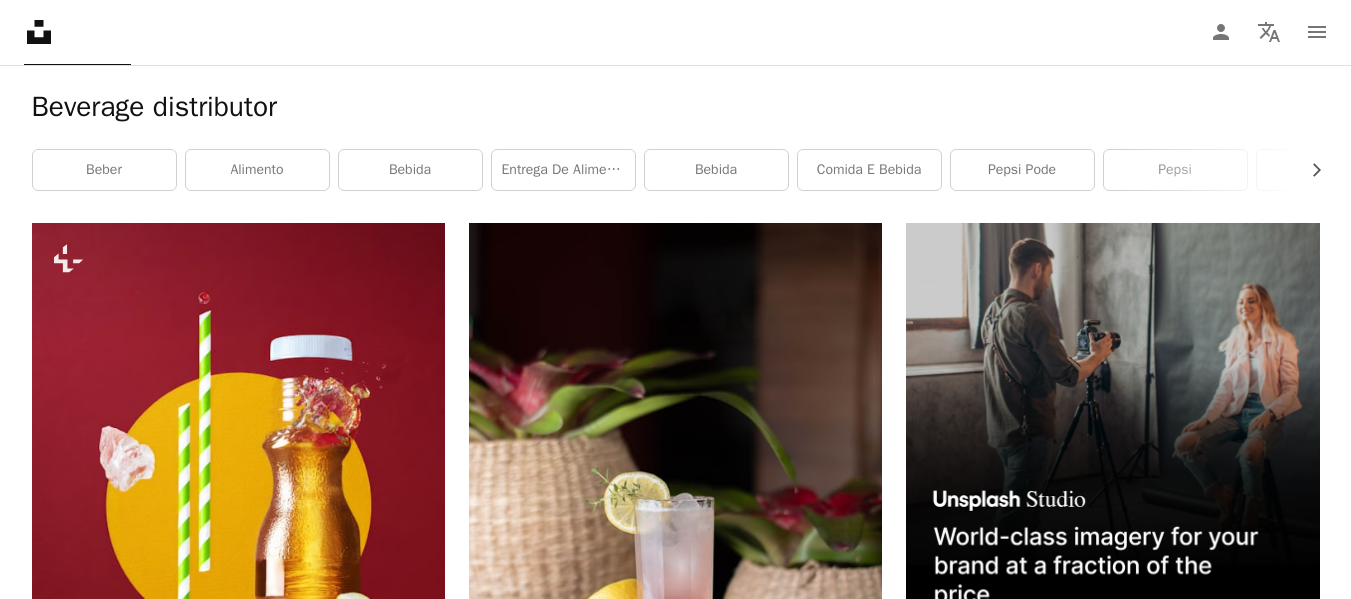 scroll, scrollTop: 0, scrollLeft: 0, axis: both 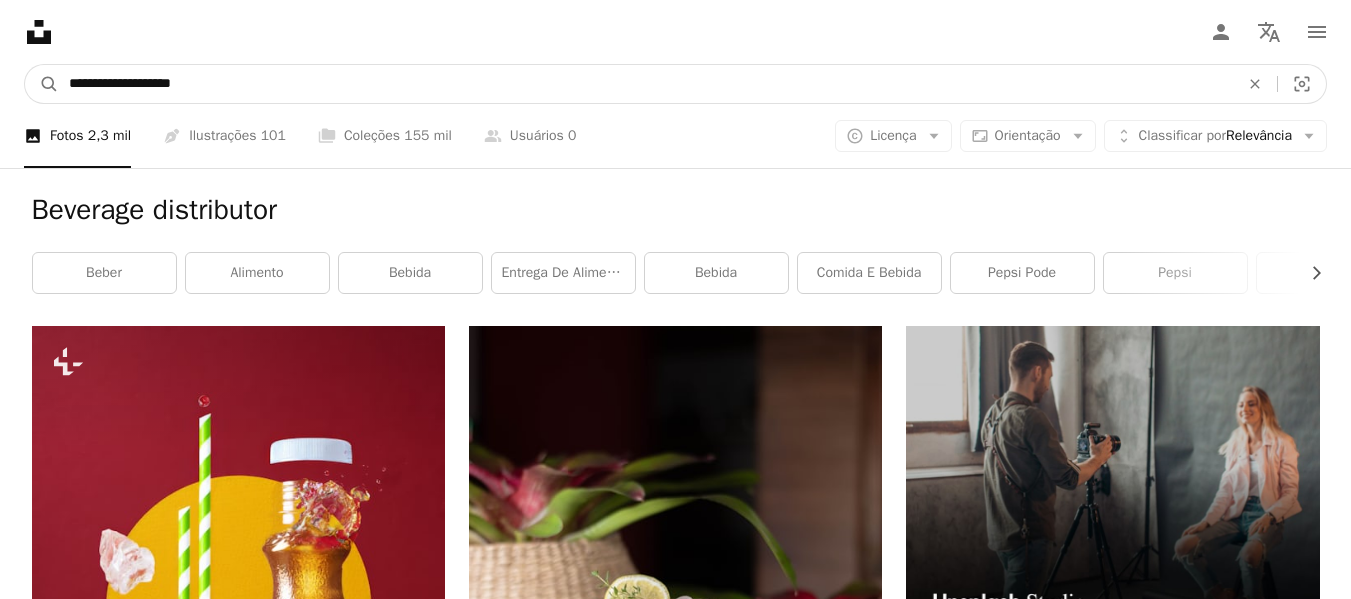 drag, startPoint x: 305, startPoint y: 96, endPoint x: 0, endPoint y: 78, distance: 305.5307 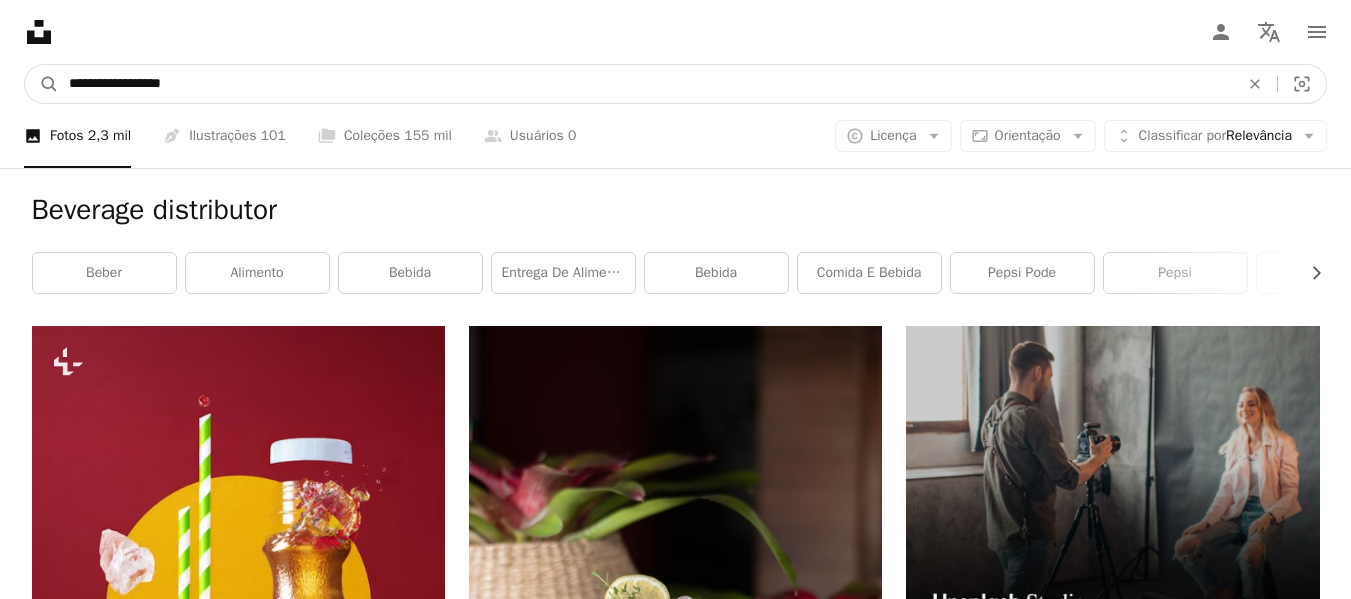 click on "A magnifying glass" at bounding box center [42, 84] 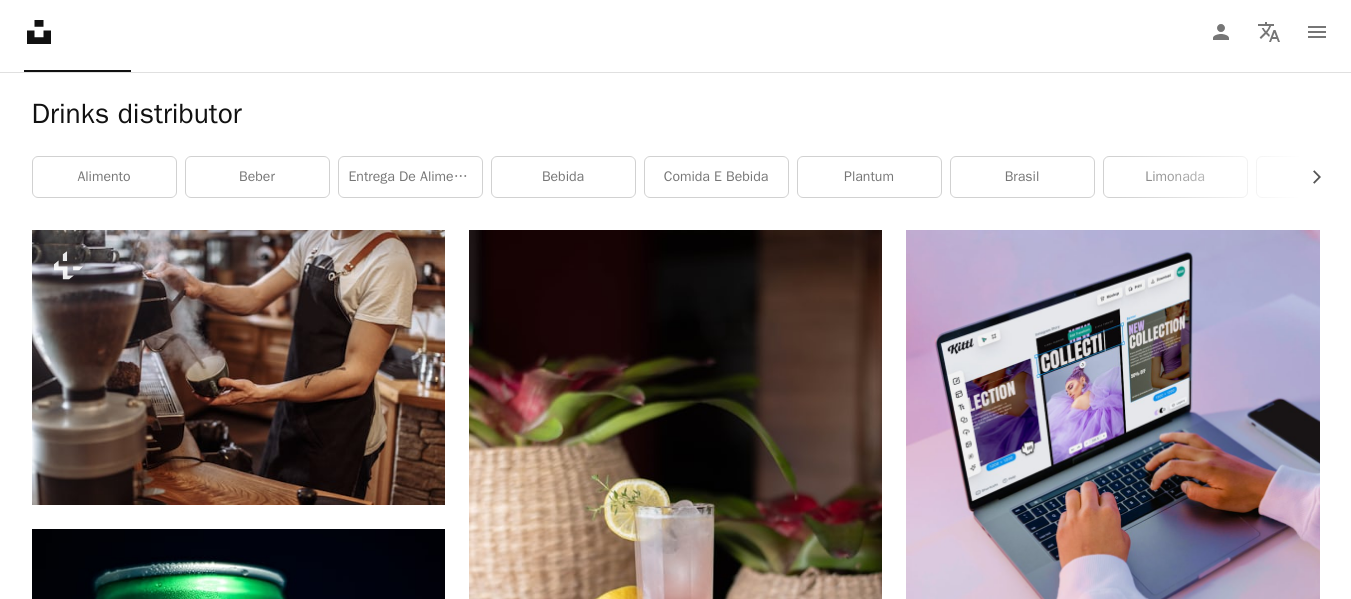 scroll, scrollTop: 0, scrollLeft: 0, axis: both 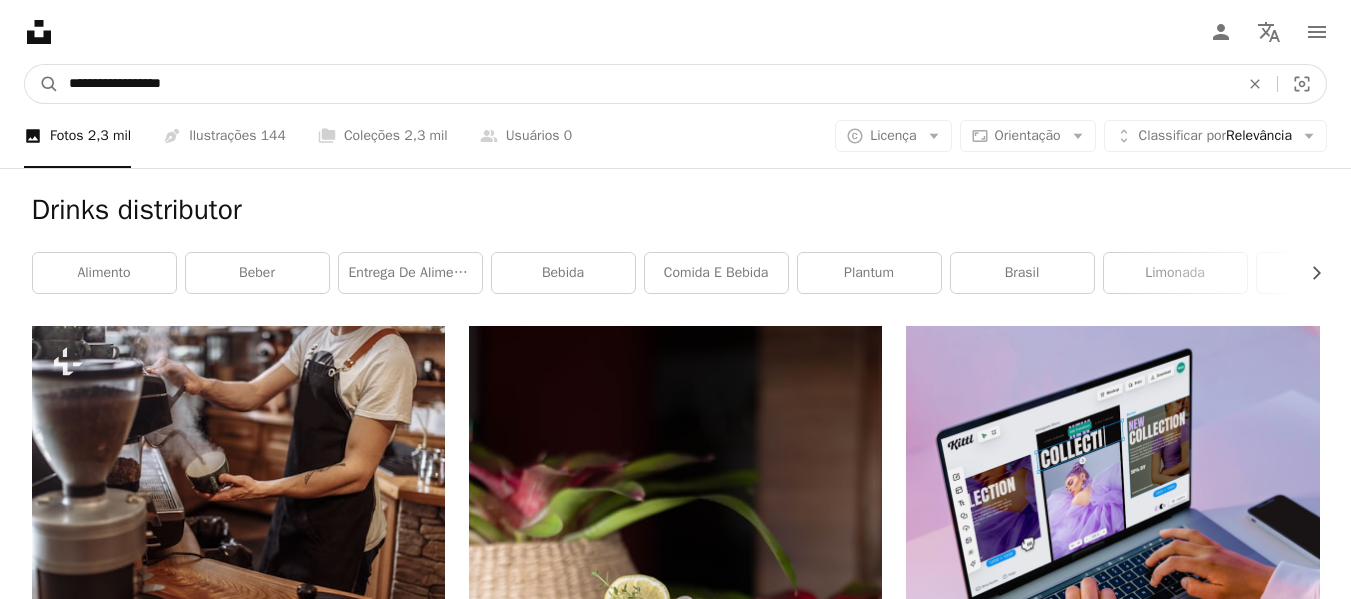 drag, startPoint x: 305, startPoint y: 80, endPoint x: 0, endPoint y: 62, distance: 305.5307 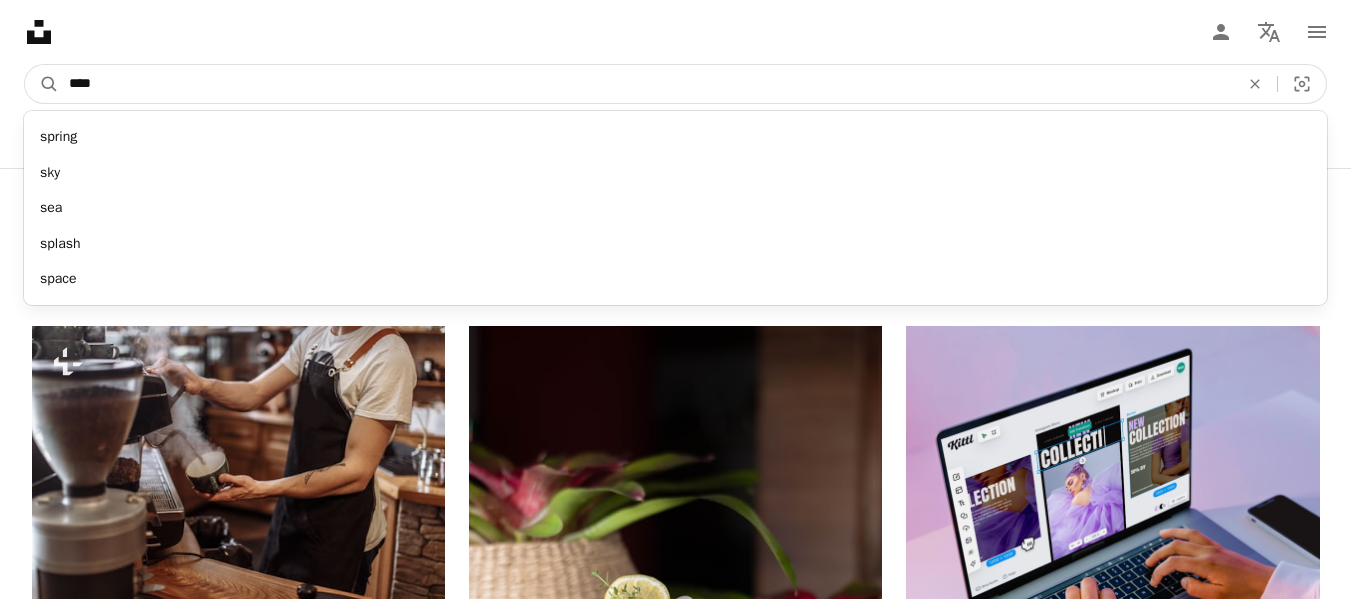 type on "*****" 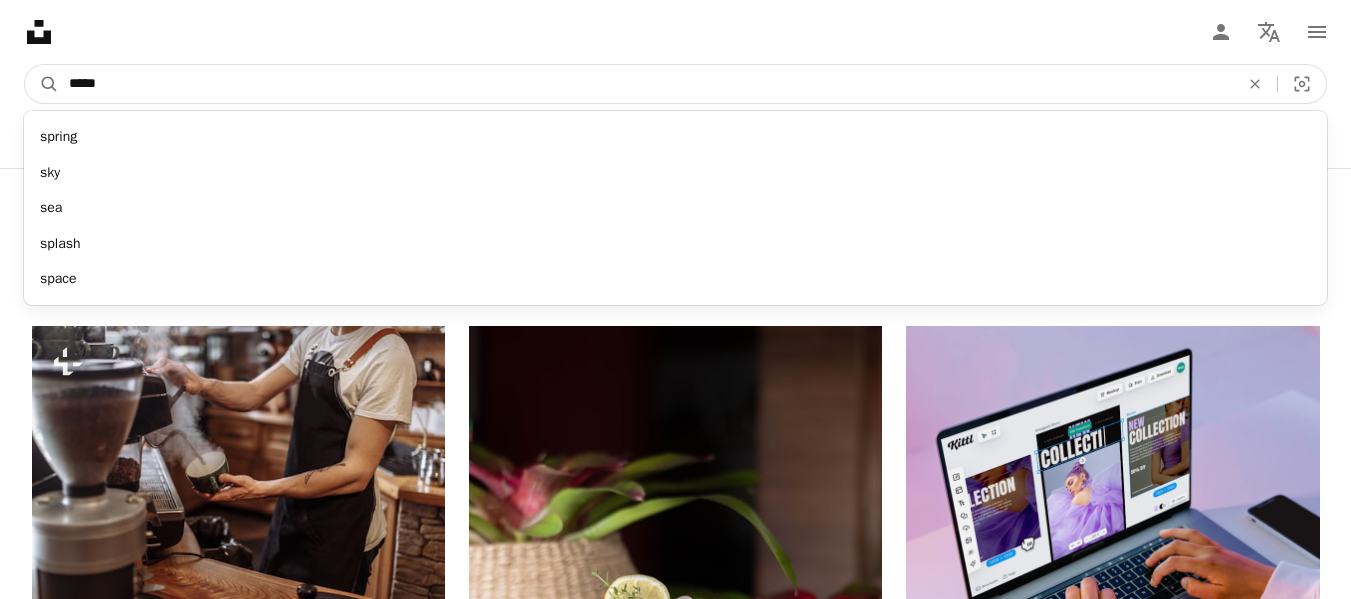 click on "A magnifying glass" at bounding box center (42, 84) 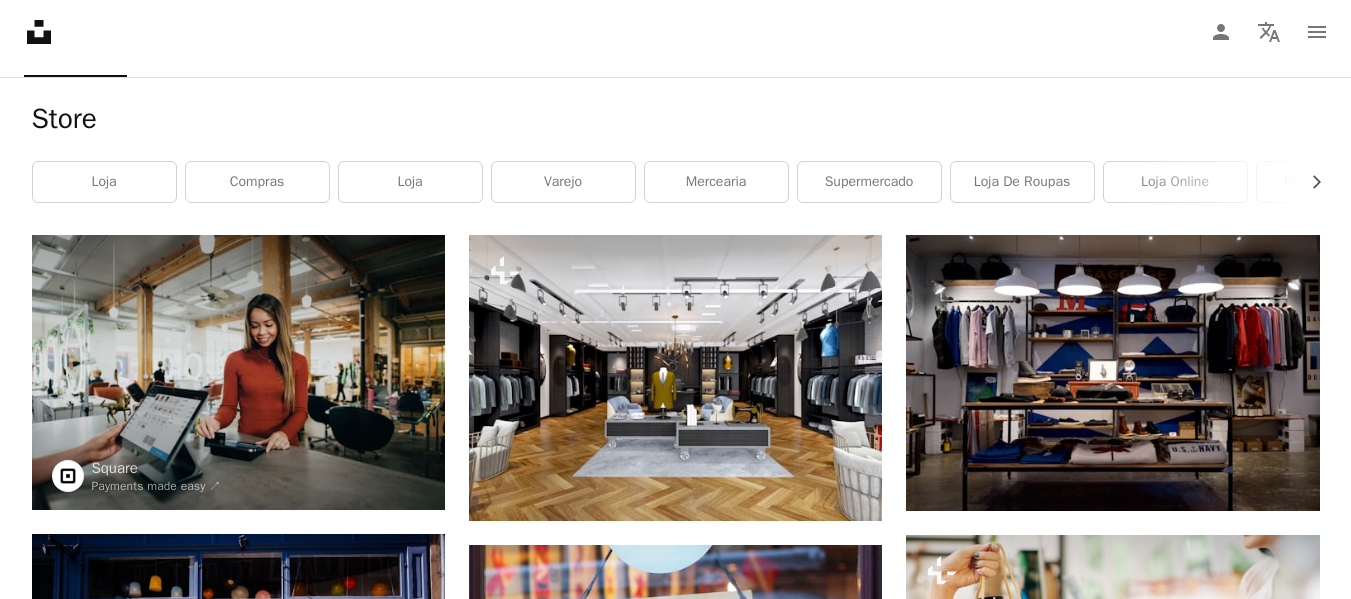 scroll, scrollTop: 200, scrollLeft: 0, axis: vertical 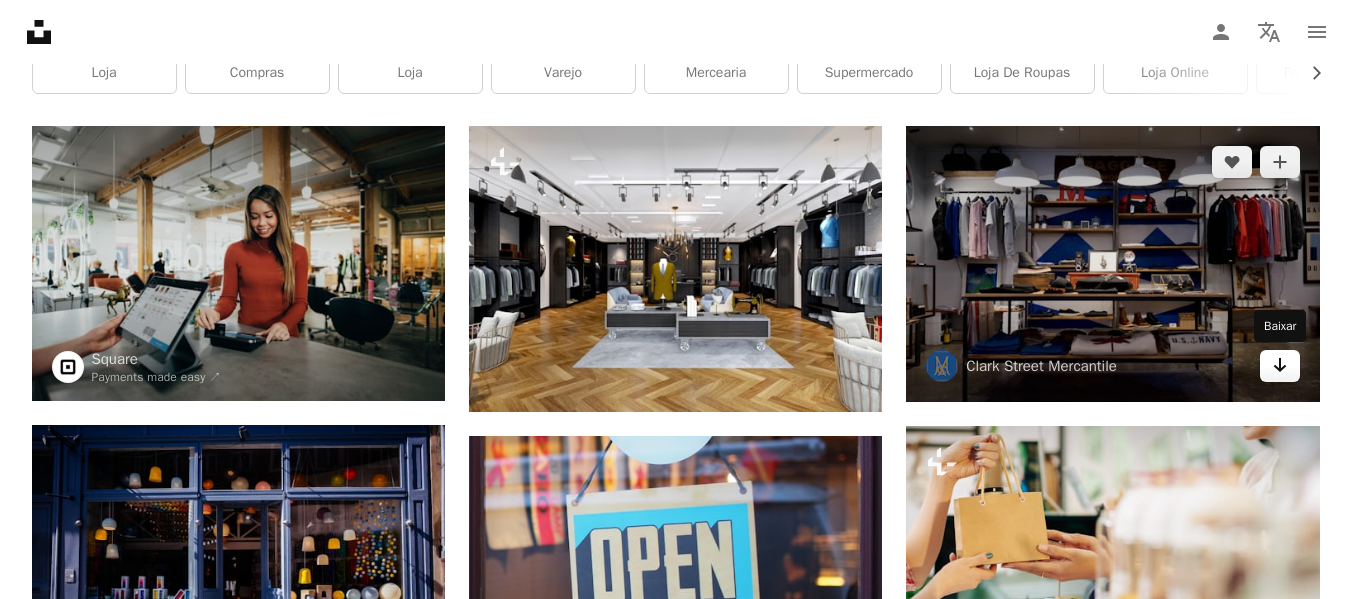 click on "Arrow pointing down" 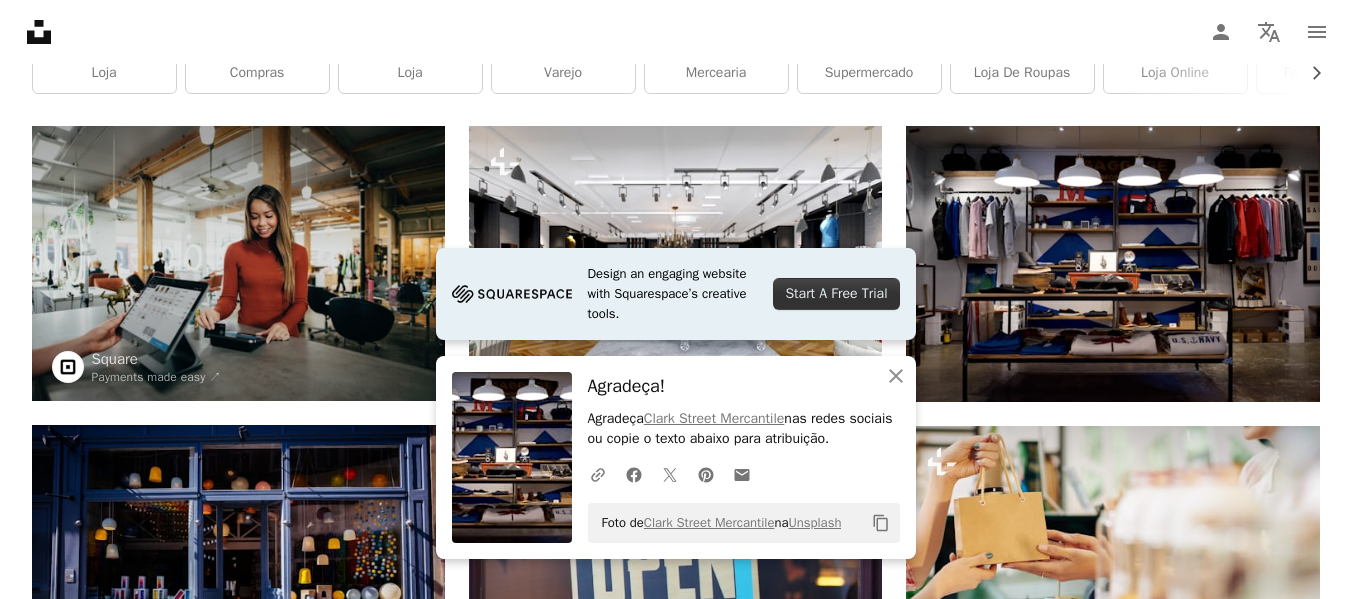 scroll, scrollTop: 0, scrollLeft: 0, axis: both 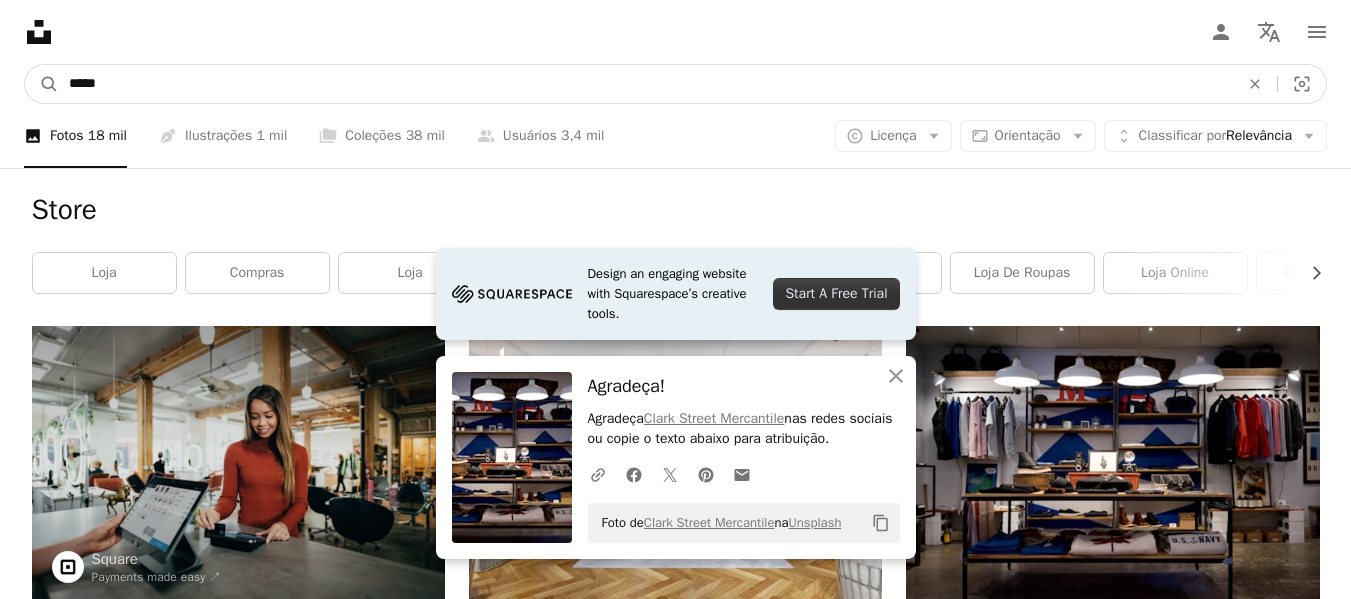 drag, startPoint x: 178, startPoint y: 86, endPoint x: 0, endPoint y: 78, distance: 178.17969 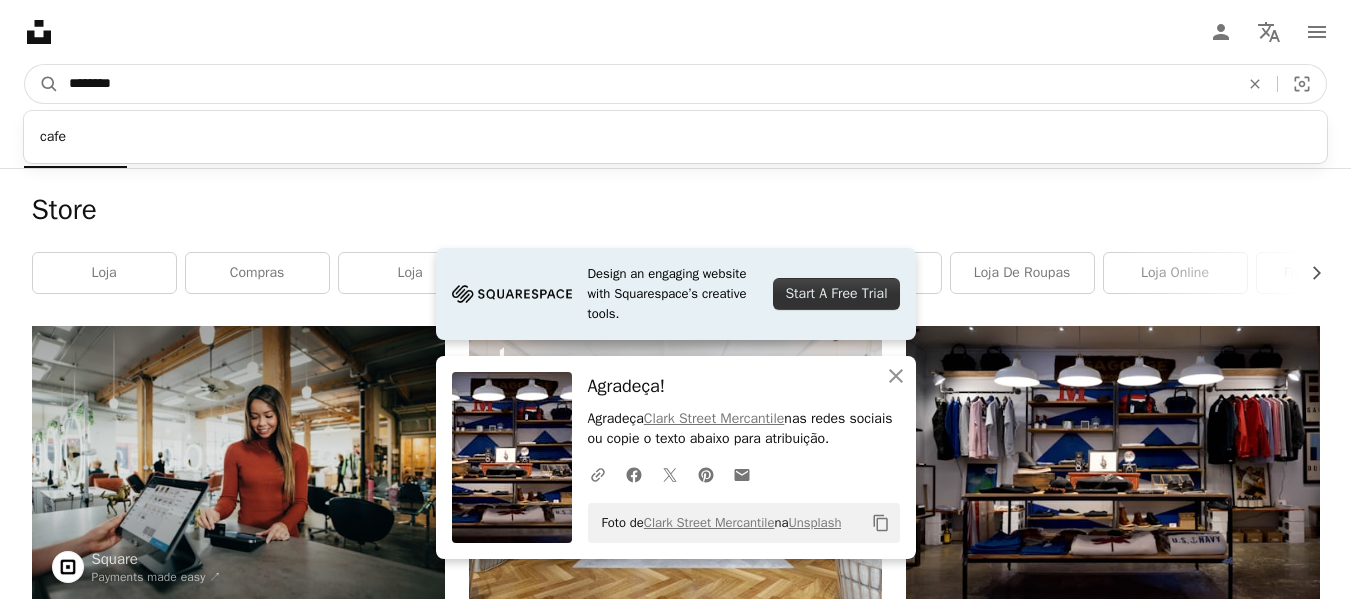 type on "*********" 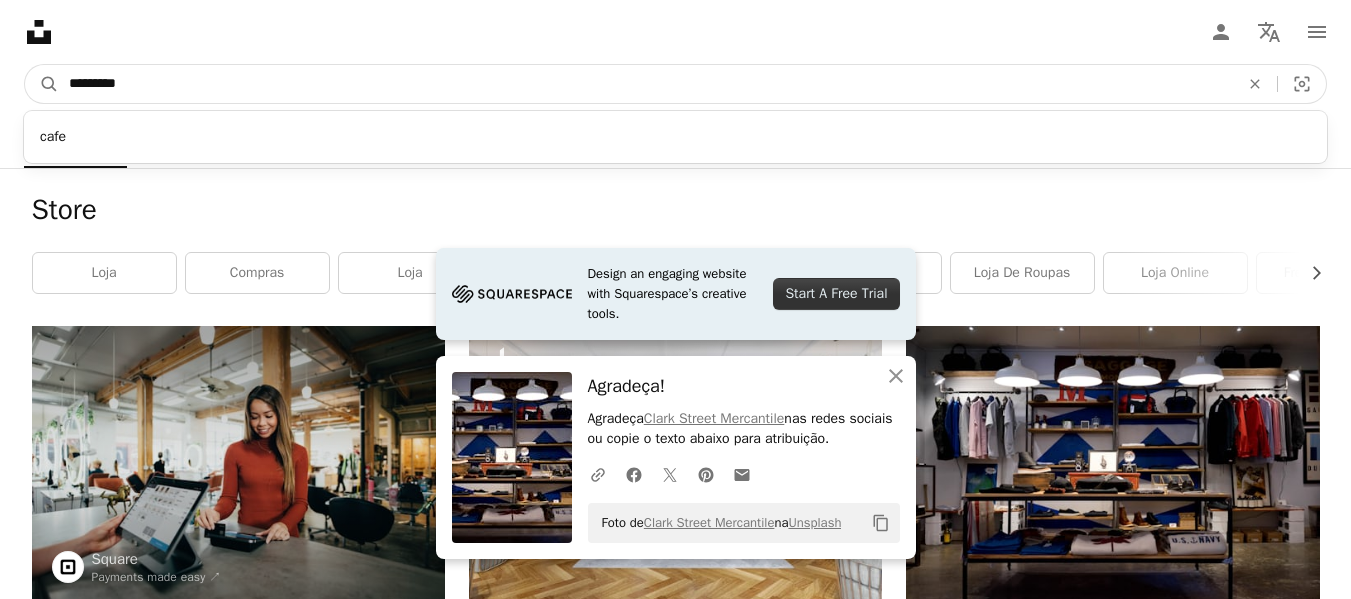 click on "A magnifying glass" at bounding box center (42, 84) 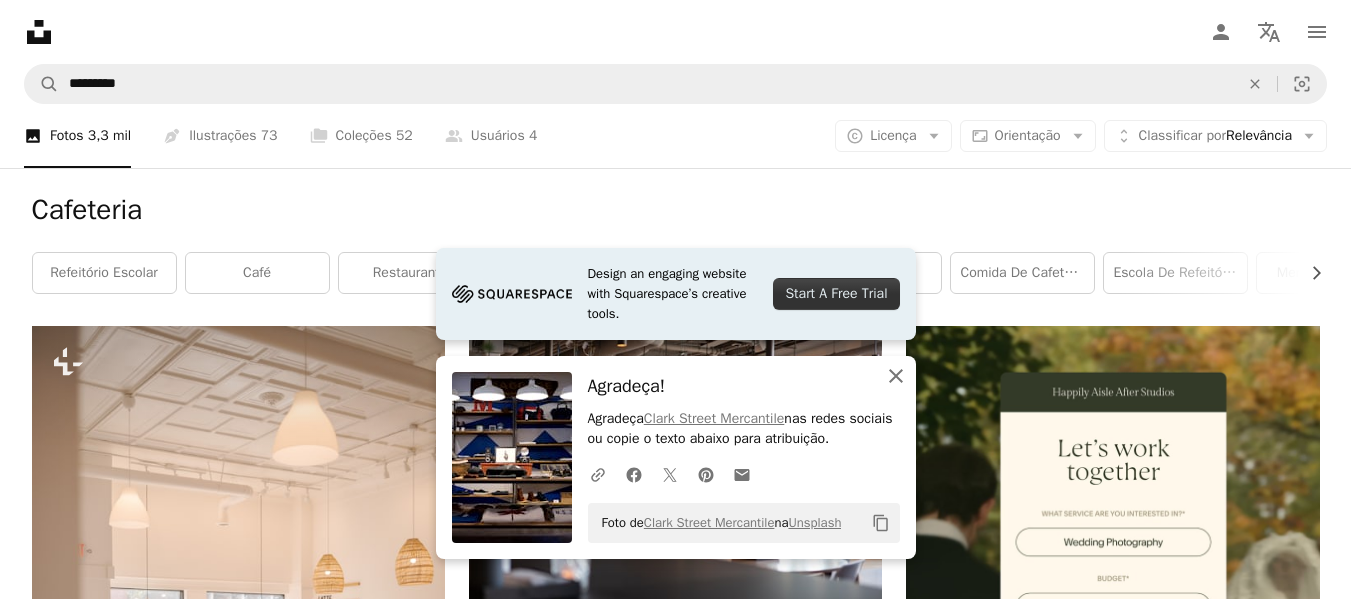 click 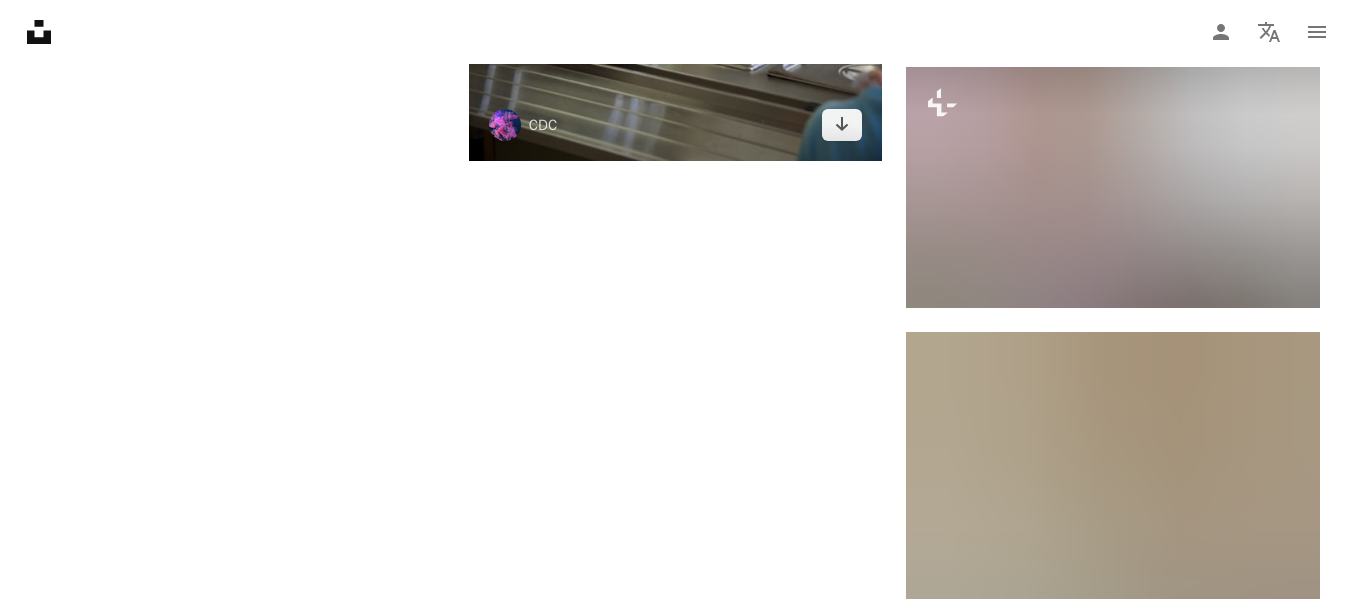 scroll, scrollTop: 3000, scrollLeft: 0, axis: vertical 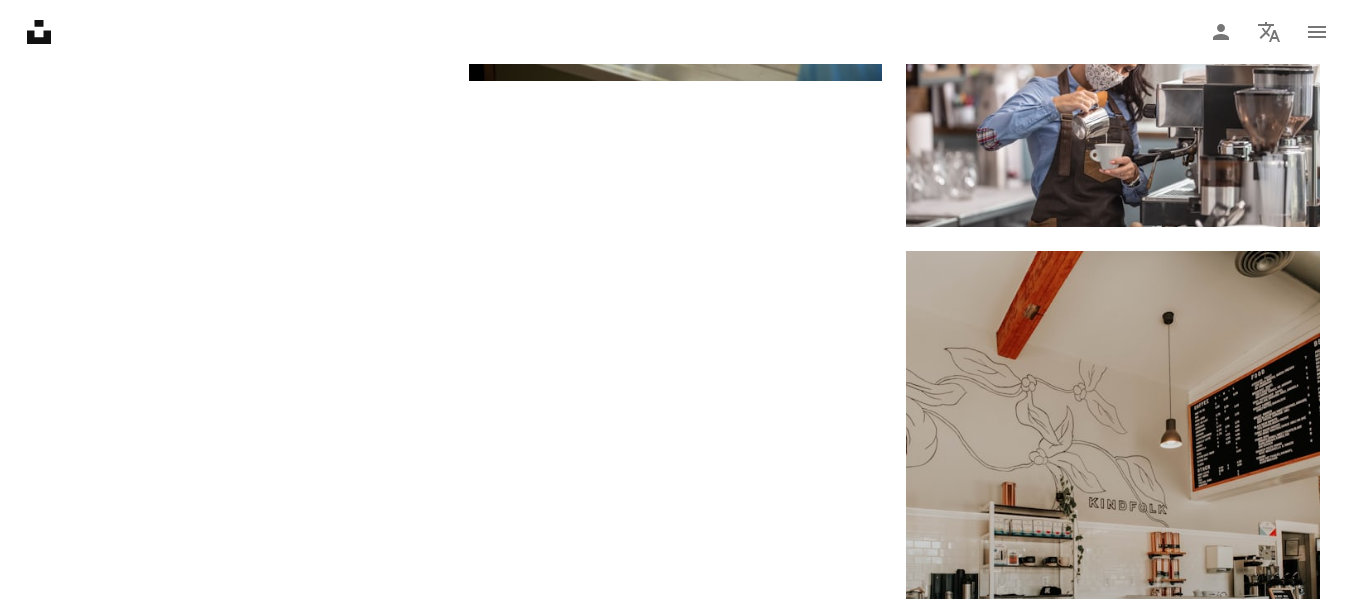 click on "Carregar mais" at bounding box center [676, 1673] 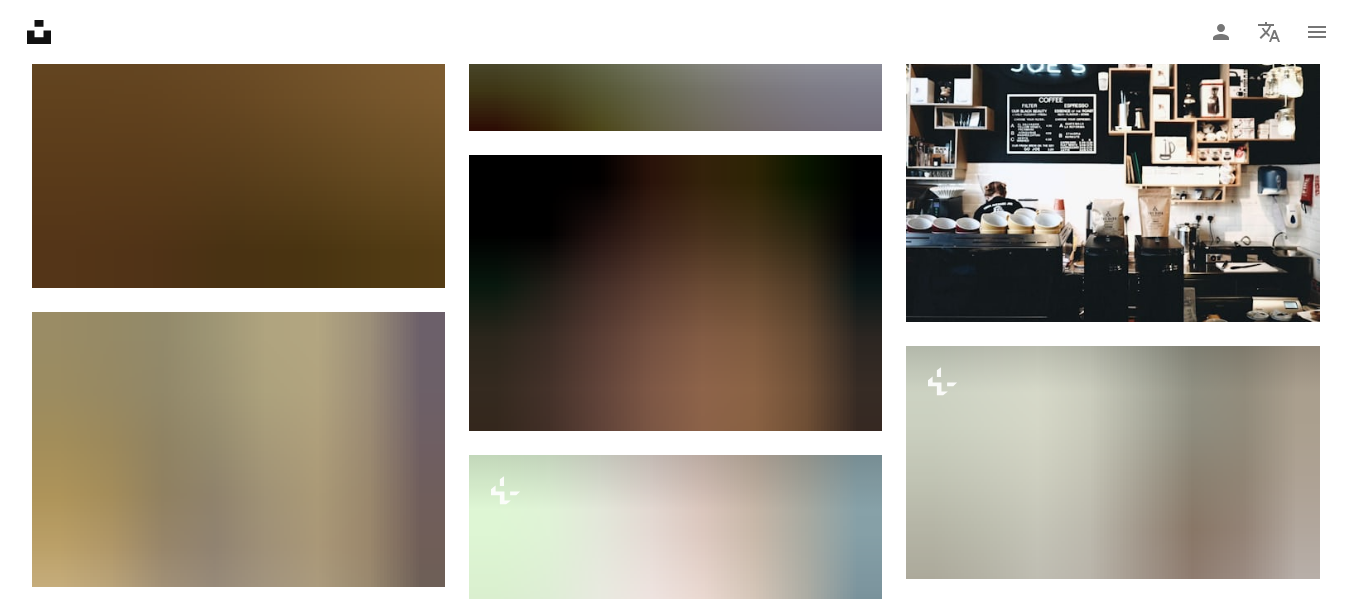 scroll, scrollTop: 13300, scrollLeft: 0, axis: vertical 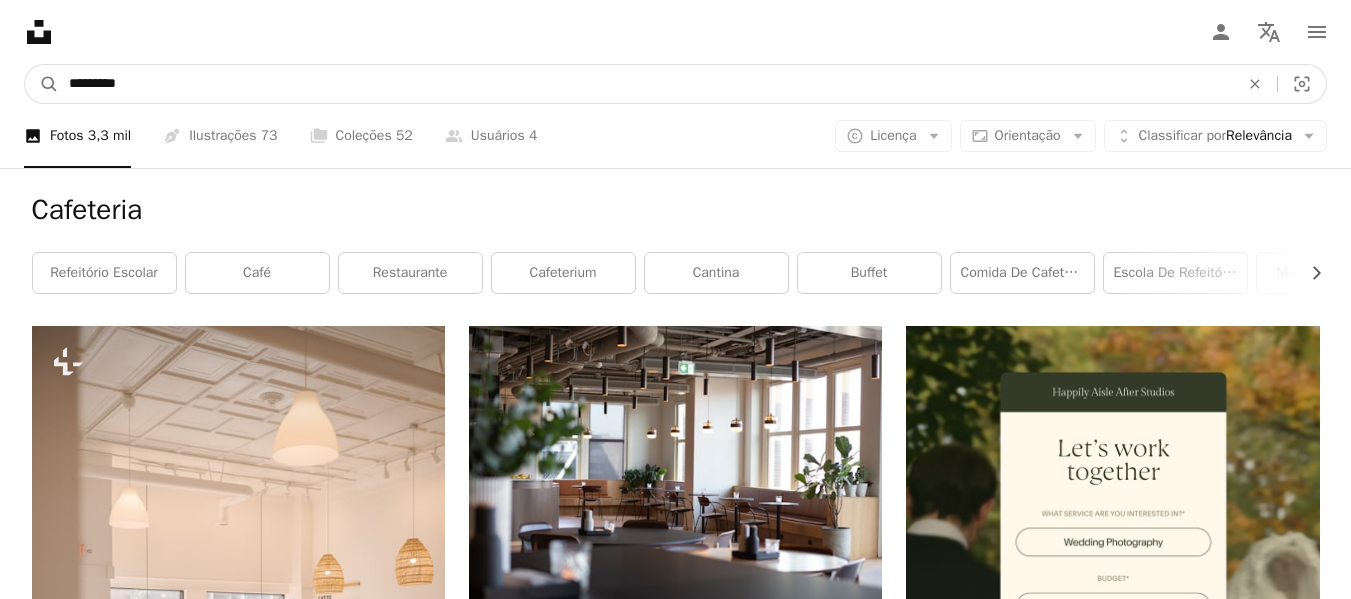 drag, startPoint x: 339, startPoint y: 87, endPoint x: 16, endPoint y: 73, distance: 323.30325 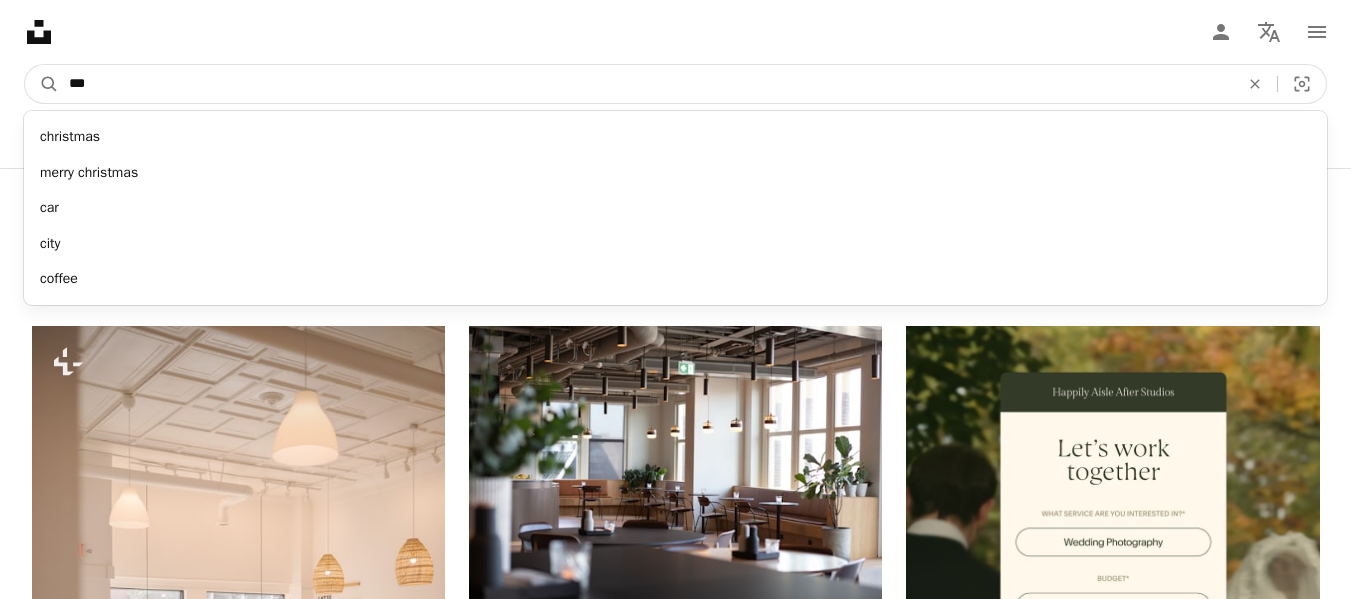 type on "****" 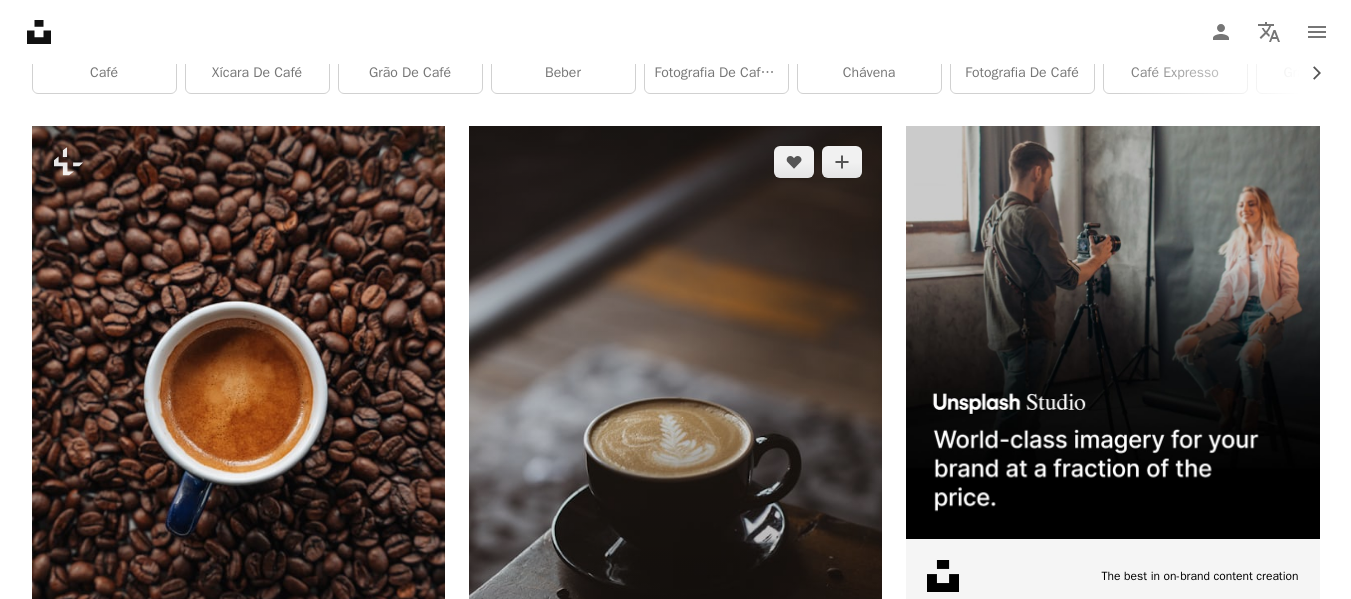 scroll, scrollTop: 400, scrollLeft: 0, axis: vertical 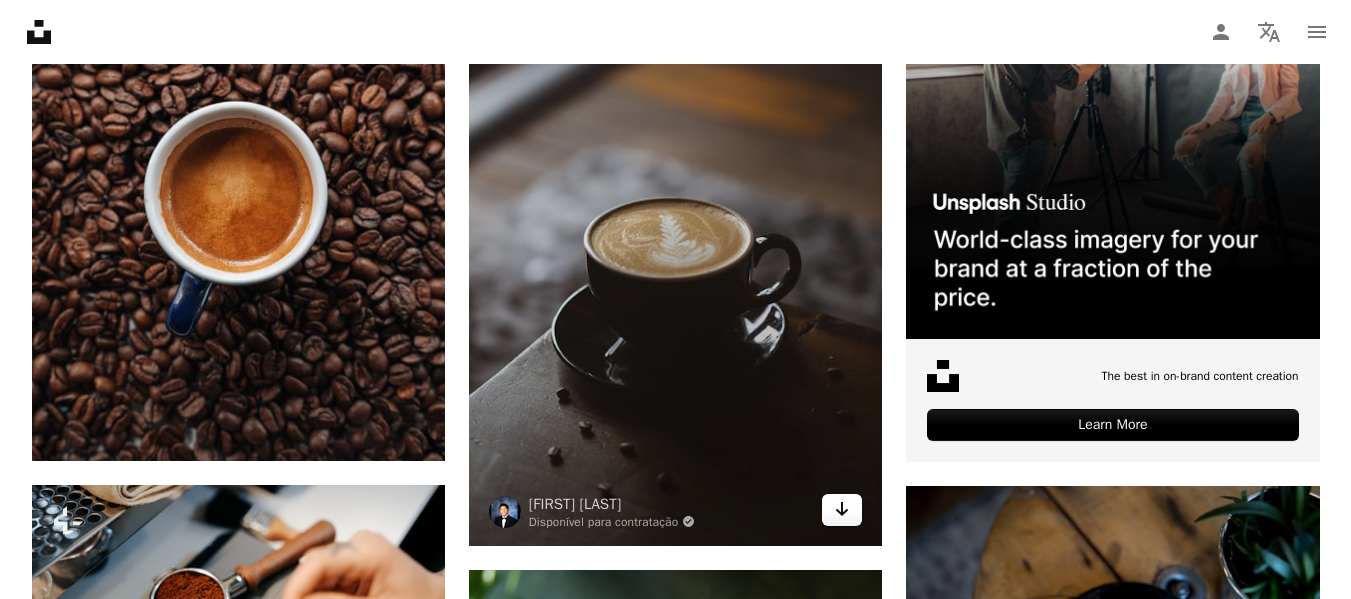click on "Arrow pointing down" 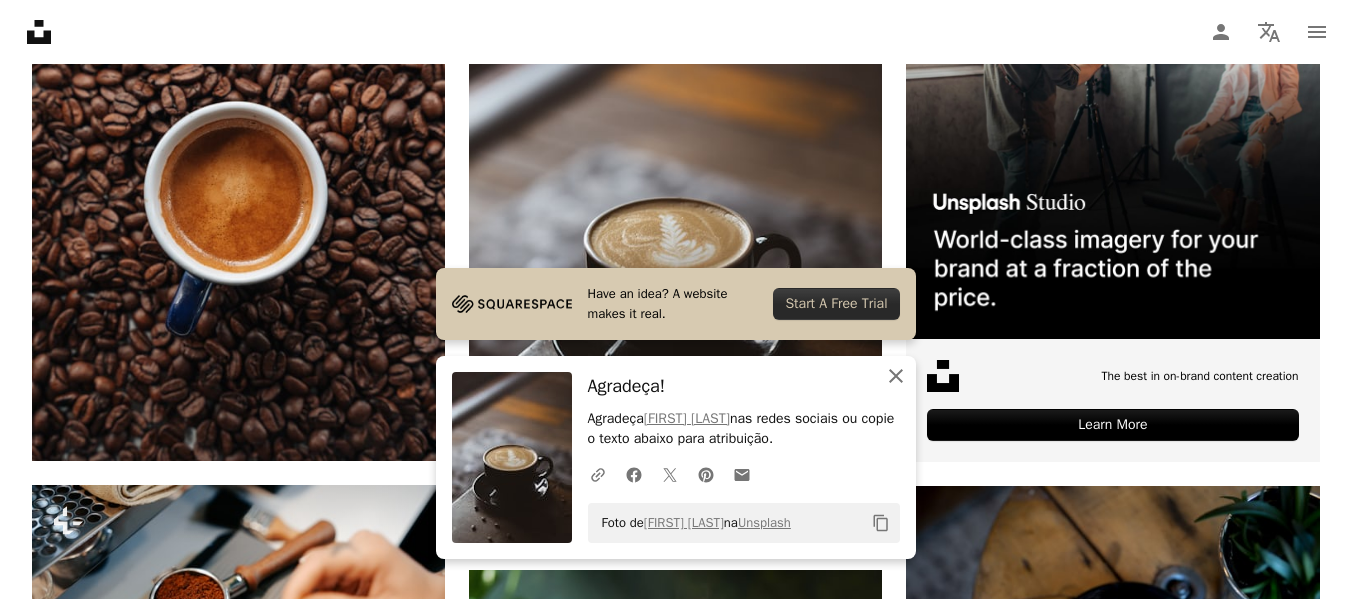 click on "An X shape" 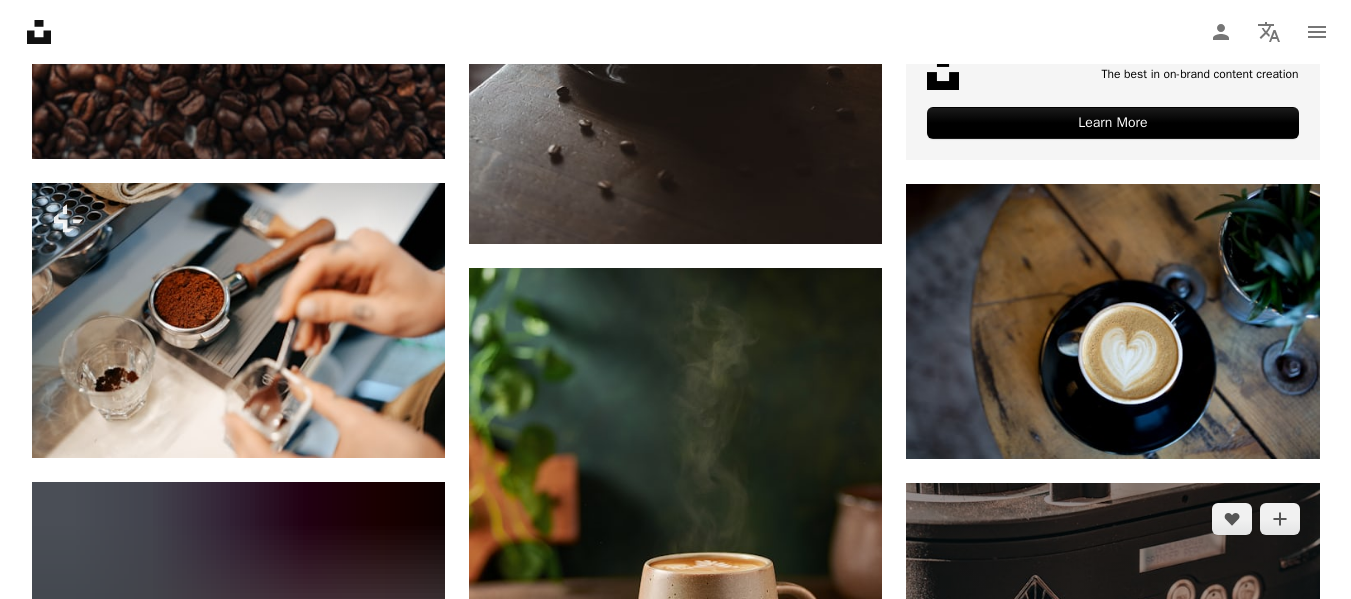 scroll, scrollTop: 800, scrollLeft: 0, axis: vertical 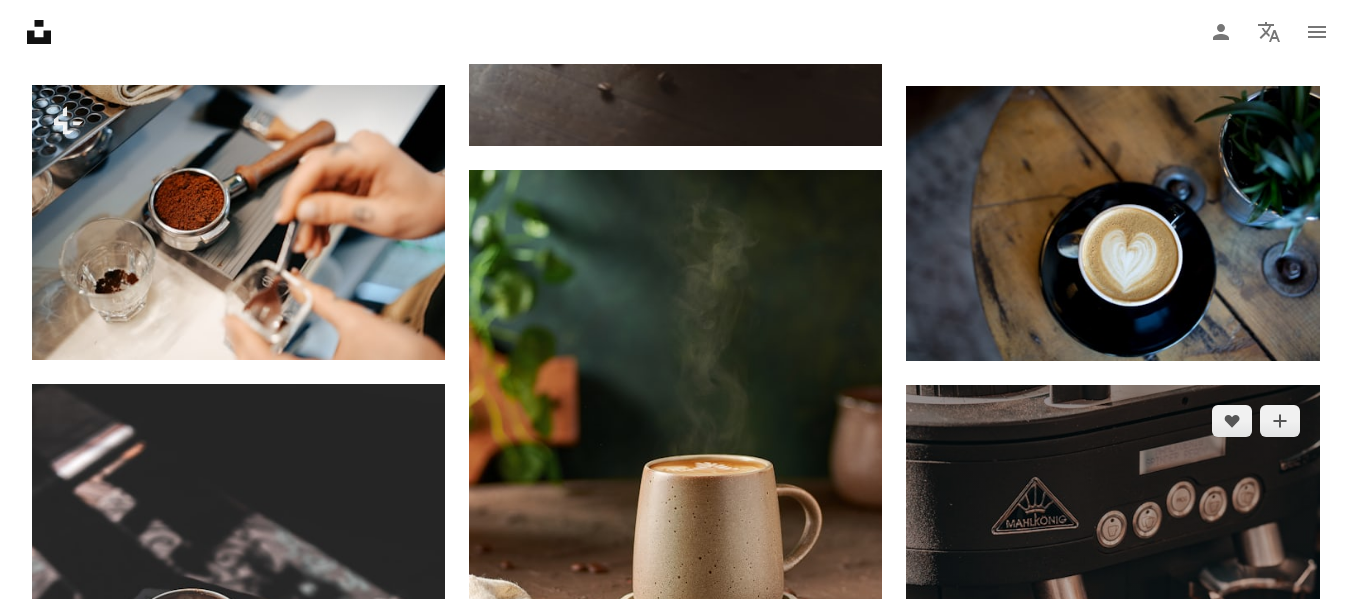 click on "Arrow pointing down" at bounding box center (1280, 969) 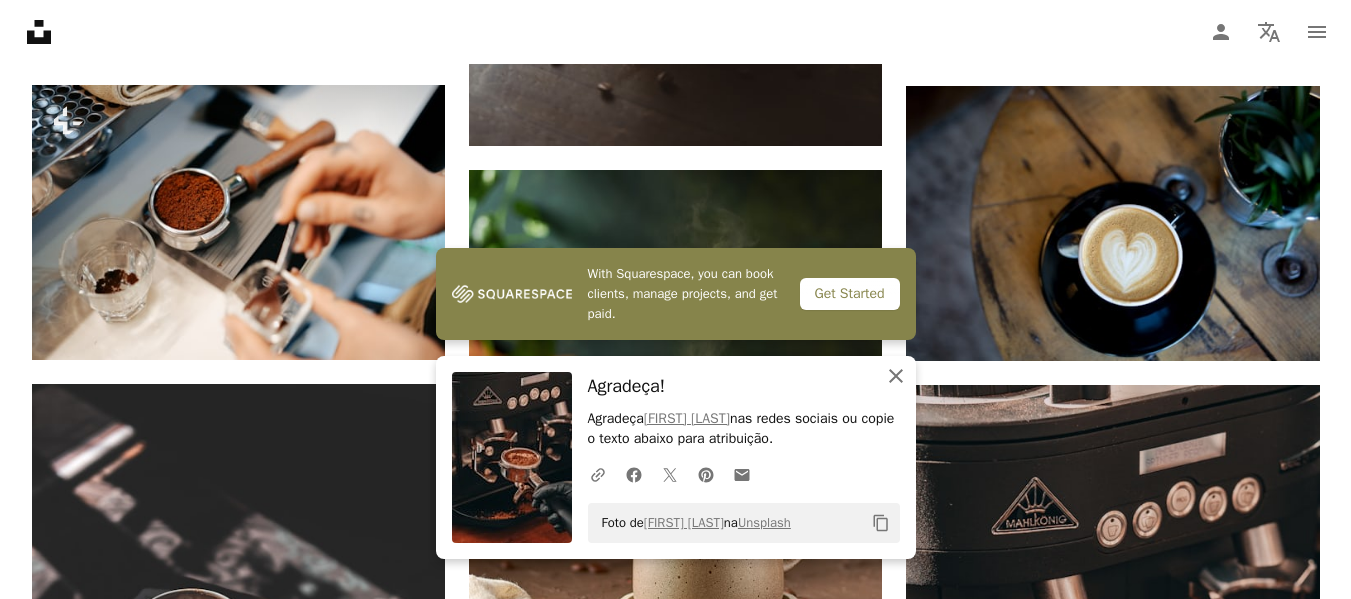 click 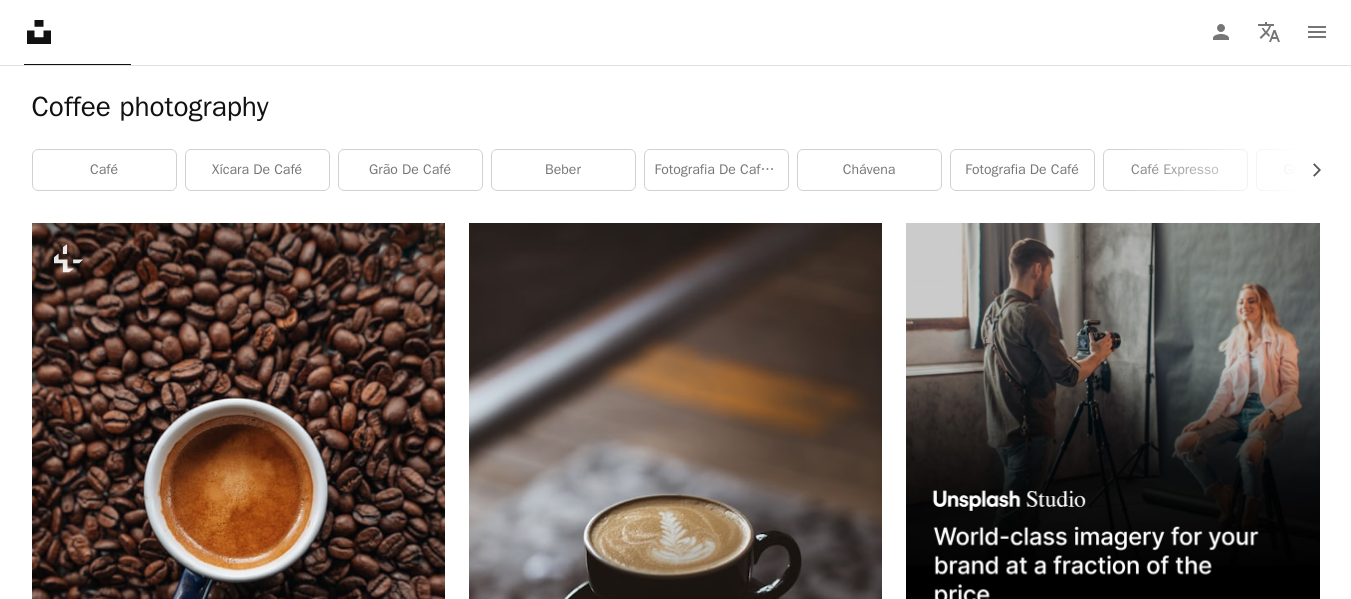 scroll, scrollTop: 0, scrollLeft: 0, axis: both 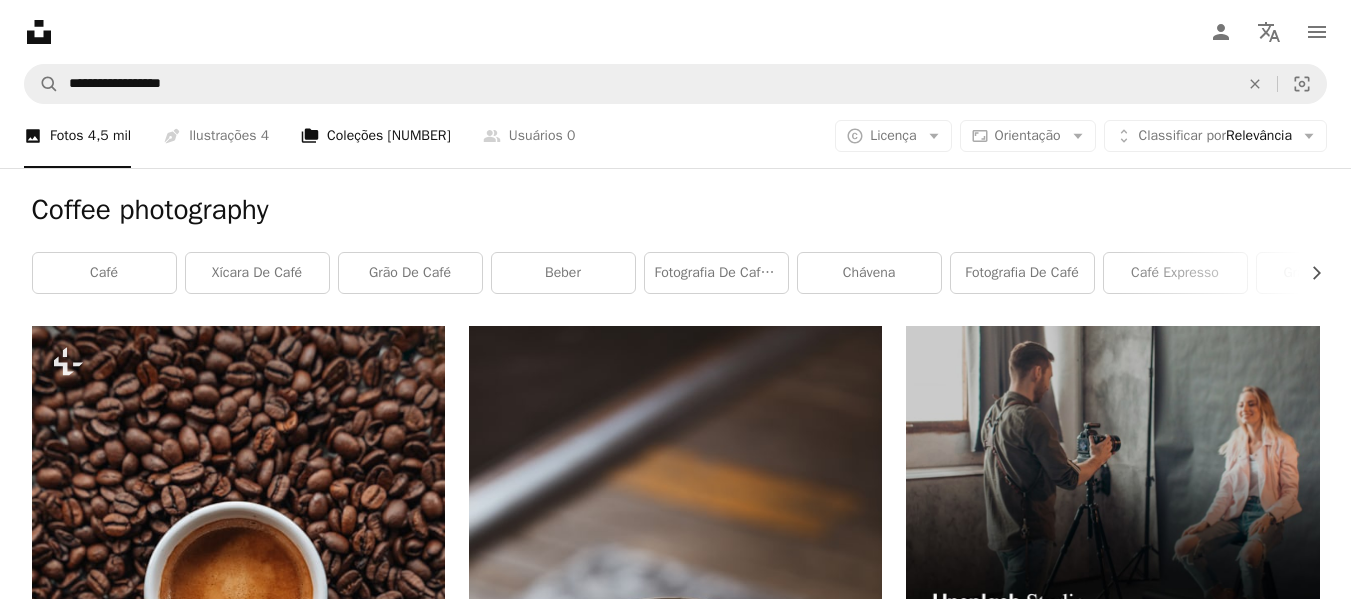 click on "[NUMBER]" at bounding box center (376, 136) 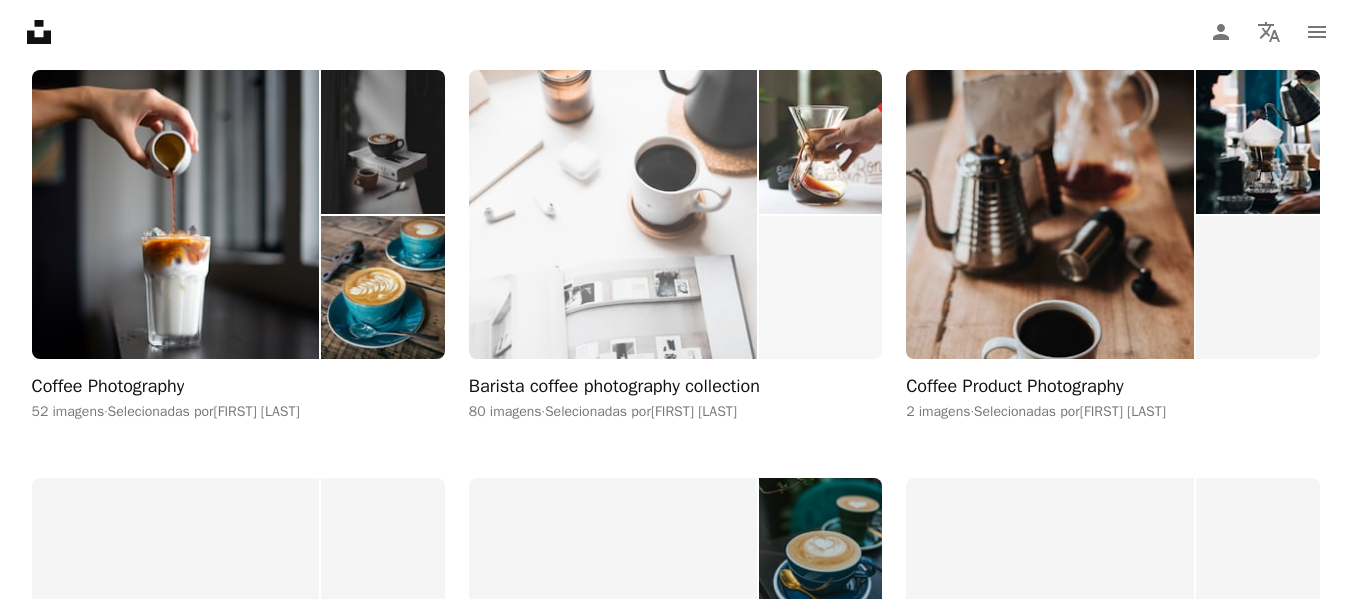 scroll, scrollTop: 200, scrollLeft: 0, axis: vertical 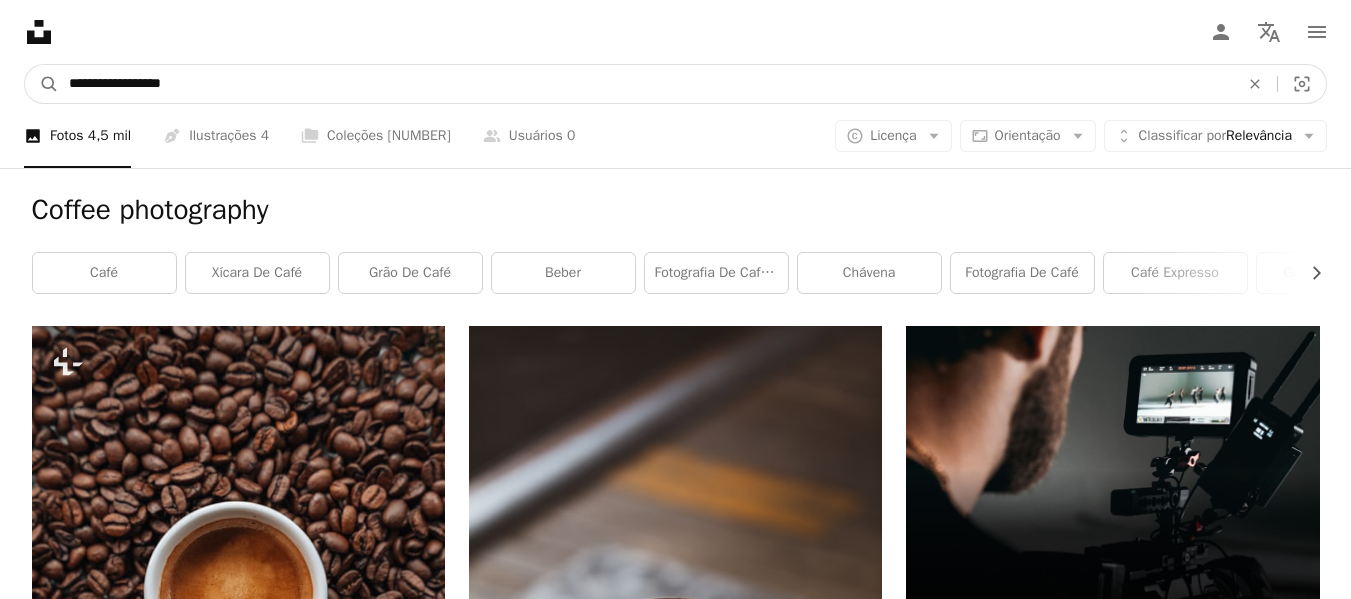 click on "**********" at bounding box center [646, 84] 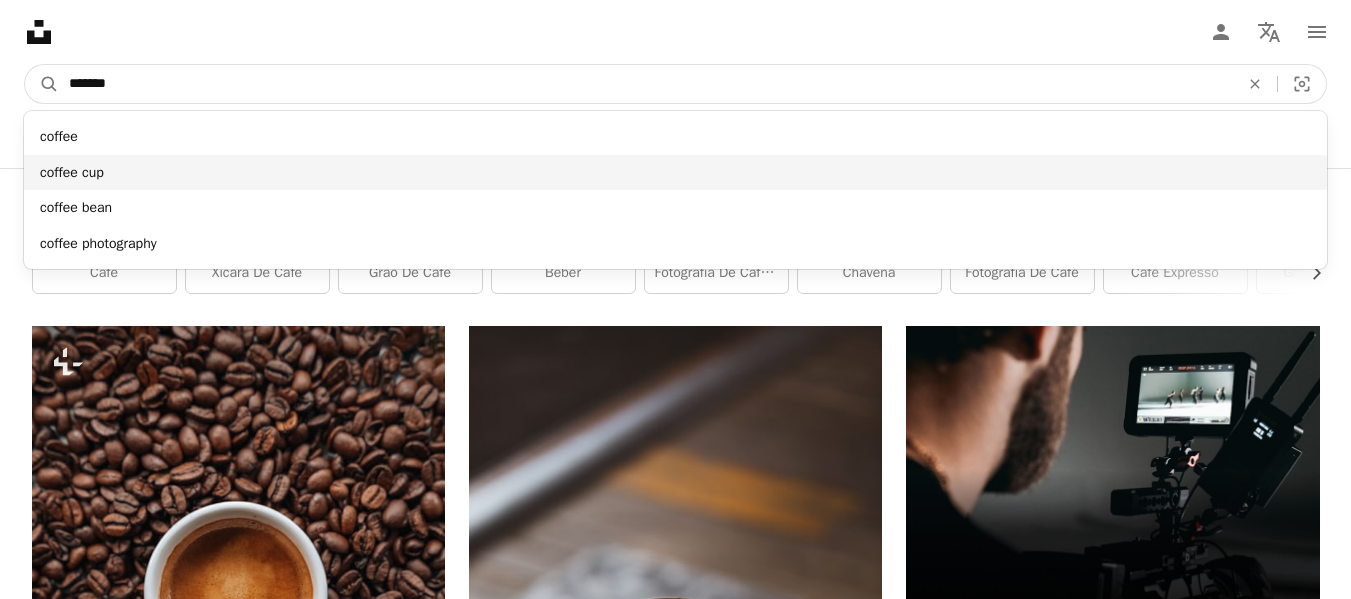 type on "******" 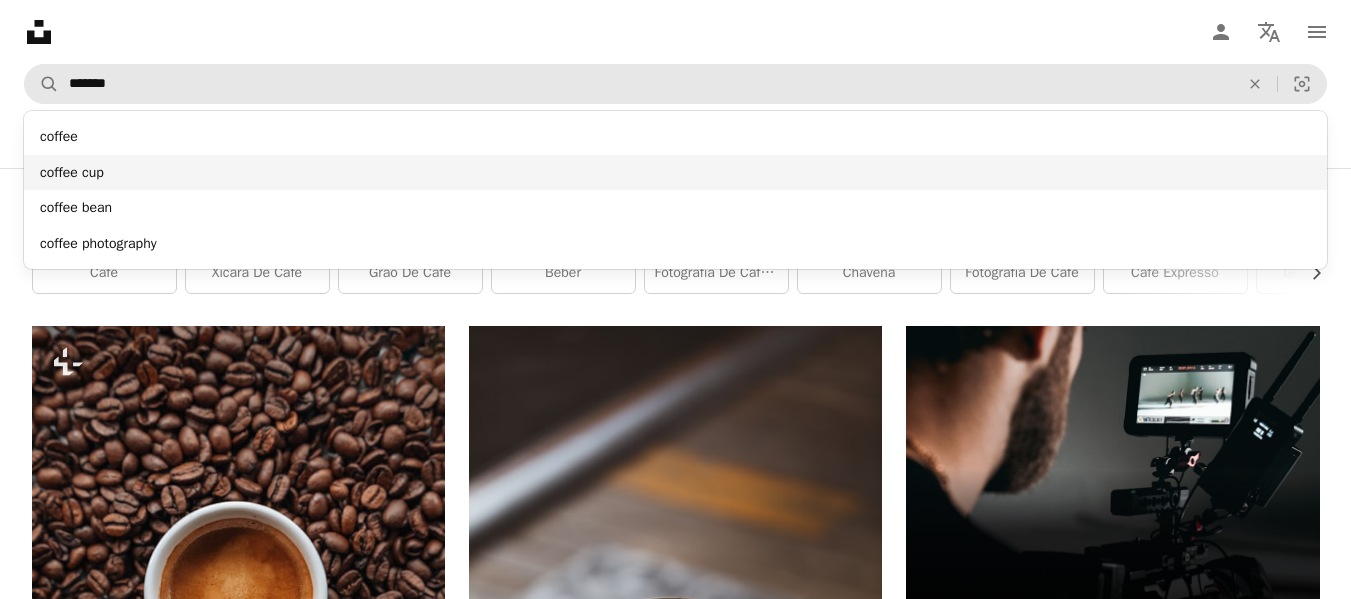 click on "coffee cup" at bounding box center [675, 173] 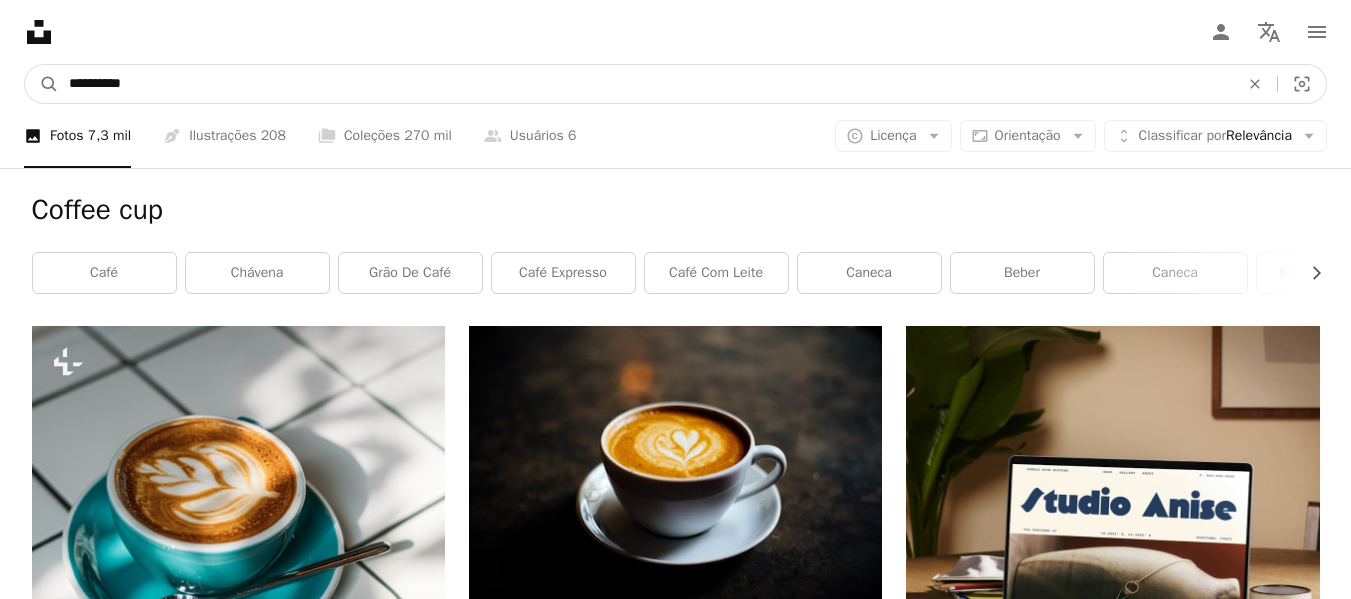 click on "**********" at bounding box center [646, 84] 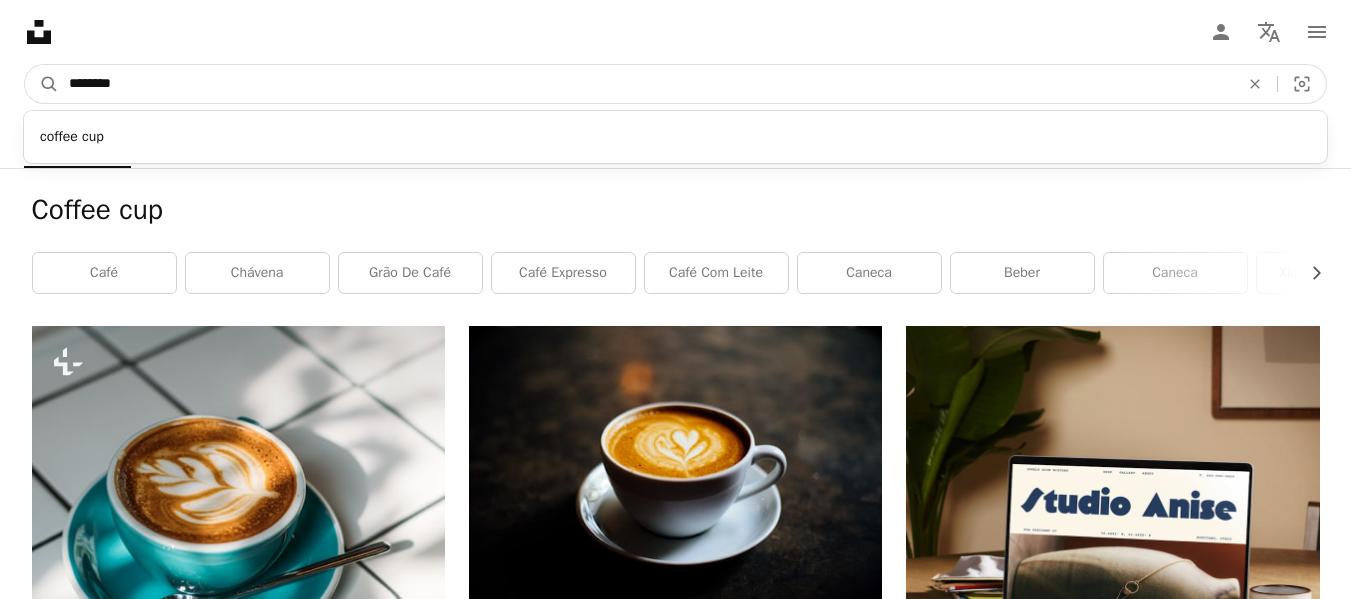 type on "******" 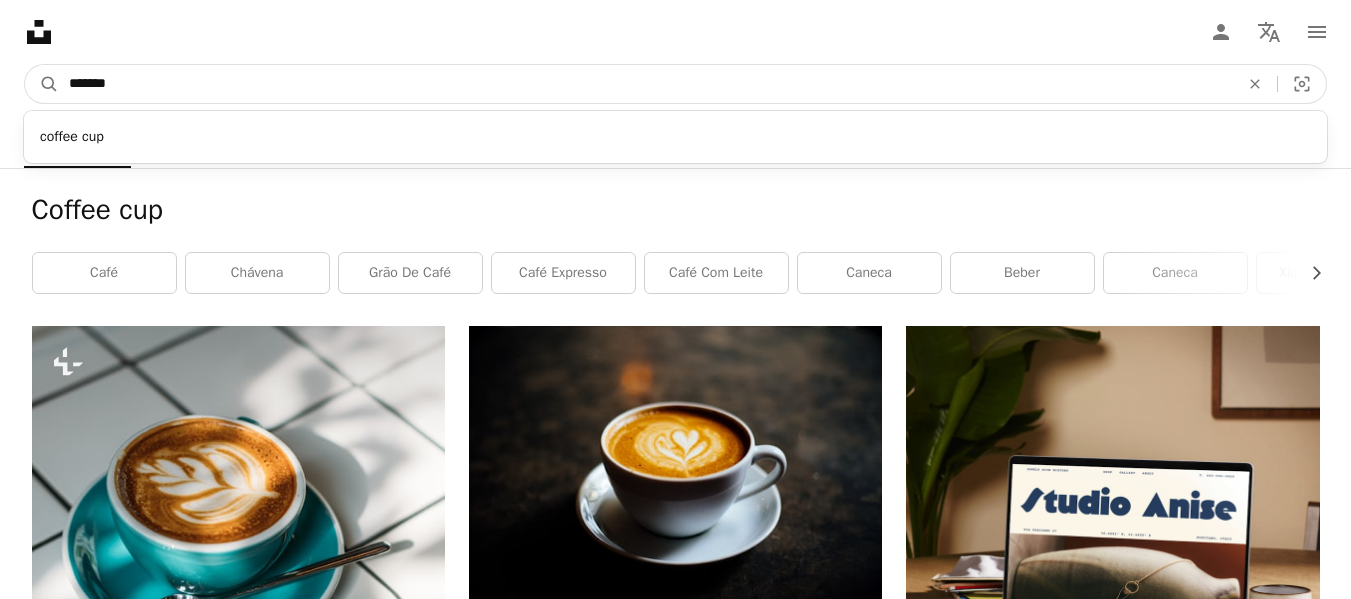 click on "A magnifying glass" at bounding box center (42, 84) 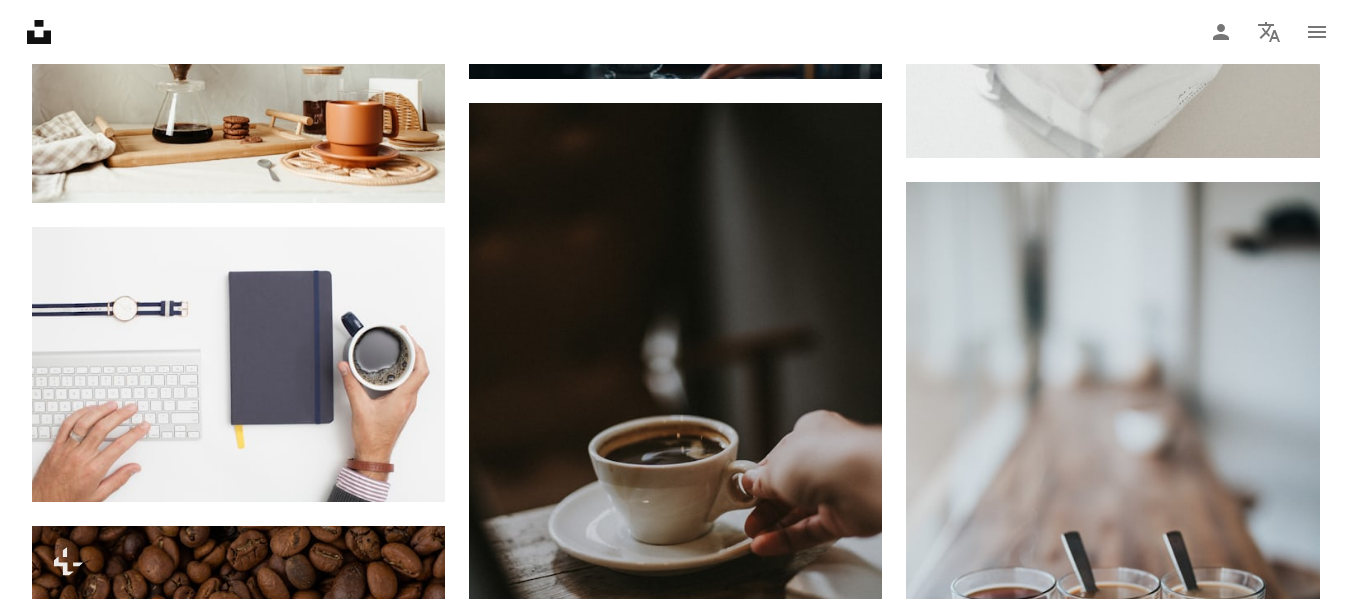 scroll, scrollTop: 14900, scrollLeft: 0, axis: vertical 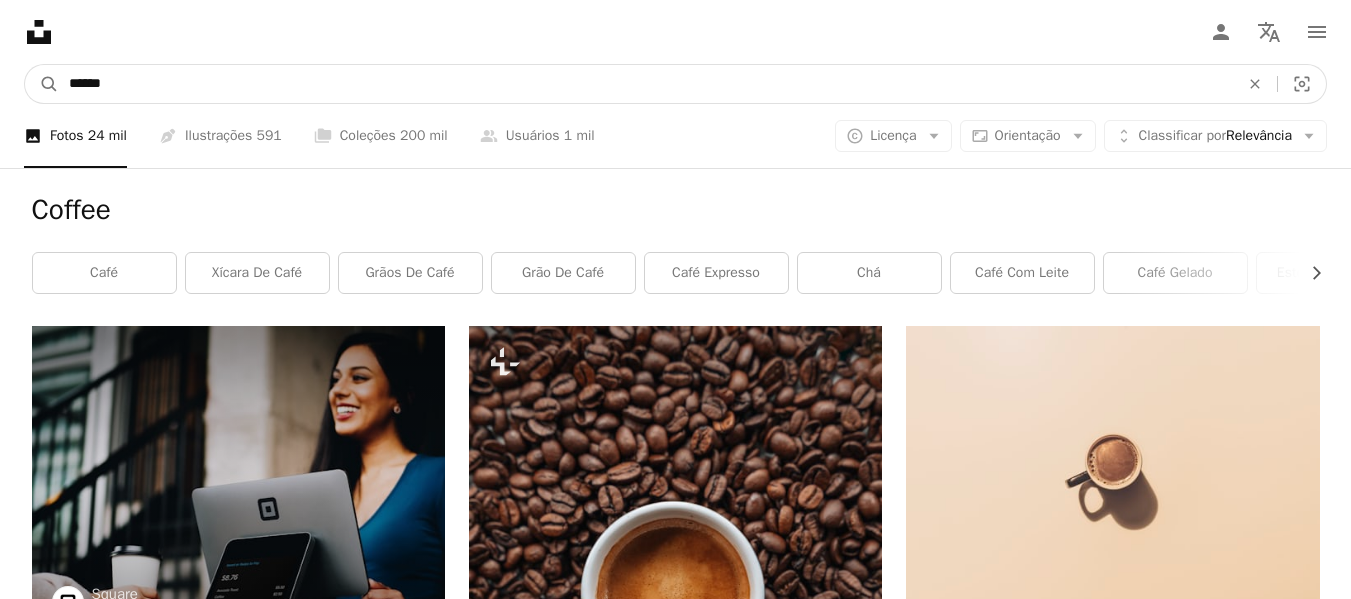 drag, startPoint x: 124, startPoint y: 78, endPoint x: 0, endPoint y: 64, distance: 124.78782 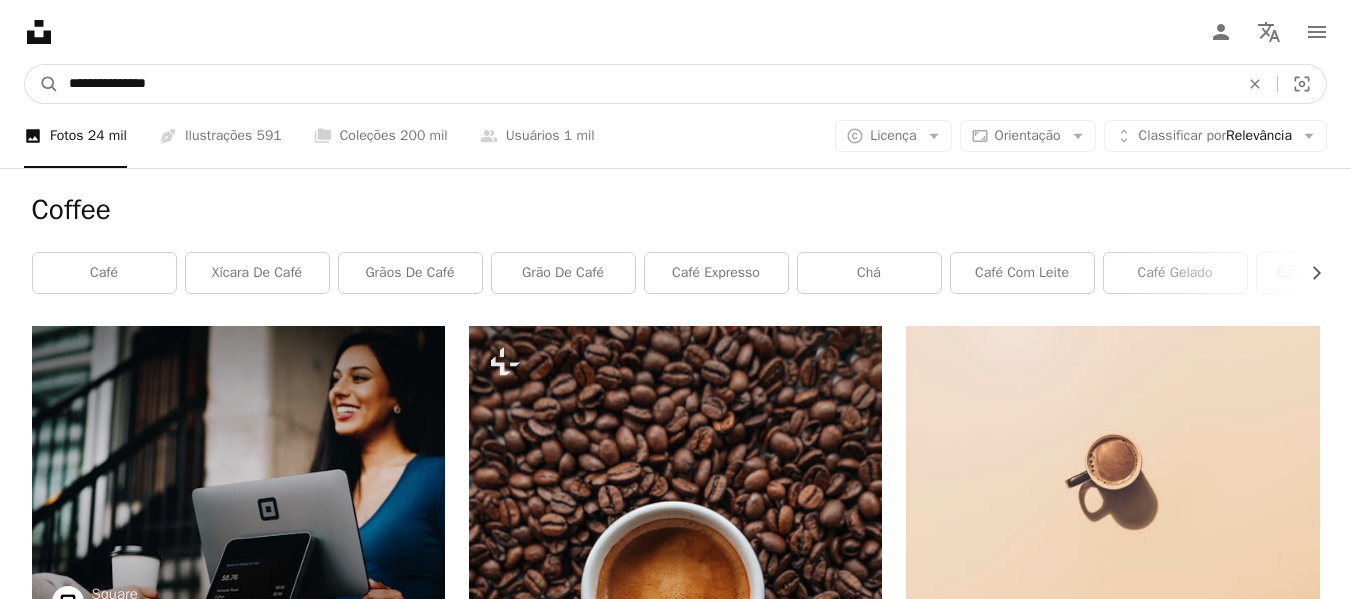 type on "**********" 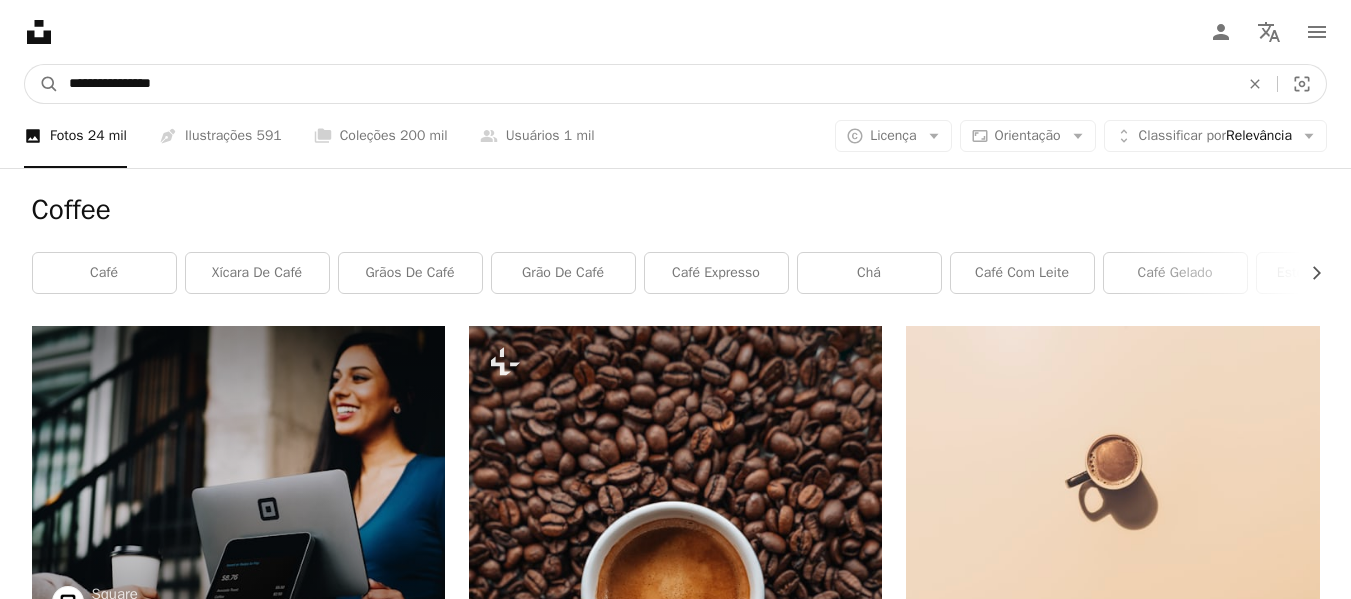 click on "A magnifying glass" at bounding box center (42, 84) 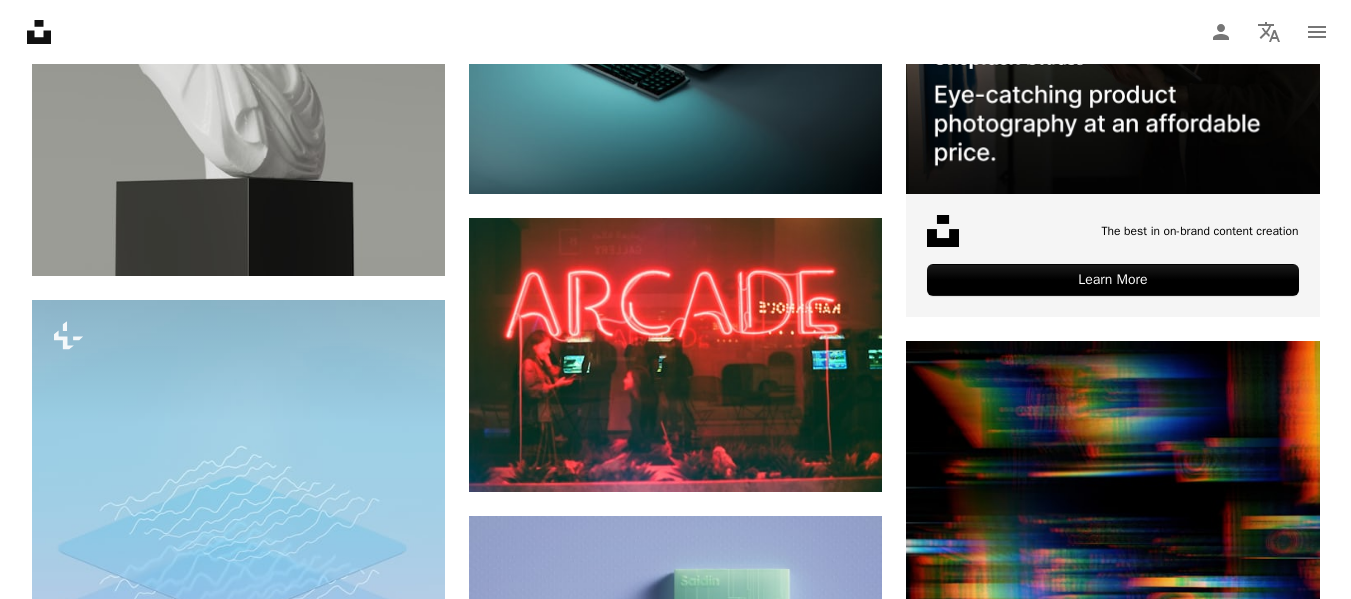 scroll, scrollTop: 0, scrollLeft: 0, axis: both 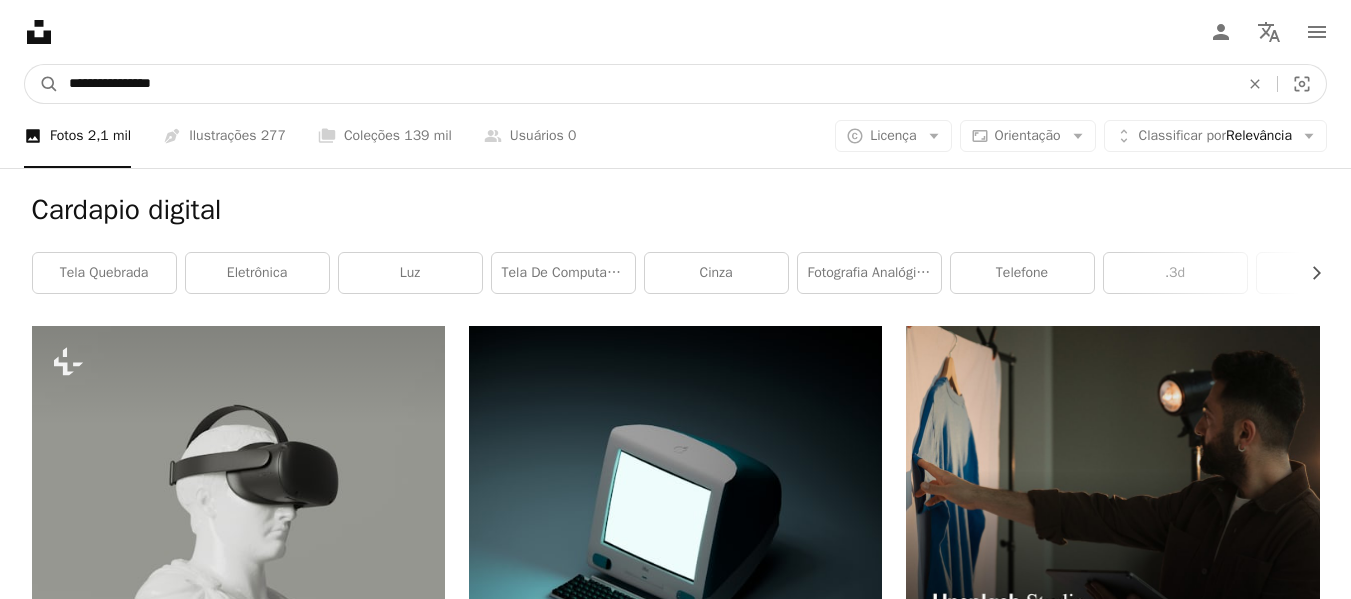 drag, startPoint x: 260, startPoint y: 74, endPoint x: 10, endPoint y: 42, distance: 252.03967 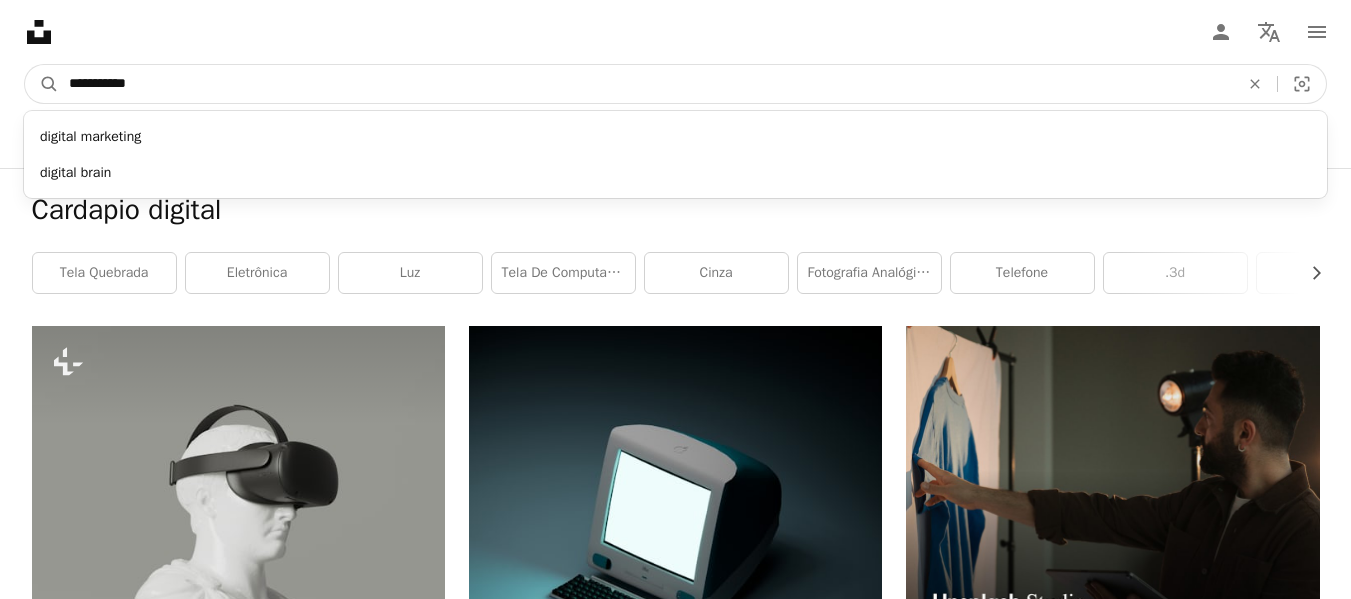 type on "**********" 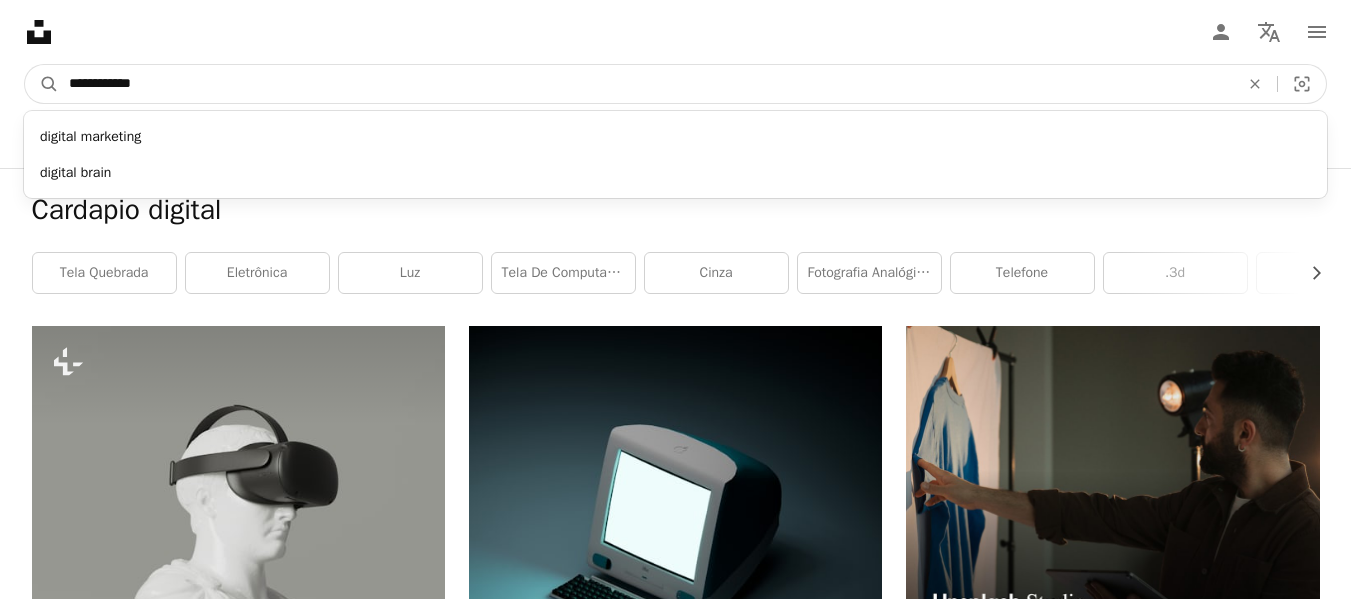 click on "A magnifying glass" at bounding box center [42, 84] 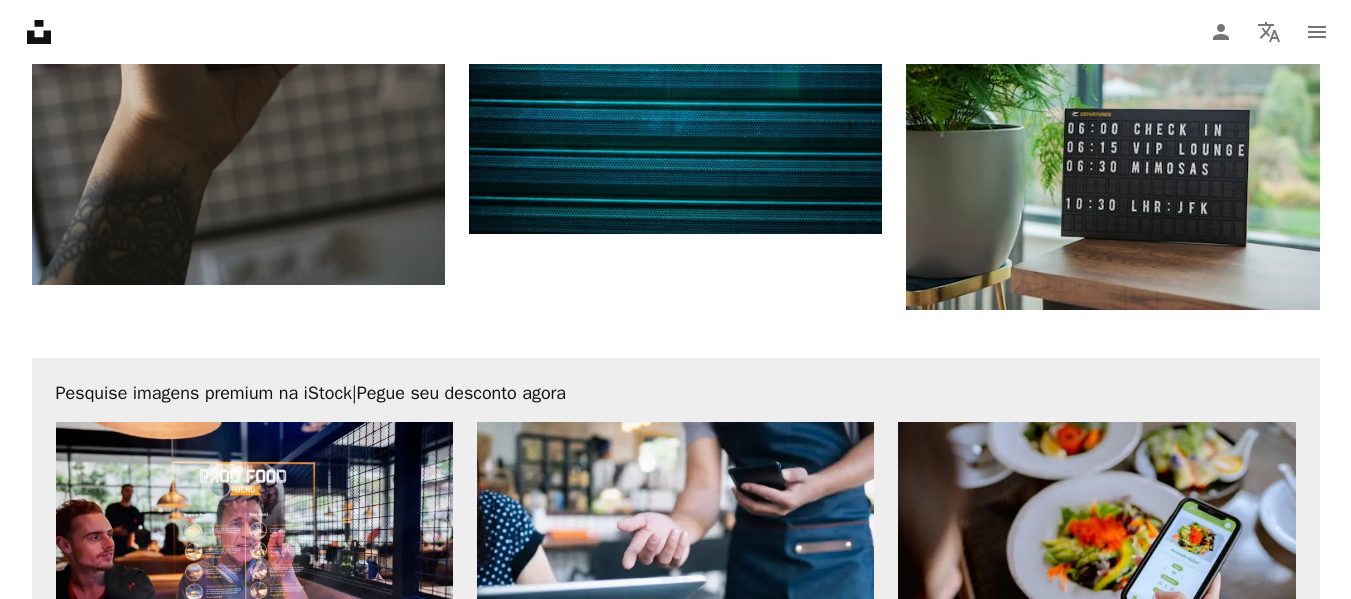 scroll, scrollTop: 3420, scrollLeft: 0, axis: vertical 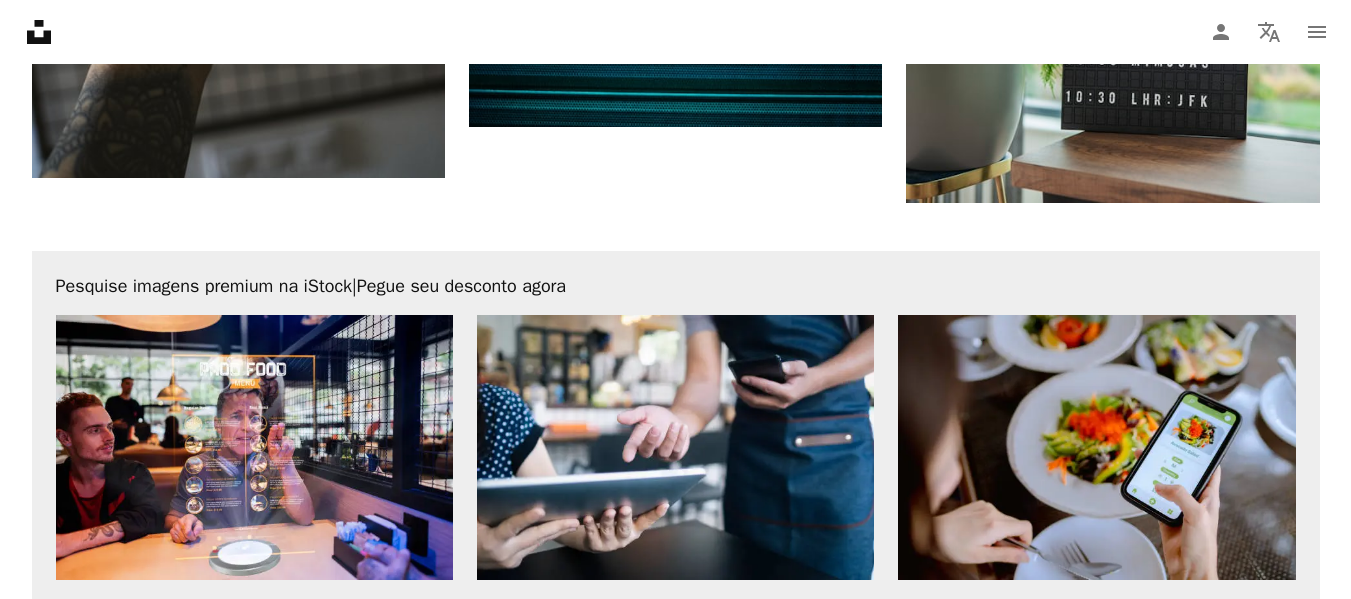 click on "Carregar mais" at bounding box center (676, 1005) 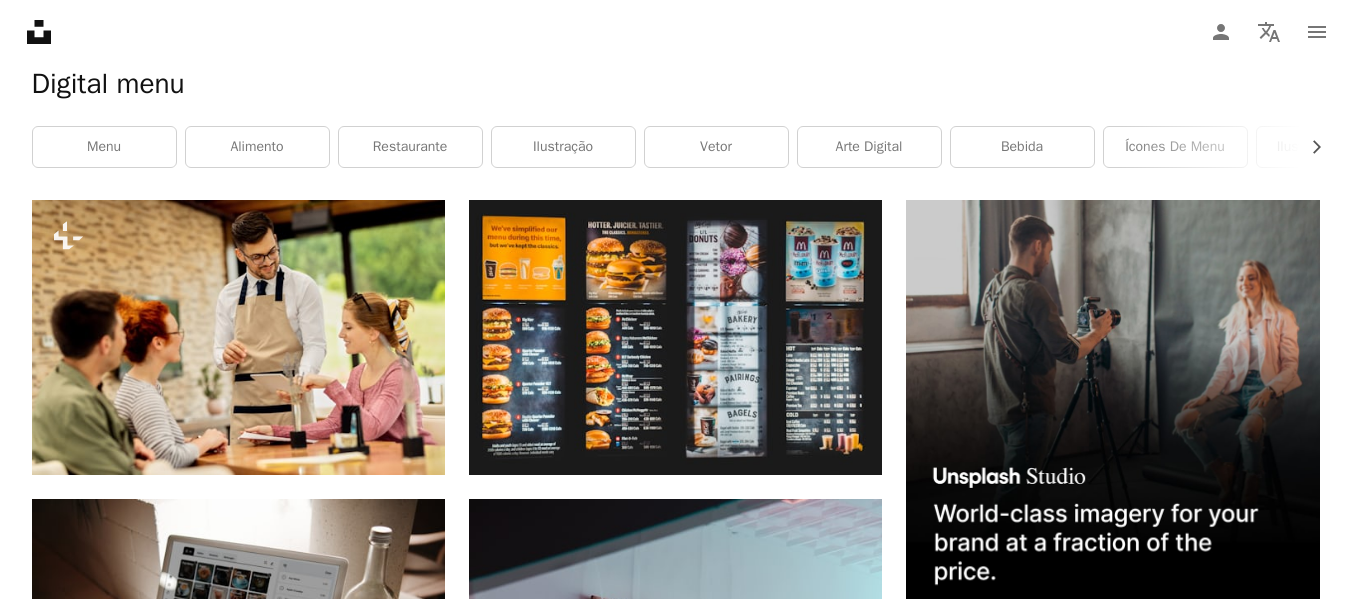 scroll, scrollTop: 0, scrollLeft: 0, axis: both 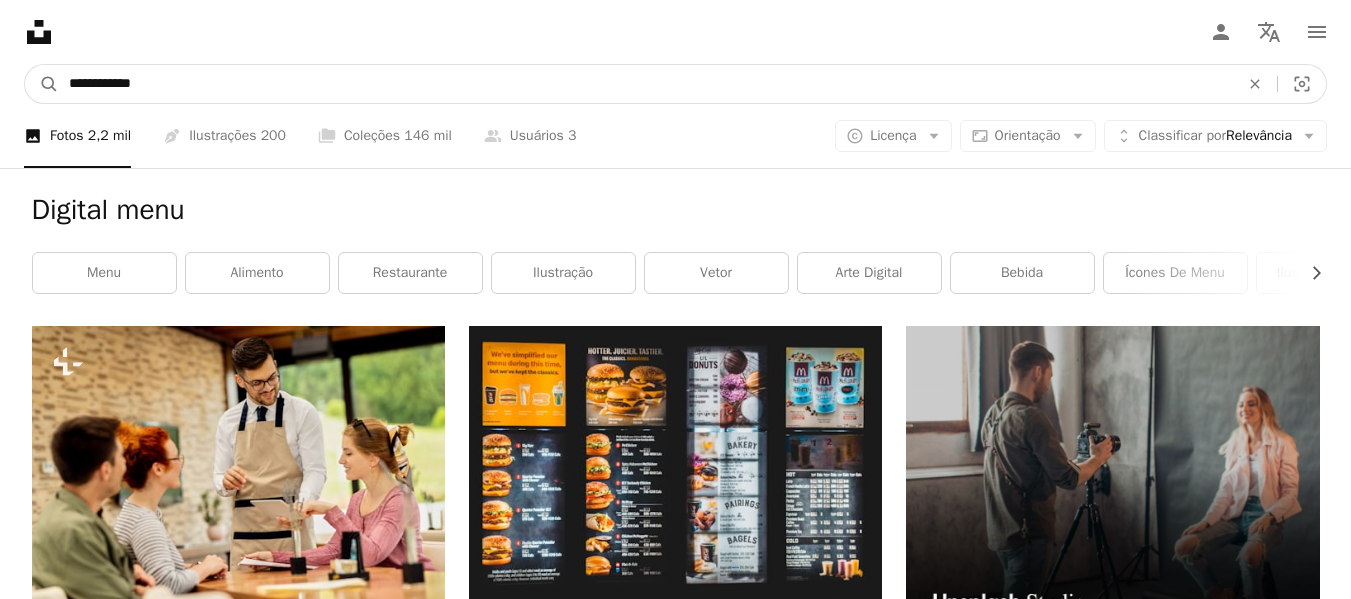 click on "**********" at bounding box center (646, 84) 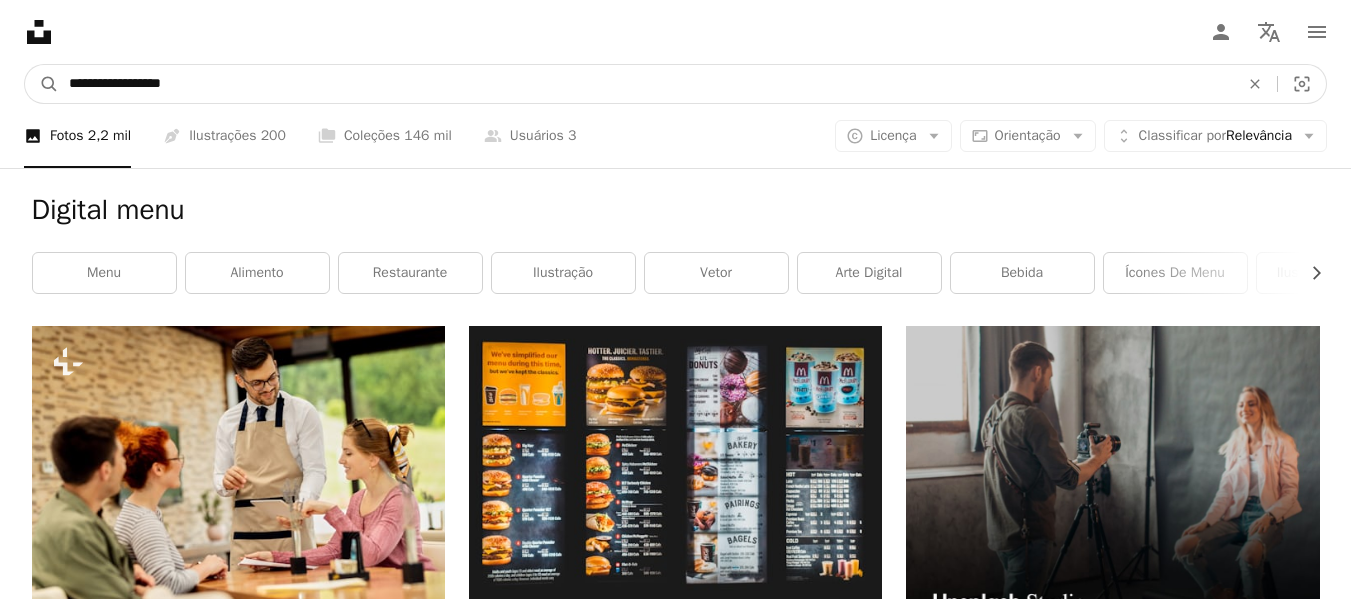 type on "**********" 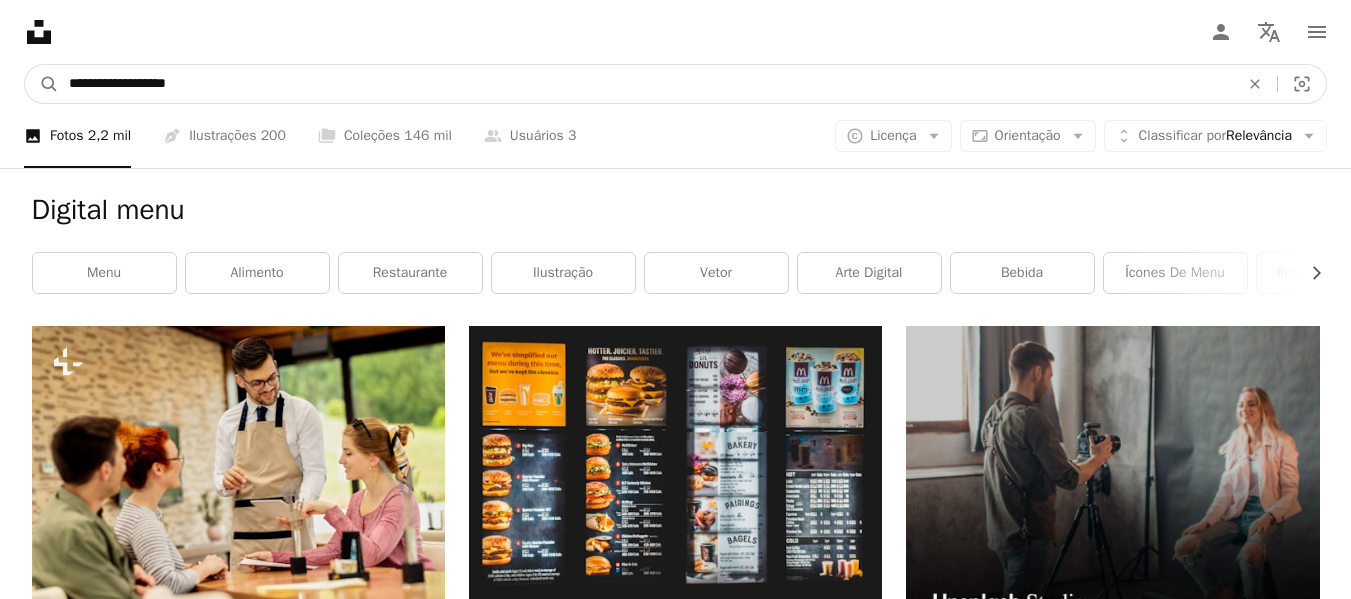 click on "A magnifying glass" at bounding box center [42, 84] 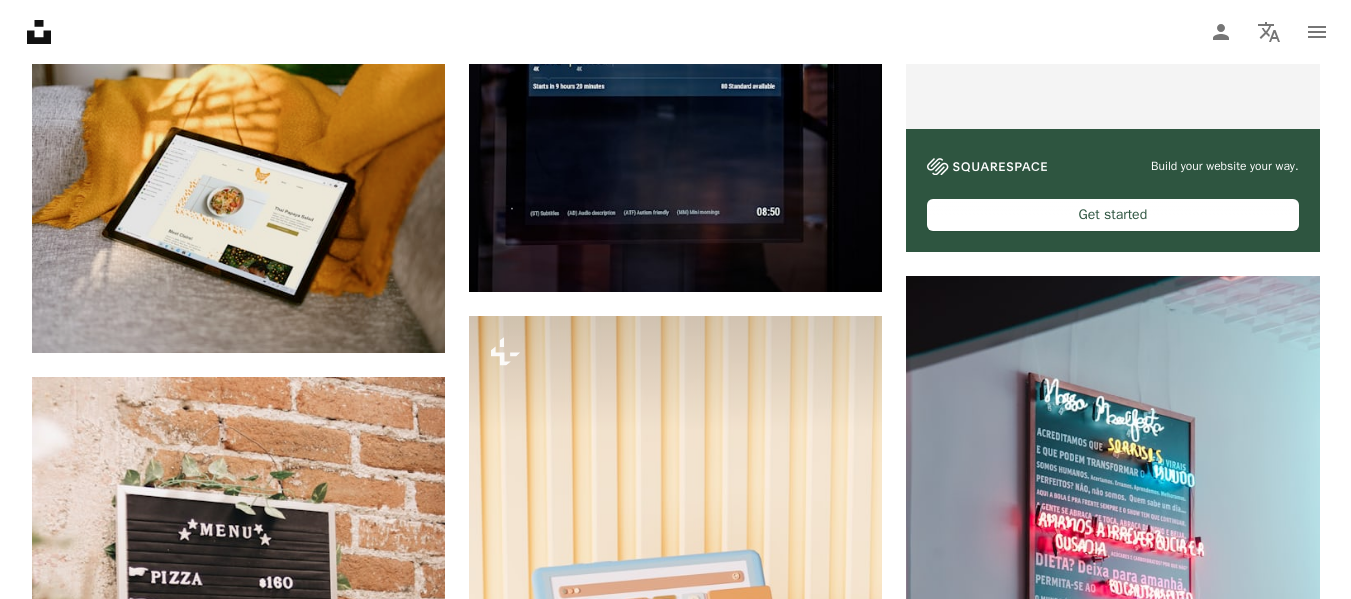 scroll, scrollTop: 0, scrollLeft: 0, axis: both 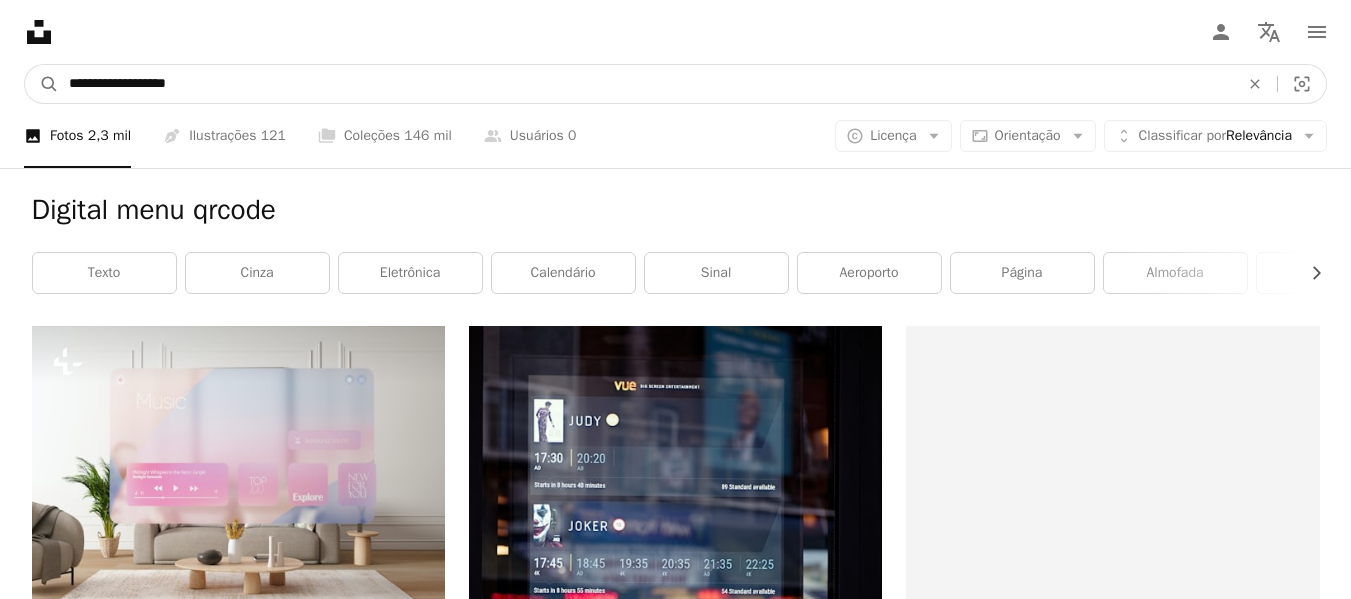 click on "**********" at bounding box center (646, 84) 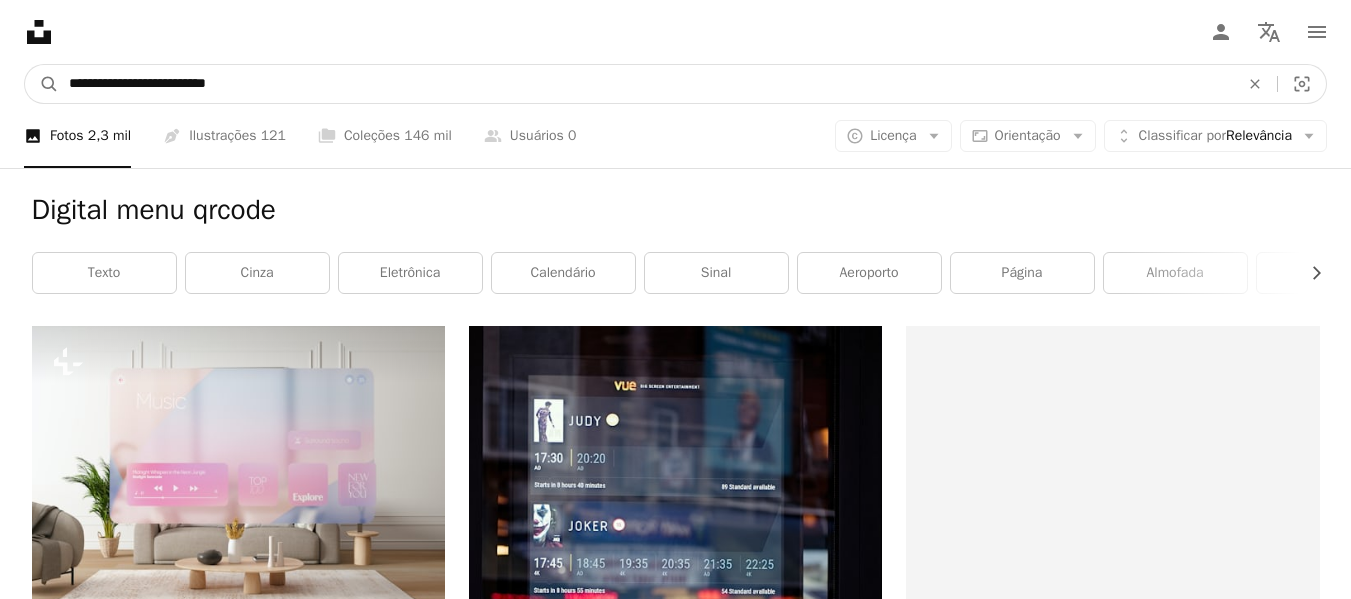 type on "**********" 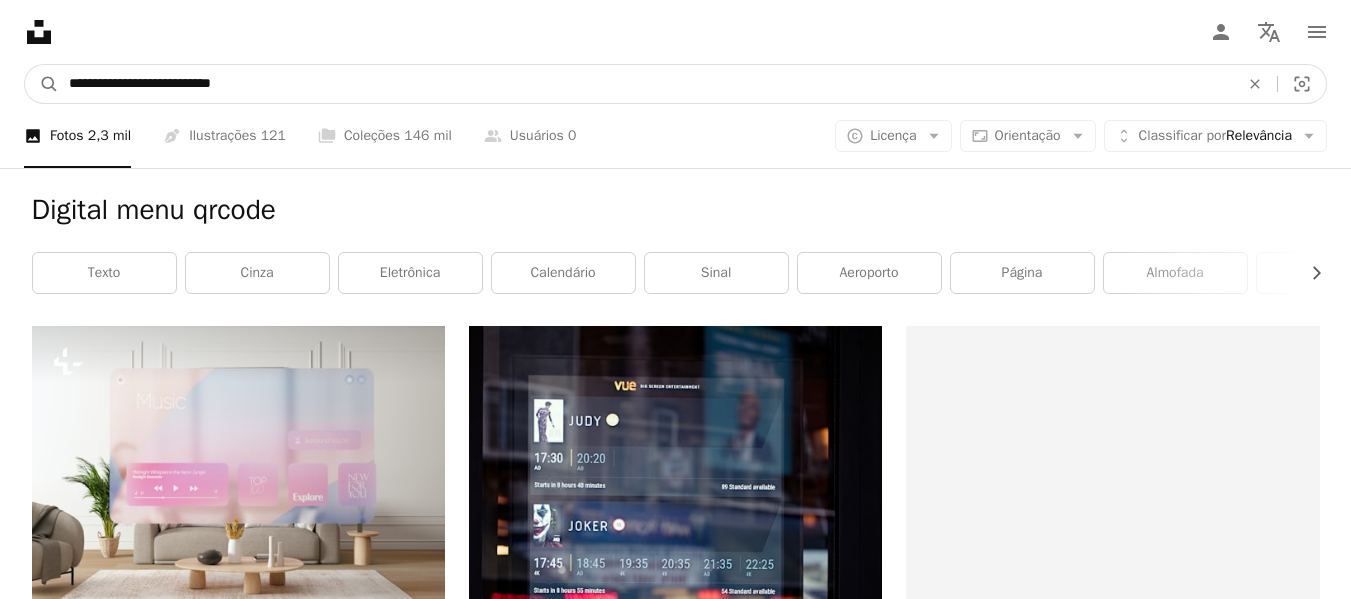 click on "A magnifying glass" at bounding box center [42, 84] 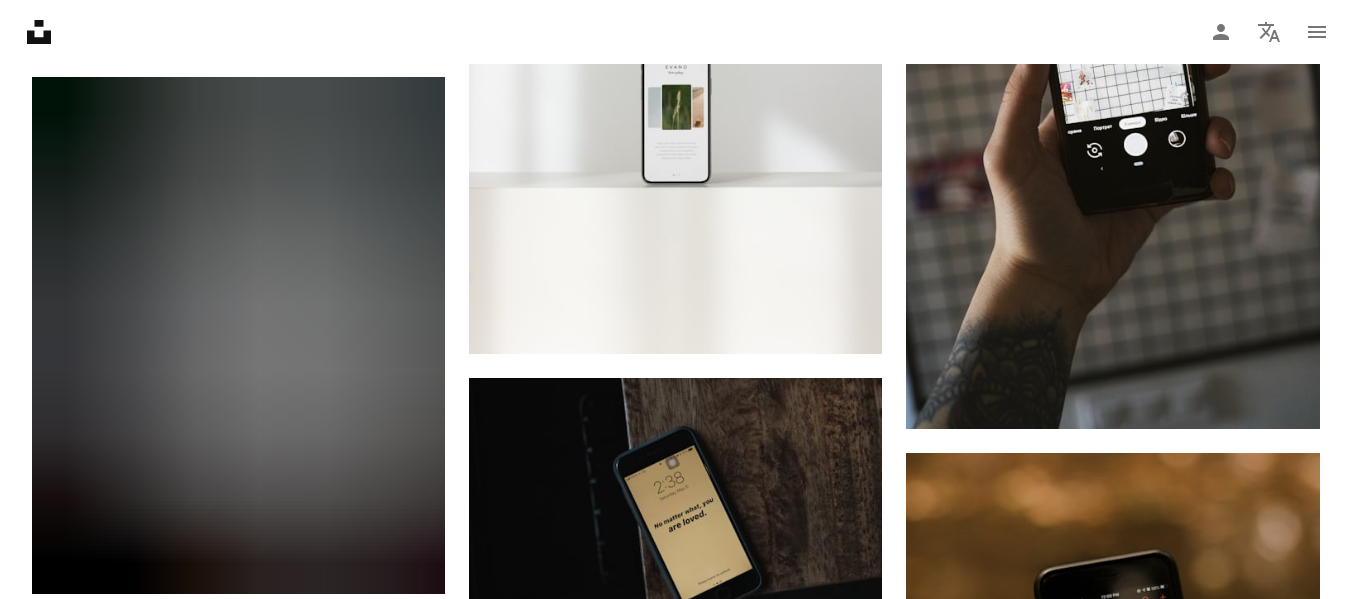 scroll, scrollTop: 1500, scrollLeft: 0, axis: vertical 